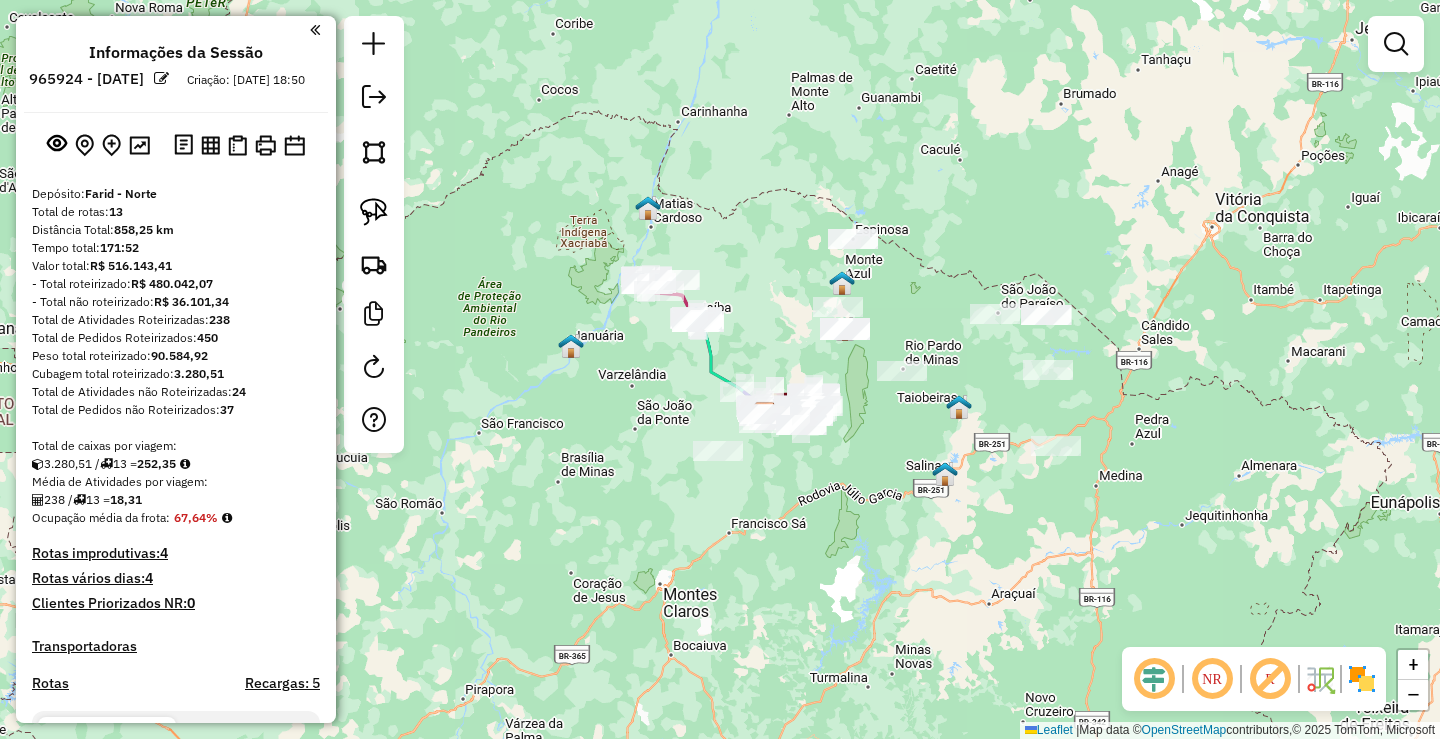 scroll, scrollTop: 0, scrollLeft: 0, axis: both 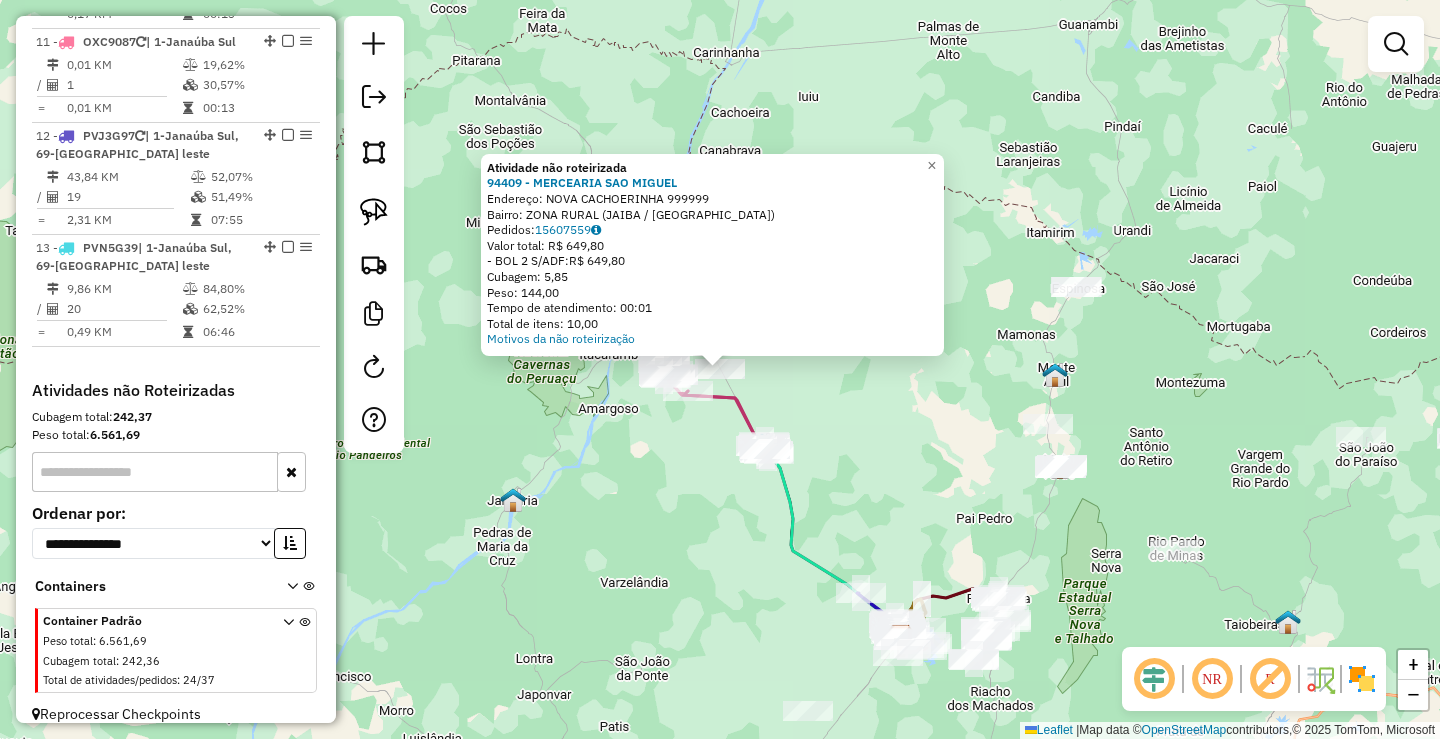 drag, startPoint x: 685, startPoint y: 493, endPoint x: 709, endPoint y: 467, distance: 35.383614 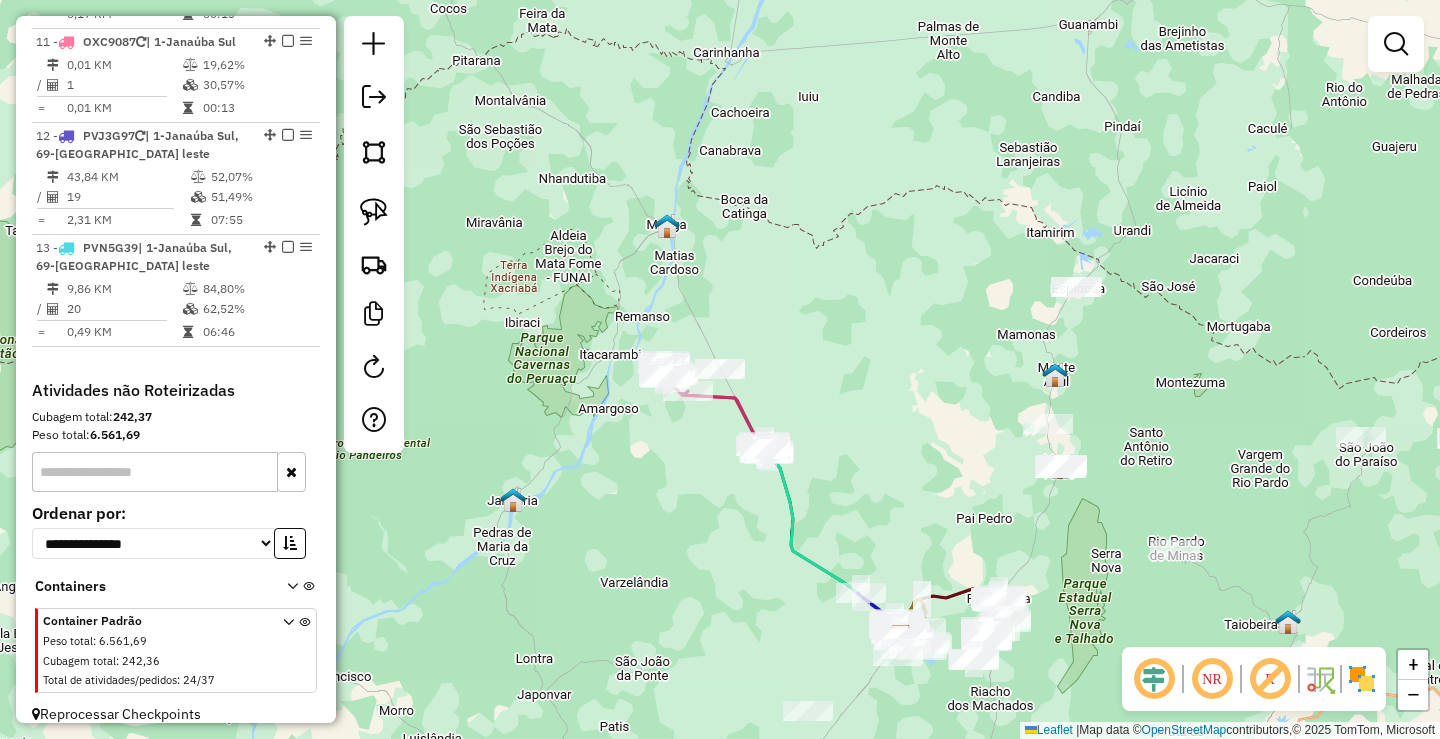 click 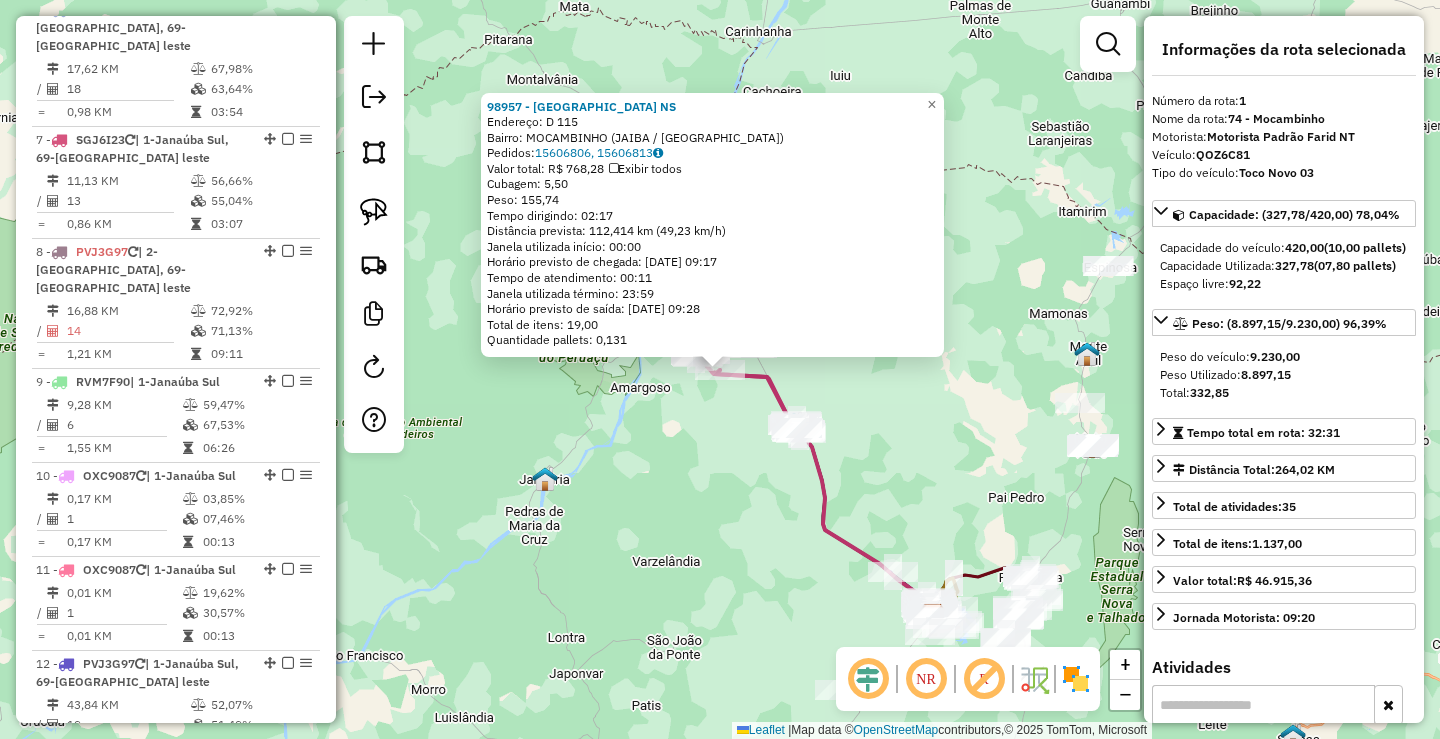 scroll, scrollTop: 799, scrollLeft: 0, axis: vertical 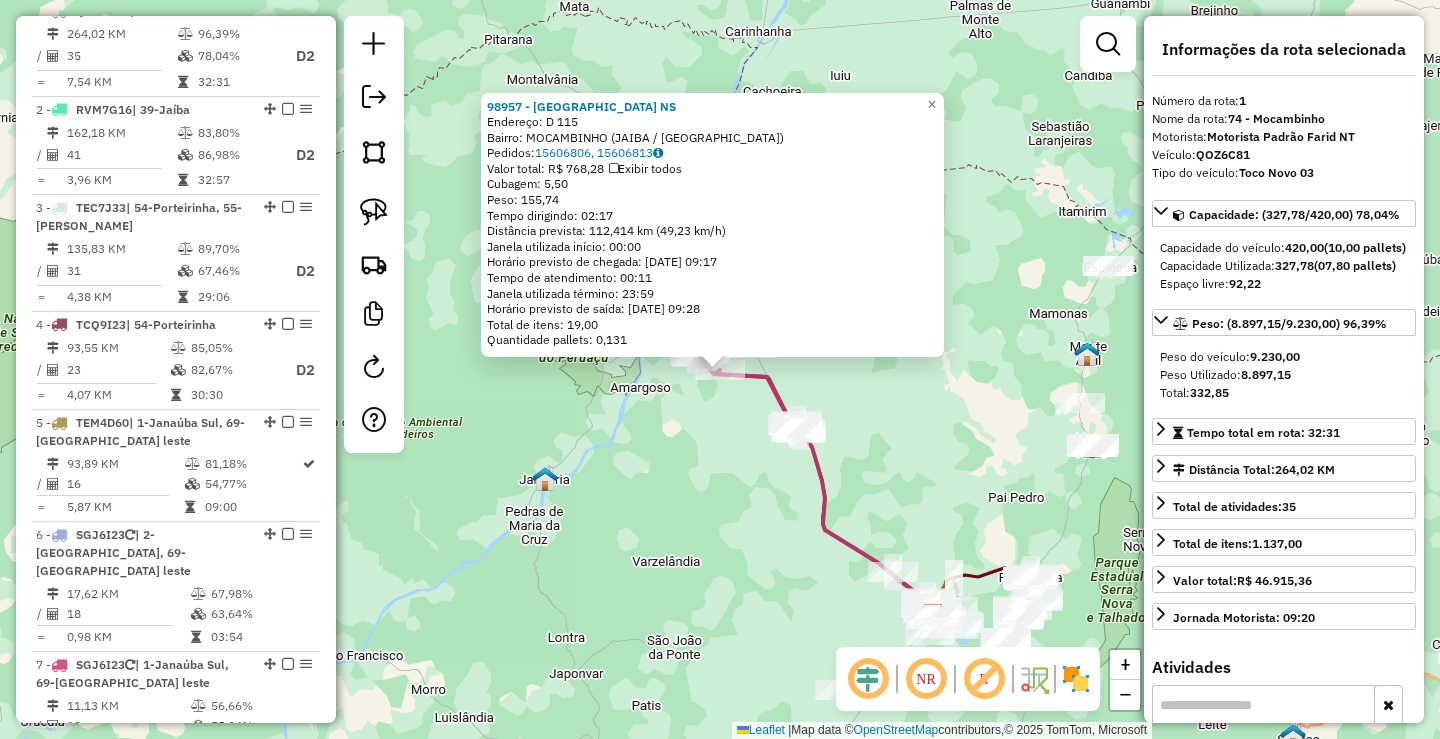 click on "98957 - [GEOGRAPHIC_DATA] NS  Endereço:  D 115   Bairro: MOCAMBINHO (JAIBA / [GEOGRAPHIC_DATA])   Pedidos:  15606806, 15606813   Valor total: R$ 768,28   Exibir todos   Cubagem: 5,50  Peso: 155,74  Tempo dirigindo: 02:17   Distância prevista: 112,414 km (49,23 km/h)   [GEOGRAPHIC_DATA] utilizada início: 00:00   Horário previsto de chegada: [DATE] 09:17   Tempo de atendimento: 00:11   Janela utilizada término: 23:59   Horário previsto de saída: [DATE] 09:28   Total de itens: 19,00   Quantidade pallets: 0,131  × Janela de atendimento Grade de atendimento Capacidade Transportadoras Veículos Cliente Pedidos  Rotas Selecione os dias de semana para filtrar as janelas de atendimento  Seg   Ter   Qua   Qui   Sex   Sáb   Dom  Informe o período da janela de atendimento: De: Até:  Filtrar exatamente a janela do cliente  Considerar janela de atendimento padrão  Selecione os dias de semana para filtrar as grades de atendimento  Seg   Ter   Qua   Qui   Sex   Sáb   Dom   Considerar clientes sem dia de atendimento cadastrado **** ****" 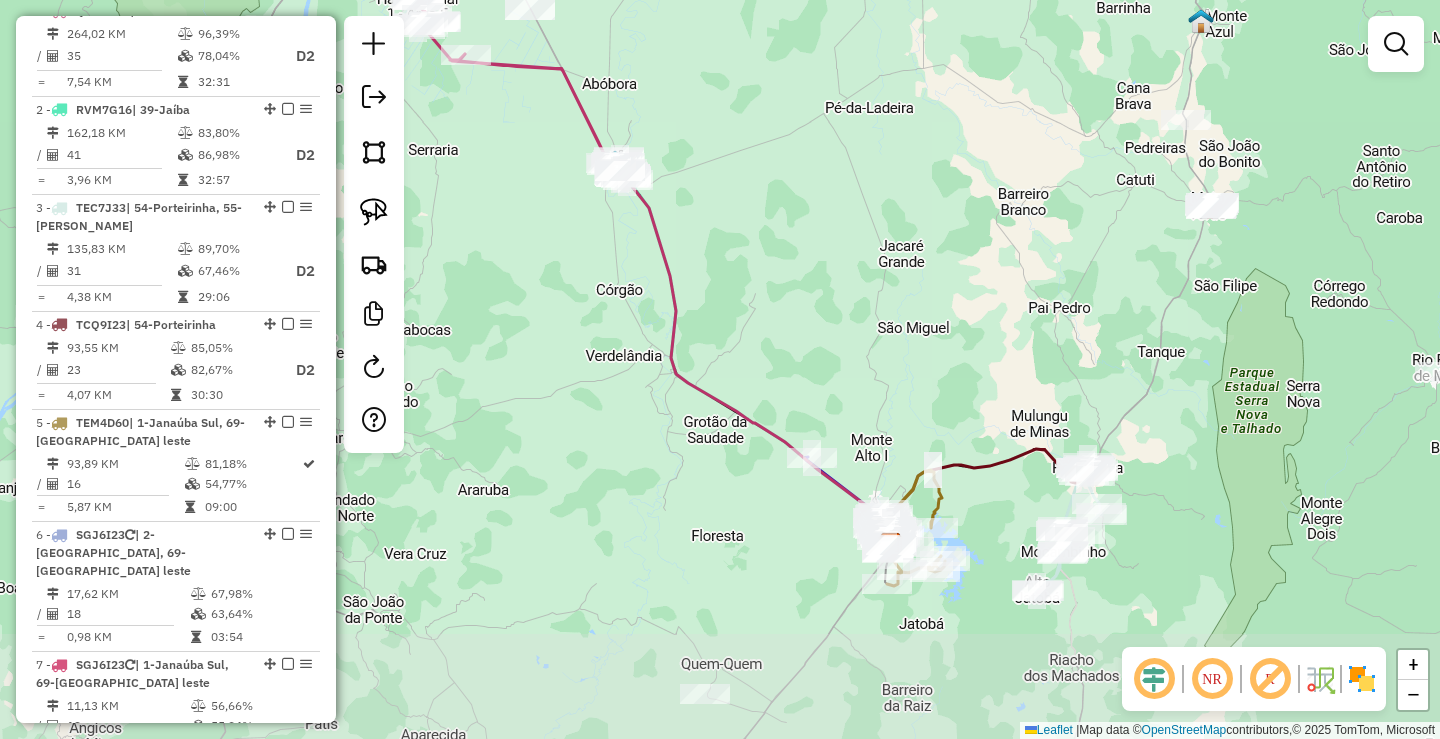 drag, startPoint x: 810, startPoint y: 554, endPoint x: 669, endPoint y: 329, distance: 265.52966 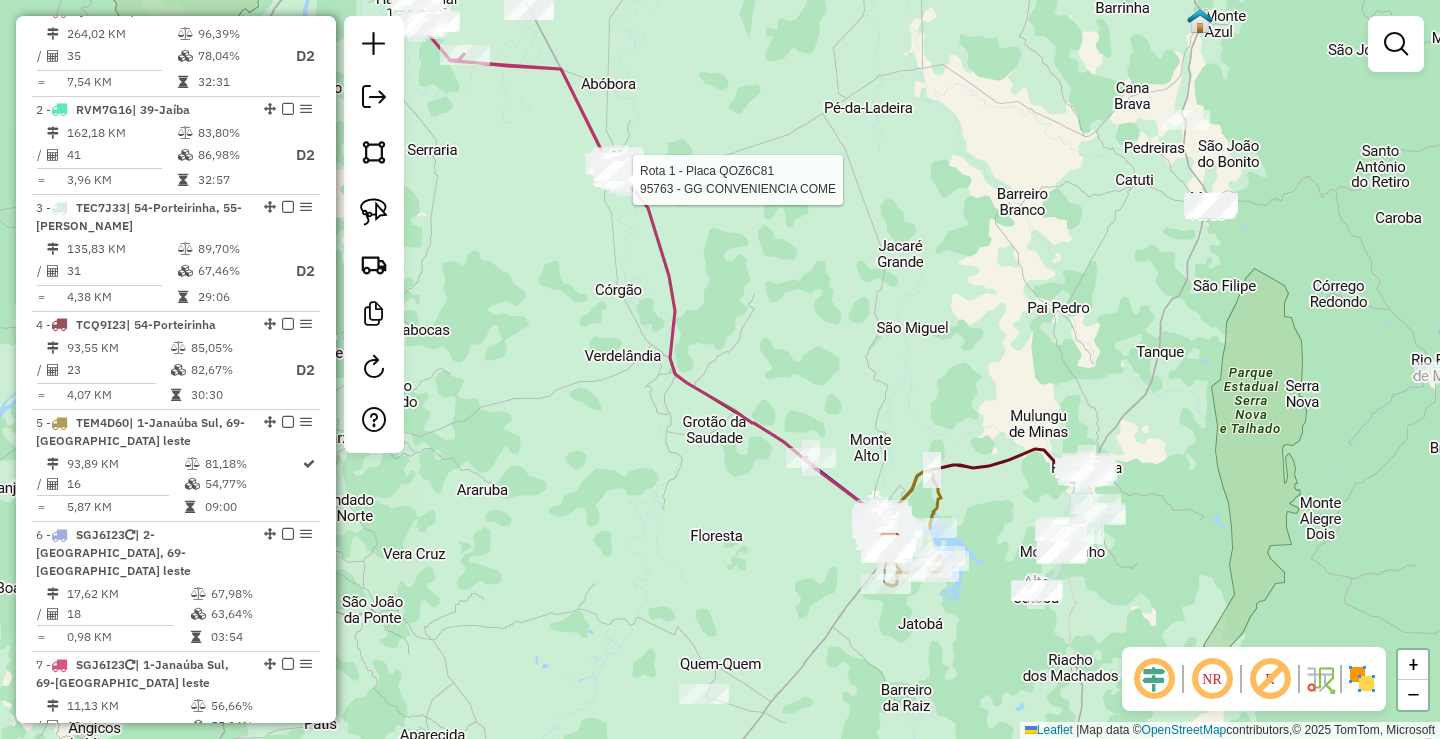 select on "*********" 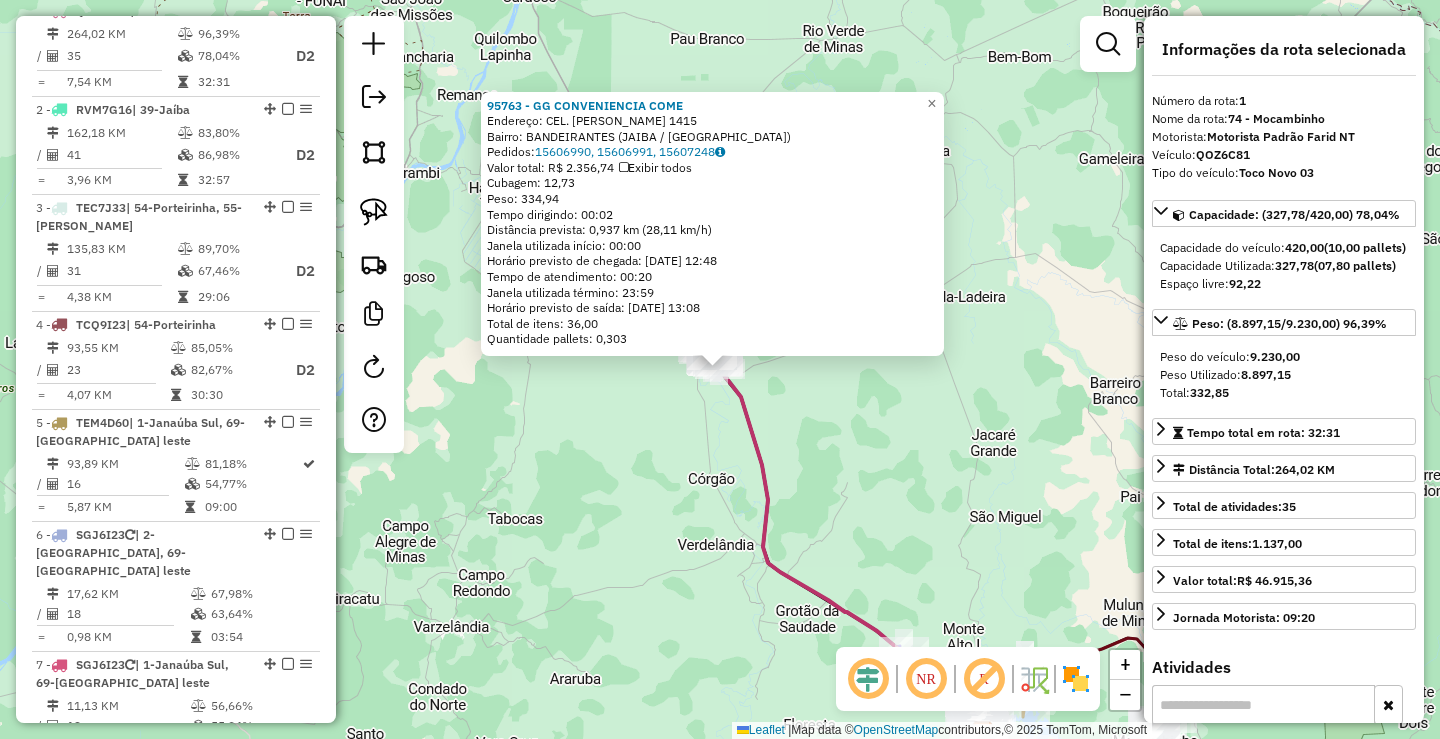 click on "95763 - GG CONVENIENCIA COME  Endereço:  CEL. MOACIR [PERSON_NAME] 1415   Bairro: BANDEIRANTES (JAIBA / [GEOGRAPHIC_DATA])   [GEOGRAPHIC_DATA]:  15606990, 15606991, 15607248   Valor total: R$ 2.356,74   Exibir todos   Cubagem: 12,73  Peso: 334,94  Tempo dirigindo: 00:02   Distância prevista: 0,937 km (28,11 km/h)   Janela utilizada início: 00:00   Horário previsto de chegada: [DATE] 12:48   Tempo de atendimento: 00:20   Janela utilizada término: 23:59   Horário previsto de saída: [DATE] 13:08   Total de itens: 36,00   Quantidade pallets: 0,303  × Janela de atendimento Grade de atendimento Capacidade Transportadoras Veículos Cliente Pedidos  Rotas Selecione os dias de semana para filtrar as janelas de atendimento  Seg   Ter   Qua   Qui   Sex   Sáb   Dom  Informe o período da janela de atendimento: De: Até:  Filtrar exatamente a janela do cliente  Considerar janela de atendimento padrão  Selecione os dias de semana para filtrar as grades de atendimento  Seg   Ter   Qua   Qui   Sex   Sáb   Dom   Peso mínimo:  **** +" 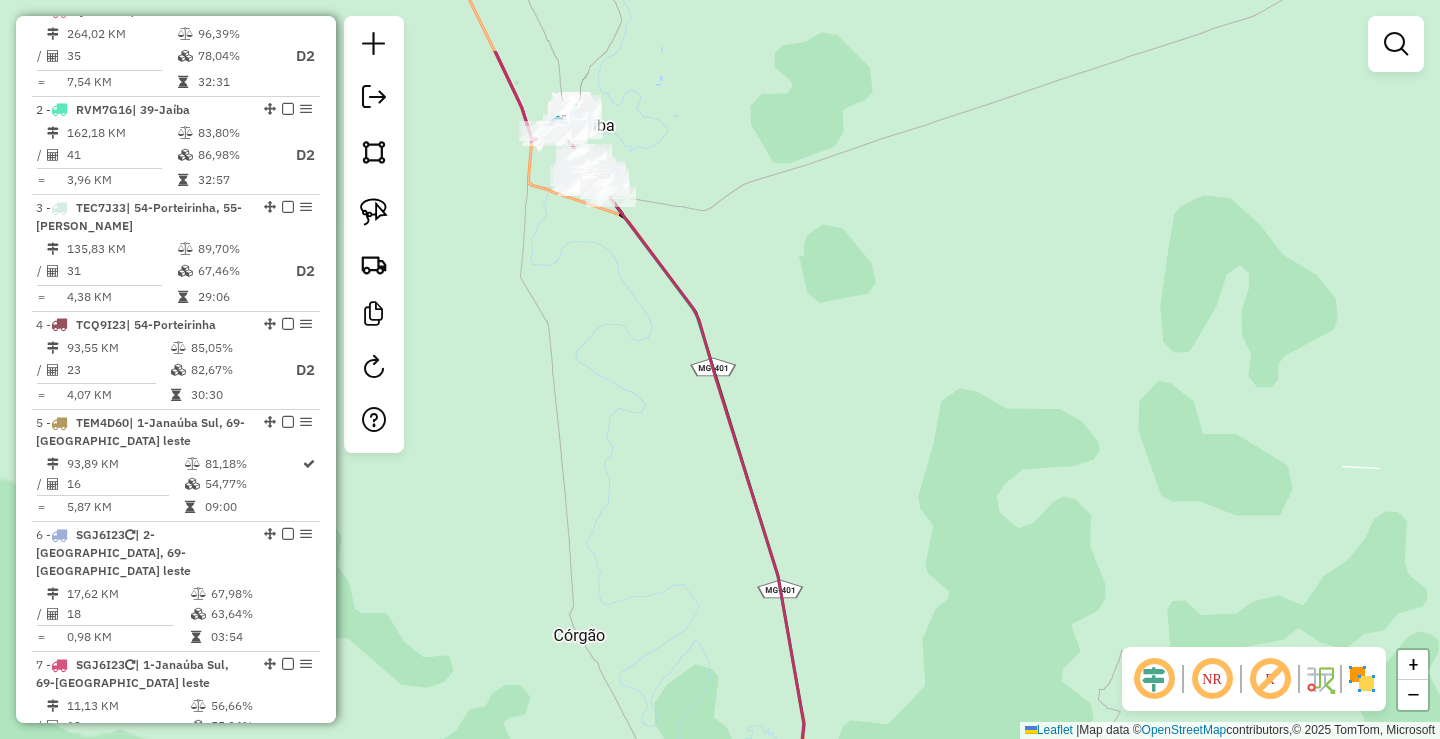 drag, startPoint x: 826, startPoint y: 471, endPoint x: 885, endPoint y: 579, distance: 123.065025 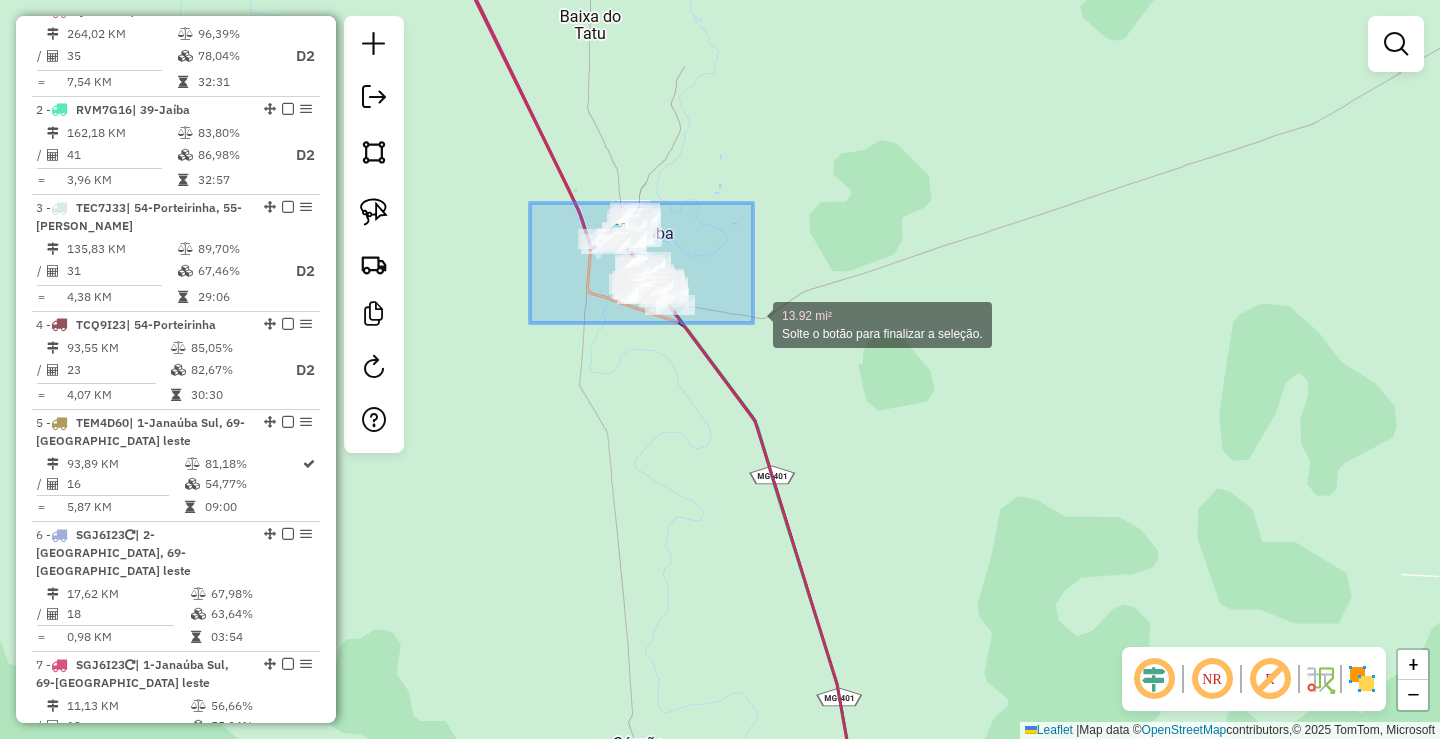 drag, startPoint x: 640, startPoint y: 265, endPoint x: 755, endPoint y: 331, distance: 132.59337 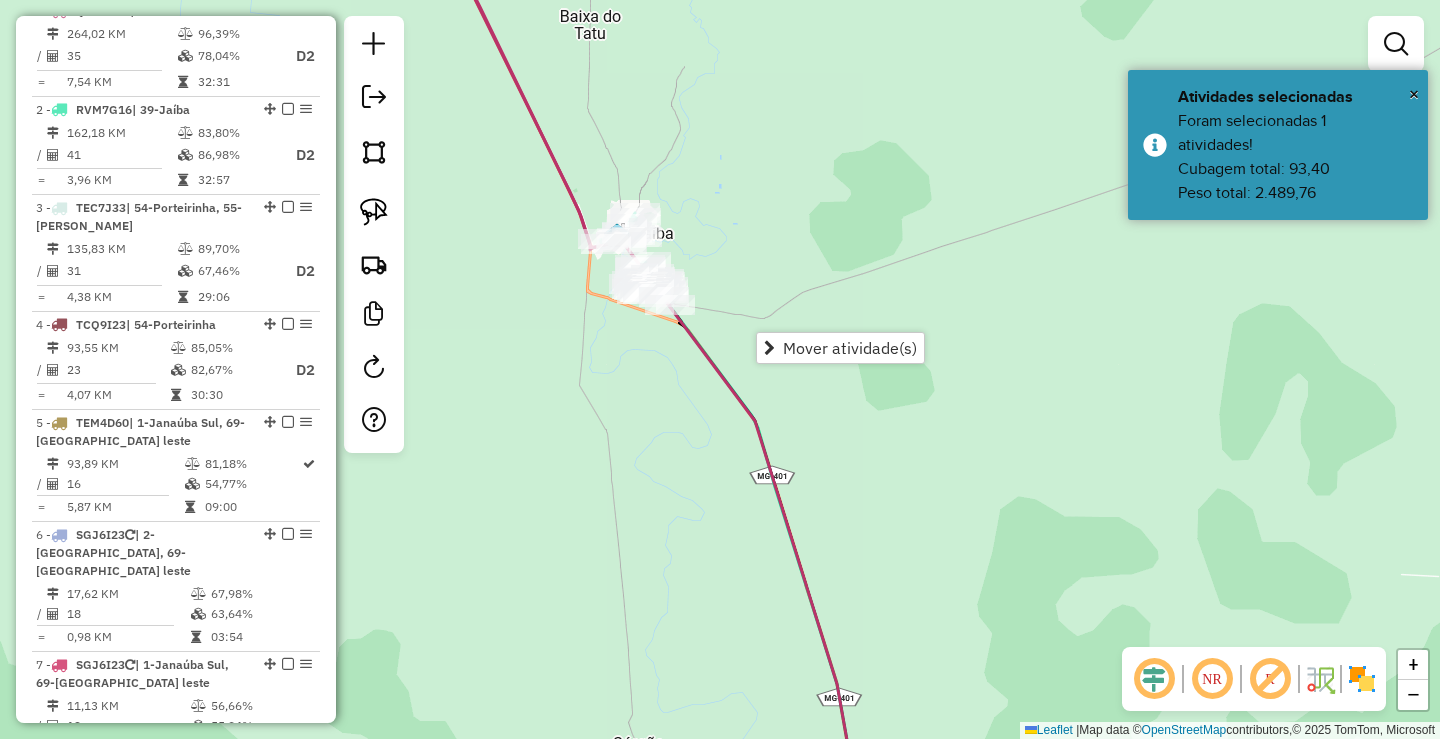 click on "Janela de atendimento Grade de atendimento Capacidade Transportadoras Veículos Cliente Pedidos  Rotas Selecione os dias de semana para filtrar as janelas de atendimento  Seg   Ter   Qua   Qui   Sex   Sáb   Dom  Informe o período da janela de atendimento: De: Até:  Filtrar exatamente a janela do cliente  Considerar janela de atendimento padrão  Selecione os dias de semana para filtrar as grades de atendimento  Seg   Ter   Qua   Qui   Sex   Sáb   Dom   Considerar clientes sem dia de atendimento cadastrado  Clientes fora do dia de atendimento selecionado Filtrar as atividades entre os valores definidos abaixo:  Peso mínimo:  ****  Peso máximo:  ****  Cubagem mínima:   Cubagem máxima:   De:   Até:  Filtrar as atividades entre o tempo de atendimento definido abaixo:  De:   Até:   Considerar capacidade total dos clientes não roteirizados Transportadora: Selecione um ou mais itens Tipo de veículo: Selecione um ou mais itens Veículo: Selecione um ou mais itens Motorista: Selecione um ou mais itens De:" 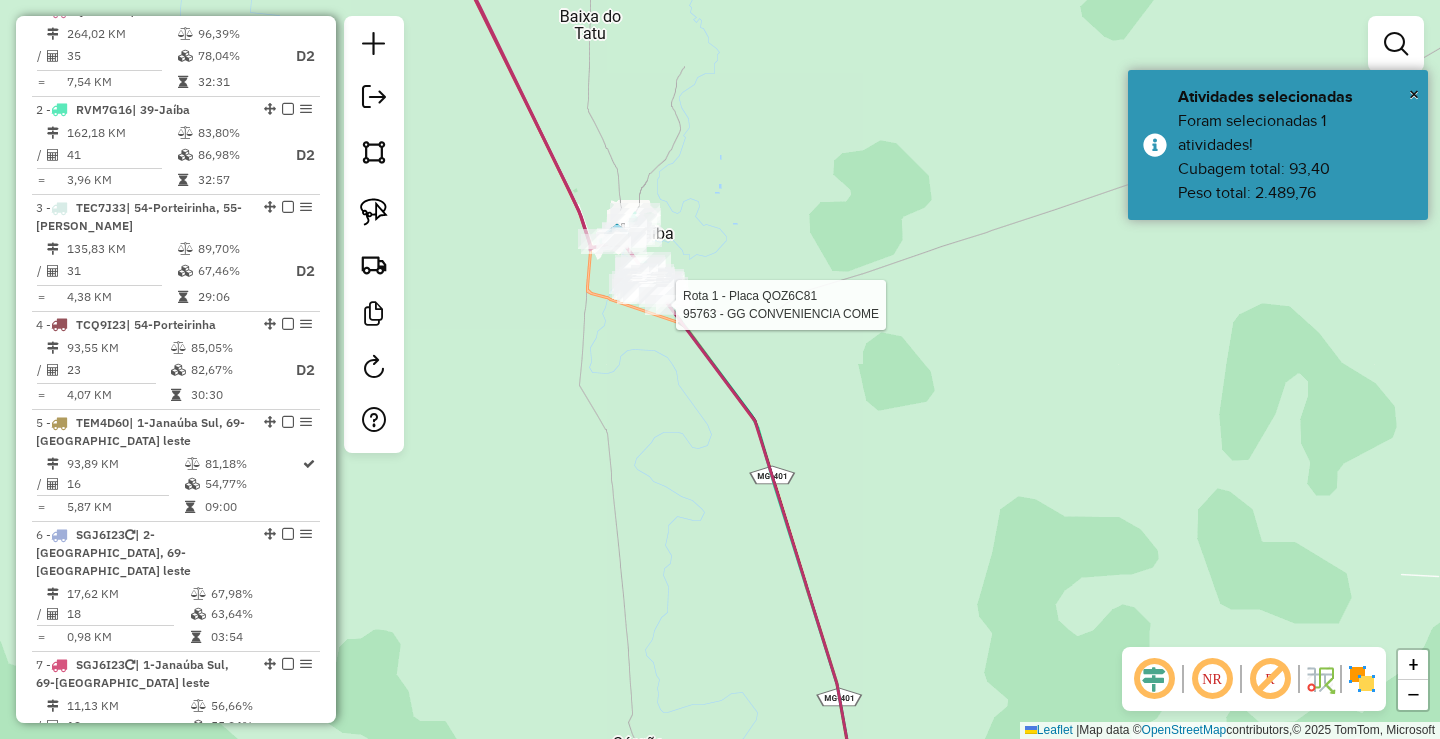 select on "*********" 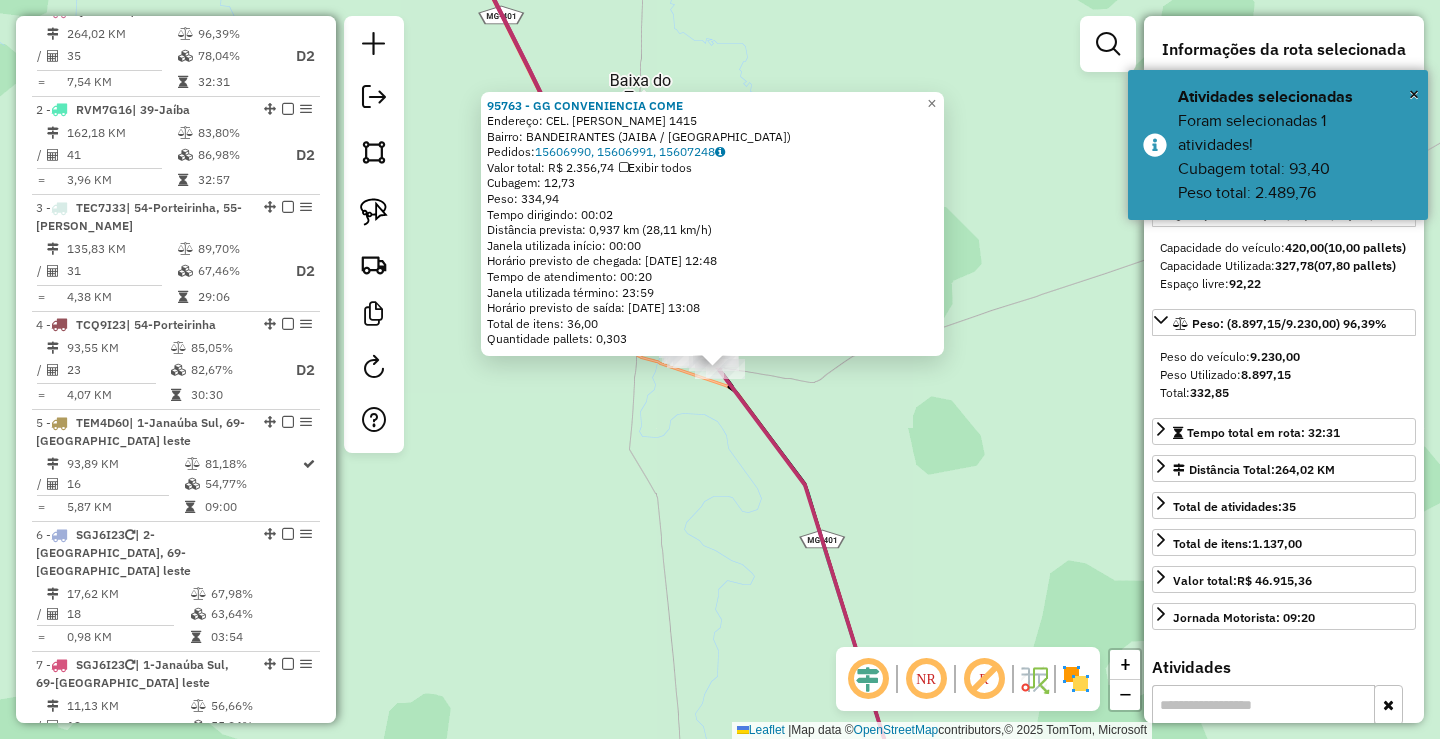 click on "95763 - GG CONVENIENCIA COME  Endereço:  CEL. MOACIR [PERSON_NAME] 1415   Bairro: BANDEIRANTES (JAIBA / [GEOGRAPHIC_DATA])   [GEOGRAPHIC_DATA]:  15606990, 15606991, 15607248   Valor total: R$ 2.356,74   Exibir todos   Cubagem: 12,73  Peso: 334,94  Tempo dirigindo: 00:02   Distância prevista: 0,937 km (28,11 km/h)   Janela utilizada início: 00:00   Horário previsto de chegada: [DATE] 12:48   Tempo de atendimento: 00:20   Janela utilizada término: 23:59   Horário previsto de saída: [DATE] 13:08   Total de itens: 36,00   Quantidade pallets: 0,303  × Janela de atendimento Grade de atendimento Capacidade Transportadoras Veículos Cliente Pedidos  Rotas Selecione os dias de semana para filtrar as janelas de atendimento  Seg   Ter   Qua   Qui   Sex   Sáb   Dom  Informe o período da janela de atendimento: De: Até:  Filtrar exatamente a janela do cliente  Considerar janela de atendimento padrão  Selecione os dias de semana para filtrar as grades de atendimento  Seg   Ter   Qua   Qui   Sex   Sáb   Dom   Peso mínimo:  **** +" 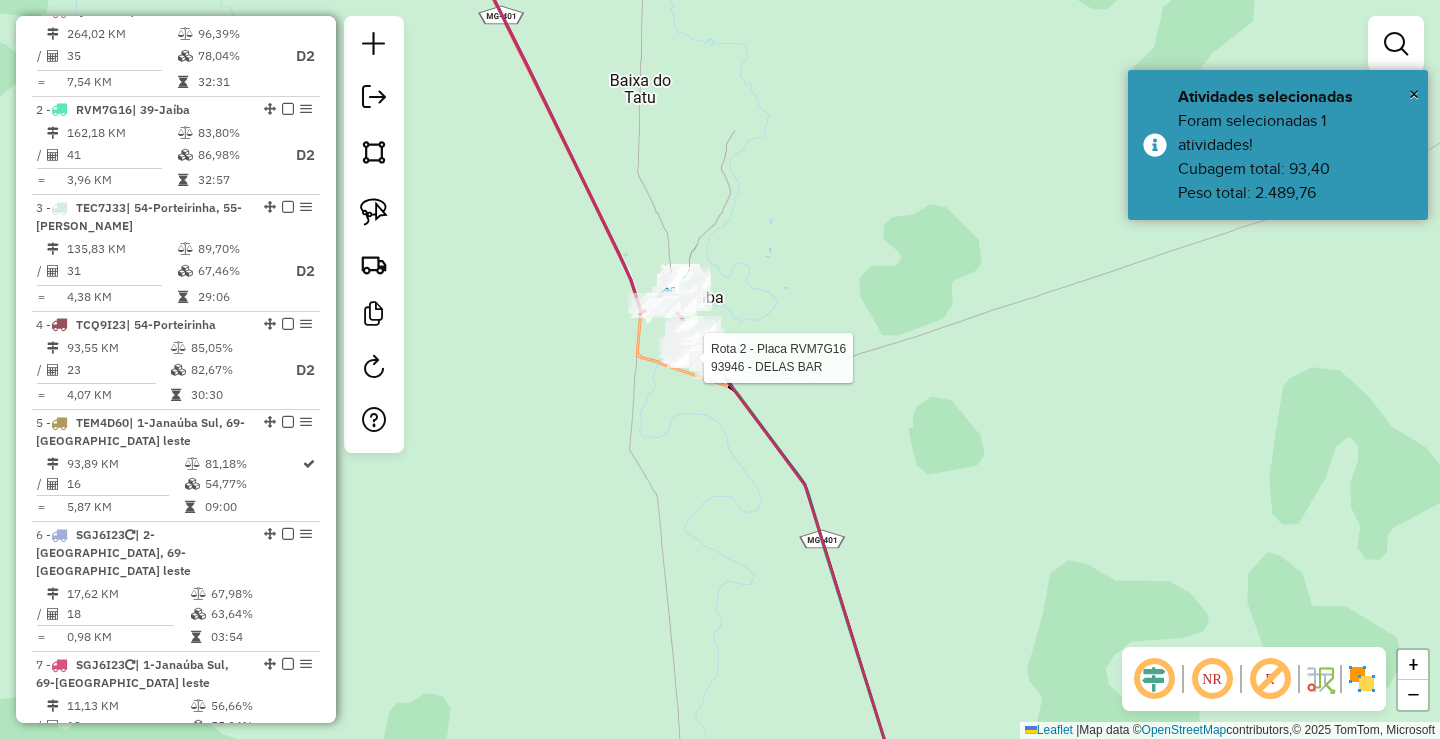 select on "*********" 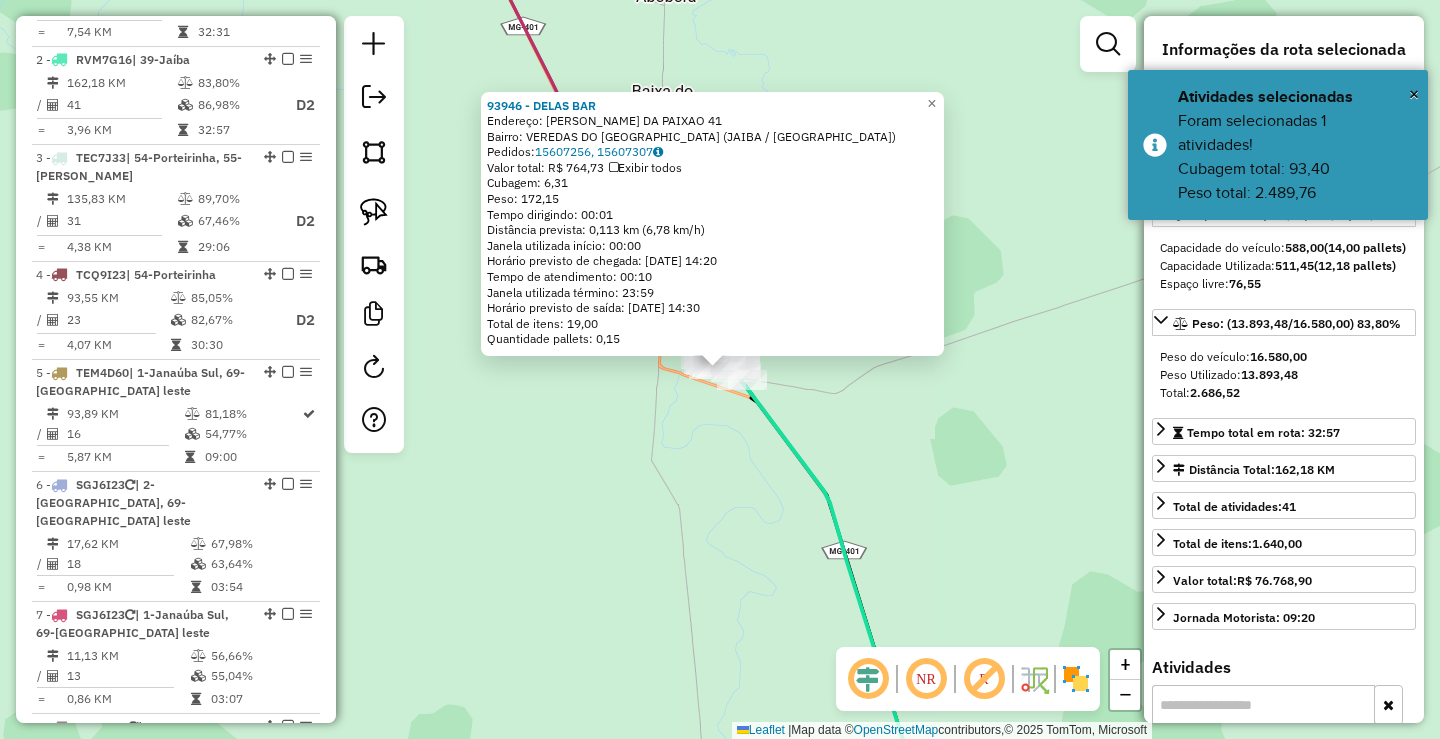 scroll, scrollTop: 898, scrollLeft: 0, axis: vertical 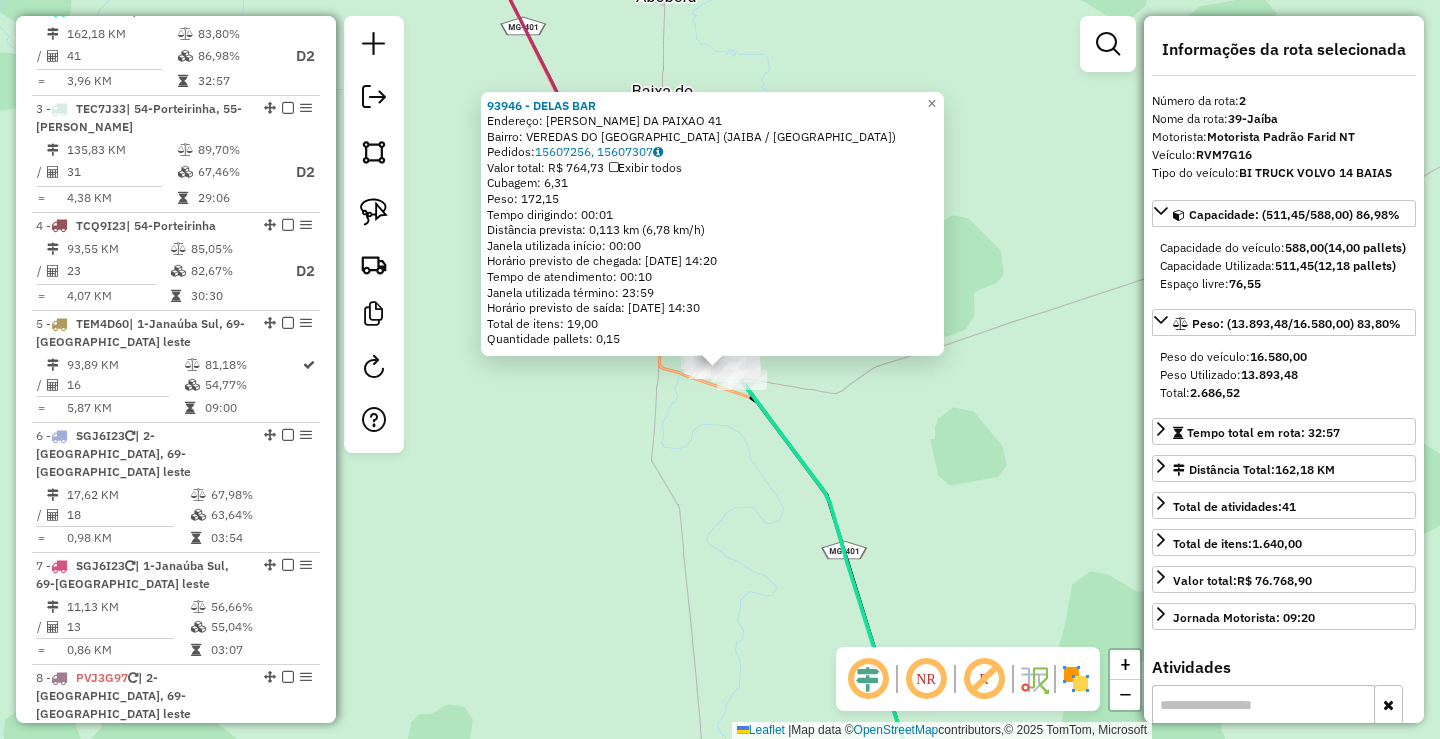 click on "93946 - DELAS BAR  Endereço:  [PERSON_NAME] DA PAIXAO 41   Bairro: [GEOGRAPHIC_DATA] ([GEOGRAPHIC_DATA] / [GEOGRAPHIC_DATA])   [GEOGRAPHIC_DATA]:  15607256, 15607307   Valor total: R$ 764,73   Exibir todos   Cubagem: 6,31  Peso: 172,15  Tempo dirigindo: 00:01   Distância prevista: 0,113 km (6,78 km/h)   [GEOGRAPHIC_DATA] utilizada início: 00:00   Horário previsto de chegada: [DATE] 14:20   Tempo de atendimento: 00:10   Janela utilizada término: 23:59   Horário previsto de saída: [DATE] 14:30   Total de itens: 19,00   Quantidade pallets: 0,15  × Janela de atendimento Grade de atendimento Capacidade Transportadoras Veículos Cliente Pedidos  Rotas Selecione os dias de semana para filtrar as janelas de atendimento  Seg   Ter   Qua   Qui   Sex   Sáb   Dom  Informe o período da janela de atendimento: De: Até:  Filtrar exatamente a janela do cliente  Considerar janela de atendimento padrão  Selecione os dias de semana para filtrar as grades de atendimento  Seg   Ter   Qua   Qui   Sex   Sáb   Dom   Peso mínimo:  ****  Peso máximo:  **** +" 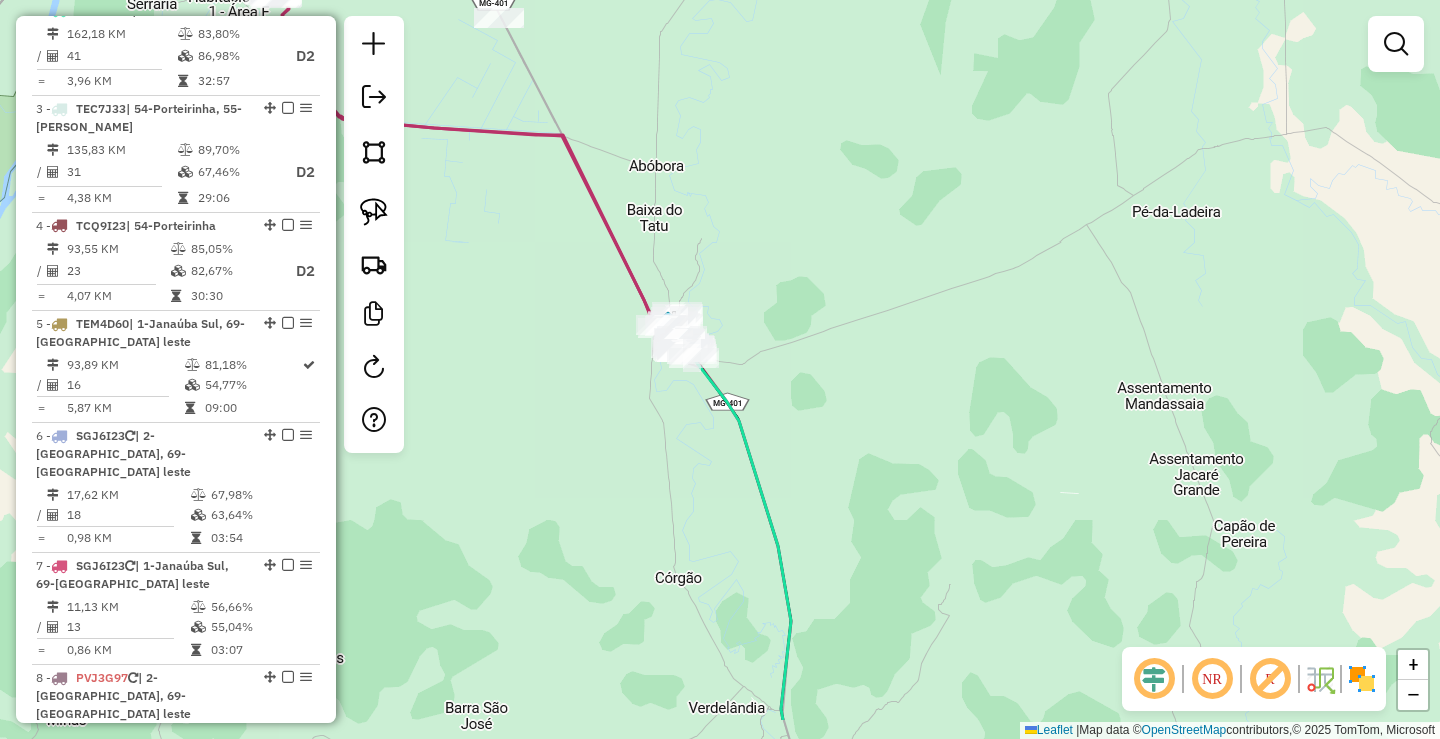 drag, startPoint x: 900, startPoint y: 521, endPoint x: 793, endPoint y: 323, distance: 225.06221 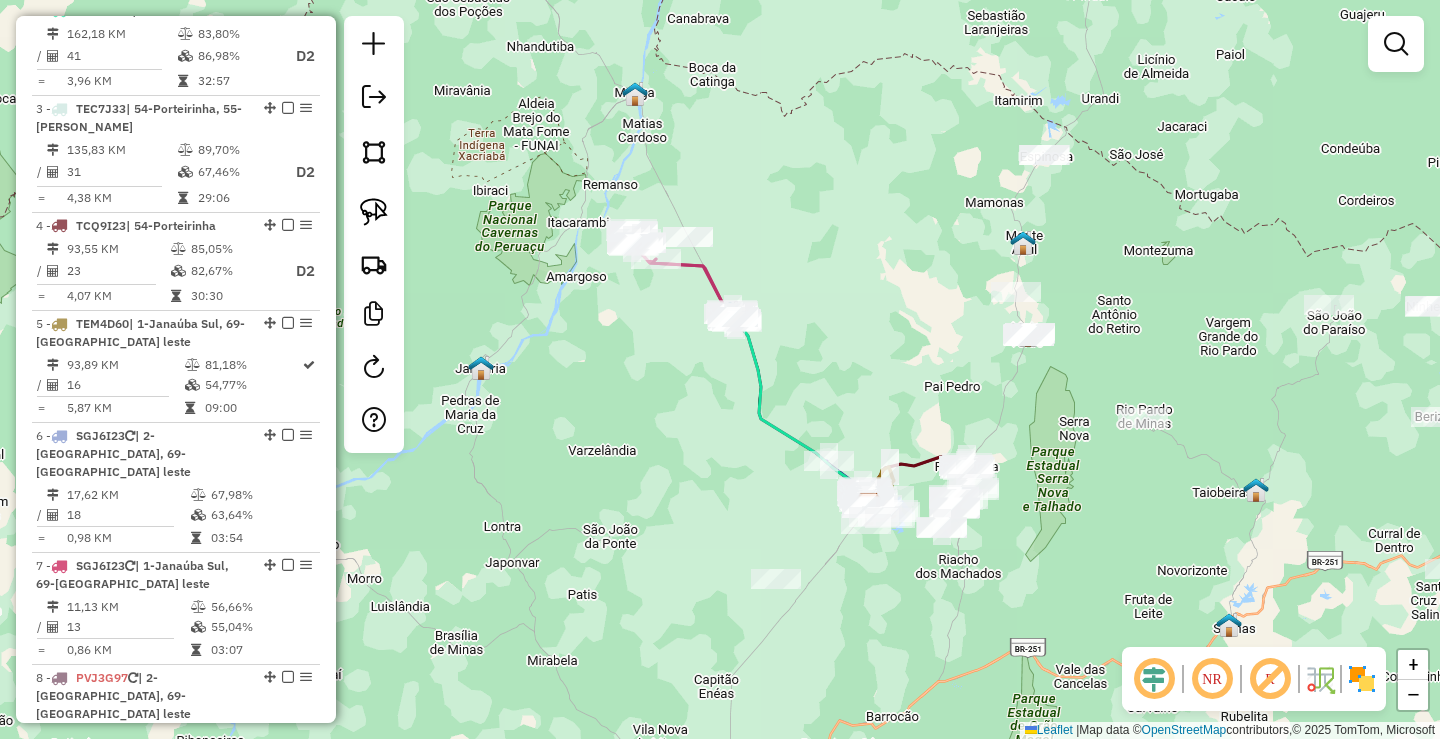 drag, startPoint x: 873, startPoint y: 406, endPoint x: 748, endPoint y: 310, distance: 157.61028 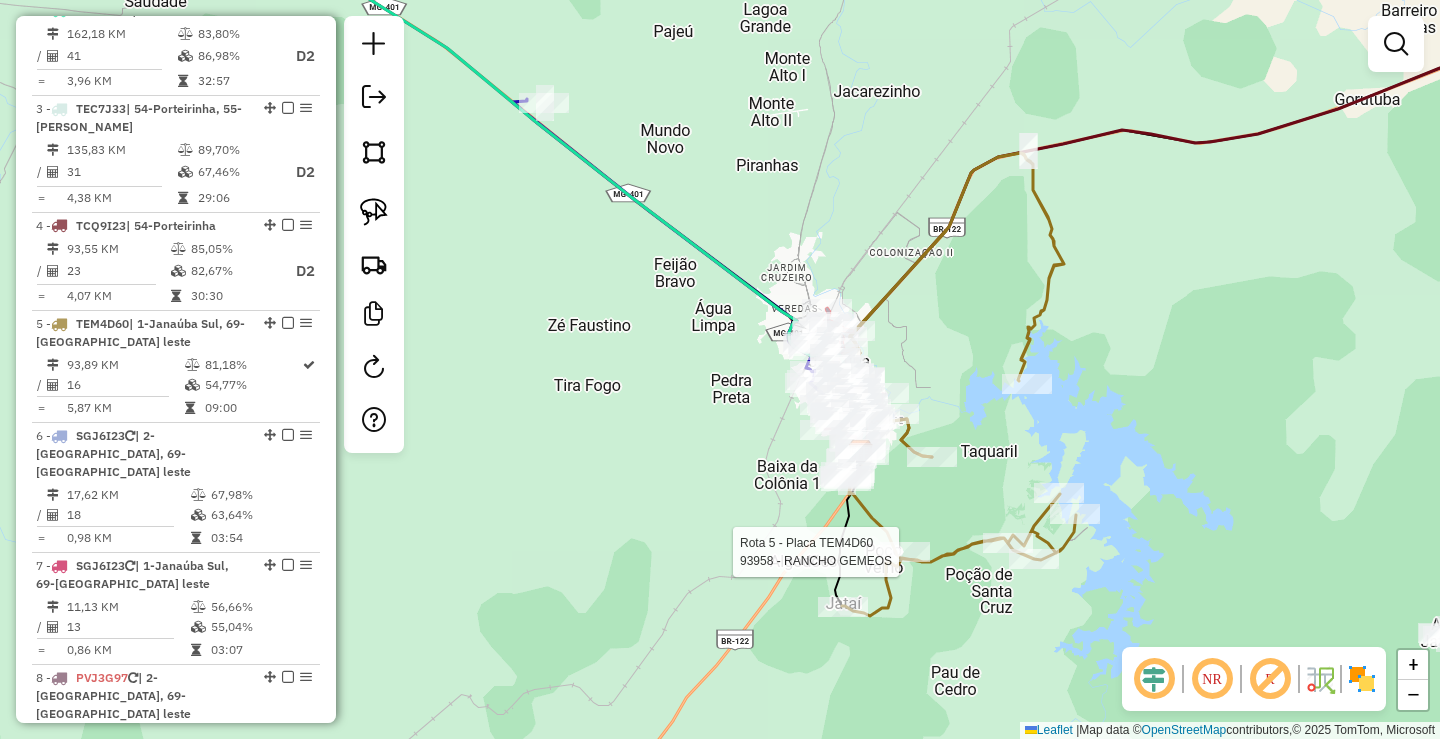 select on "*********" 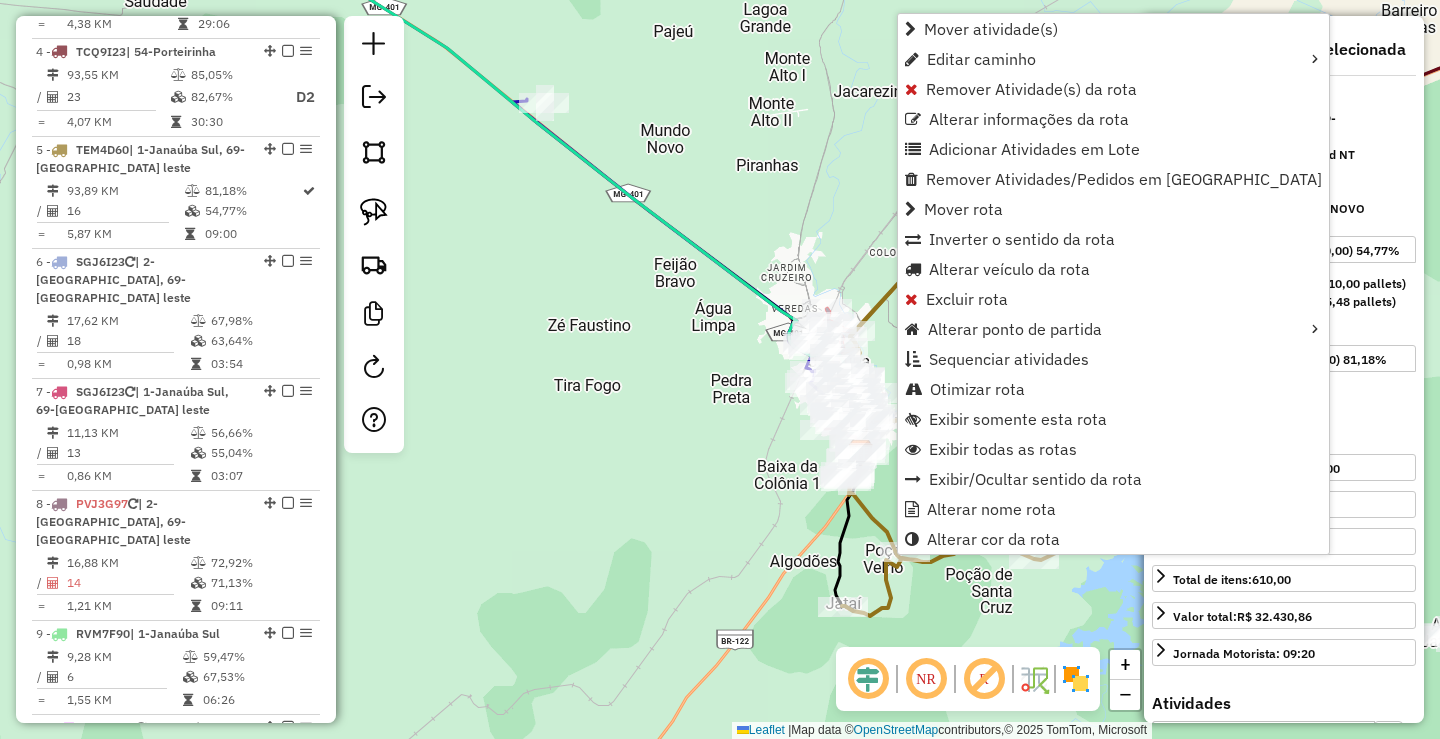 scroll, scrollTop: 1211, scrollLeft: 0, axis: vertical 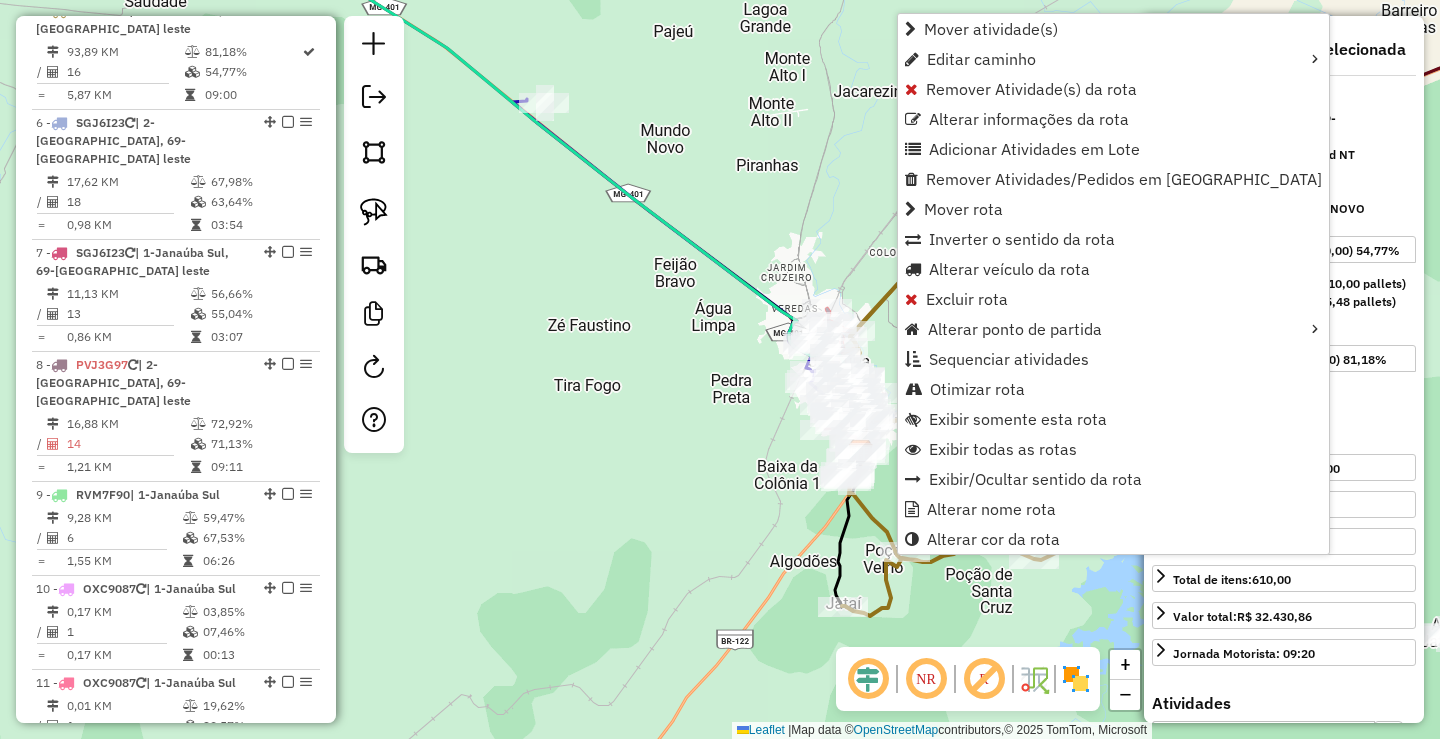 click on "Janela de atendimento Grade de atendimento Capacidade Transportadoras Veículos Cliente Pedidos  Rotas Selecione os dias de semana para filtrar as janelas de atendimento  Seg   Ter   Qua   Qui   Sex   Sáb   Dom  Informe o período da janela de atendimento: De: Até:  Filtrar exatamente a janela do cliente  Considerar janela de atendimento padrão  Selecione os dias de semana para filtrar as grades de atendimento  Seg   Ter   Qua   Qui   Sex   Sáb   Dom   Considerar clientes sem dia de atendimento cadastrado  Clientes fora do dia de atendimento selecionado Filtrar as atividades entre os valores definidos abaixo:  Peso mínimo:  ****  Peso máximo:  ****  Cubagem mínima:   Cubagem máxima:   De:   Até:  Filtrar as atividades entre o tempo de atendimento definido abaixo:  De:   Até:   Considerar capacidade total dos clientes não roteirizados Transportadora: Selecione um ou mais itens Tipo de veículo: Selecione um ou mais itens Veículo: Selecione um ou mais itens Motorista: Selecione um ou mais itens De:" 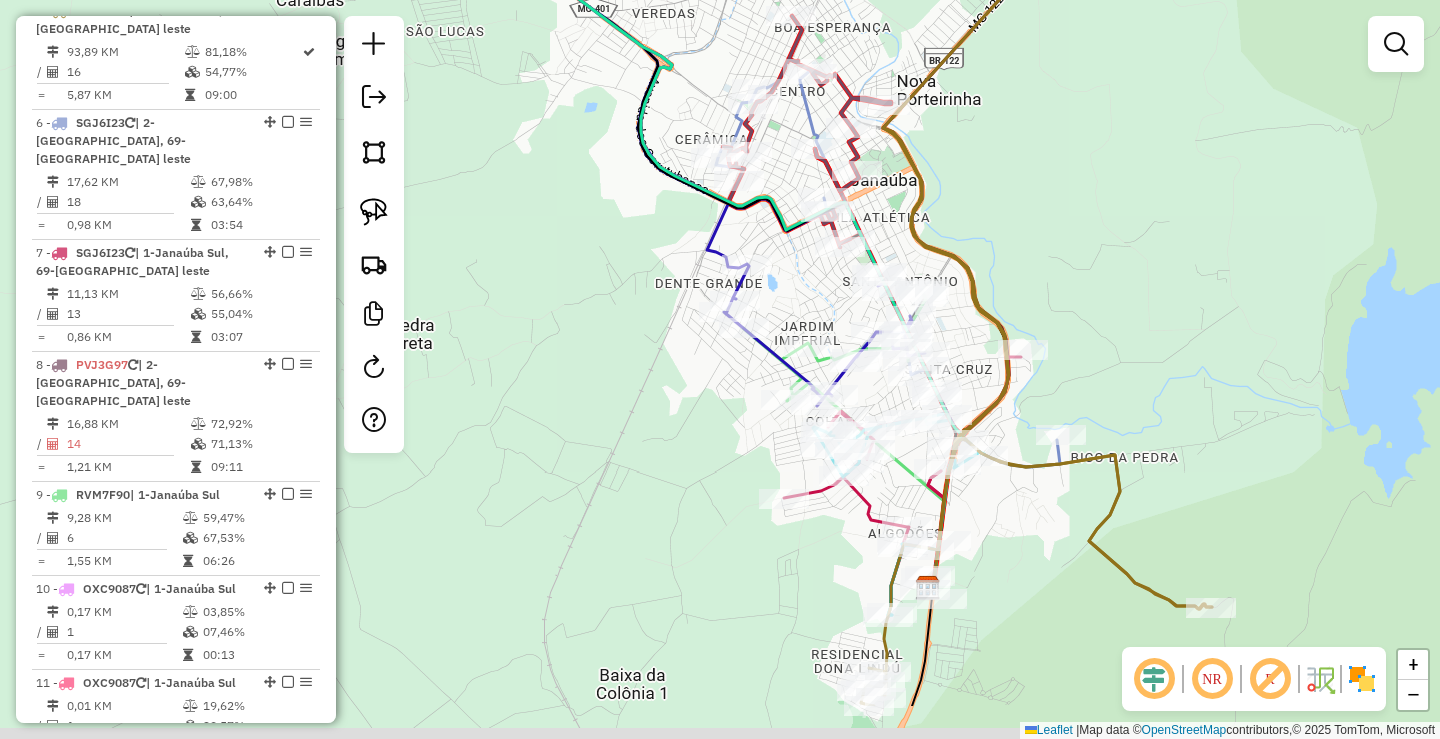 drag, startPoint x: 1181, startPoint y: 537, endPoint x: 1033, endPoint y: 220, distance: 349.8471 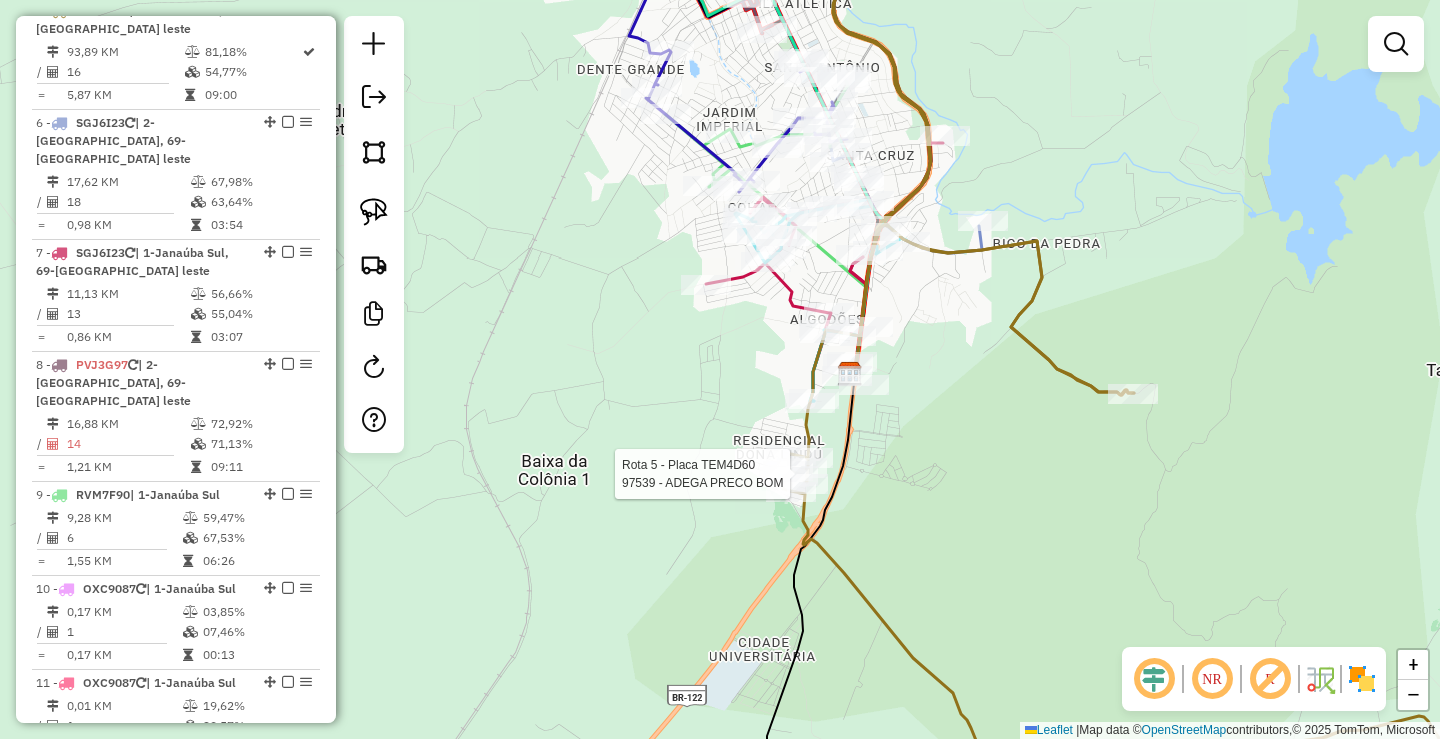 select on "*********" 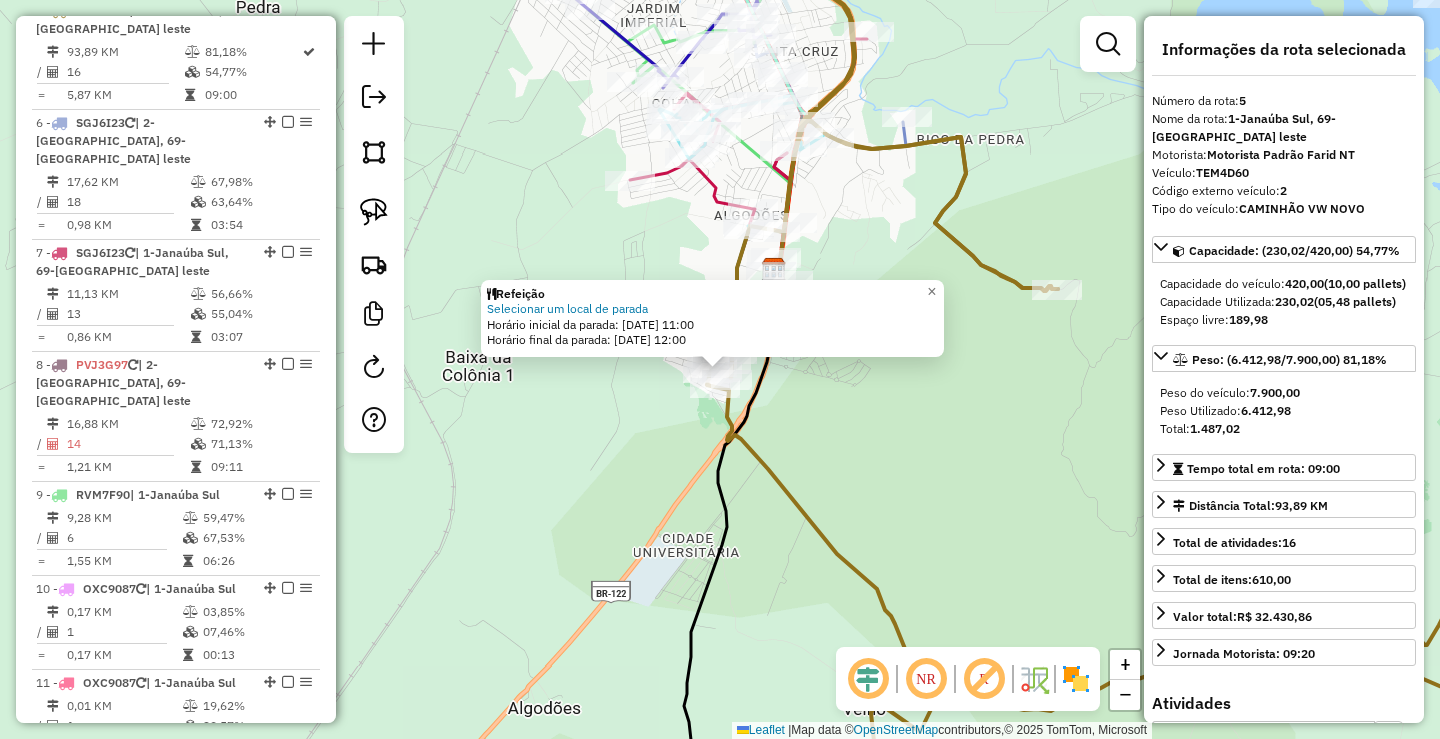 click on "Refeição Selecionar um local de parada  Horário inicial da parada: [DATE] 11:00   Horário final da parada: [DATE] 12:00  × Janela de atendimento Grade de atendimento Capacidade Transportadoras Veículos Cliente Pedidos  Rotas Selecione os dias de semana para filtrar as janelas de atendimento  Seg   Ter   Qua   Qui   Sex   Sáb   Dom  Informe o período da janela de atendimento: De: Até:  Filtrar exatamente a janela do cliente  Considerar janela de atendimento padrão  Selecione os dias de semana para filtrar as grades de atendimento  Seg   Ter   Qua   Qui   Sex   Sáb   Dom   Considerar clientes sem dia de atendimento cadastrado  Clientes fora do dia de atendimento selecionado Filtrar as atividades entre os valores definidos abaixo:  Peso mínimo:  ****  Peso máximo:  ****  Cubagem mínima:   Cubagem máxima:   De:   Até:  Filtrar as atividades entre o tempo de atendimento definido abaixo:  De:   Até:   Considerar capacidade total dos clientes não roteirizados Transportadora: Veículo: De:" 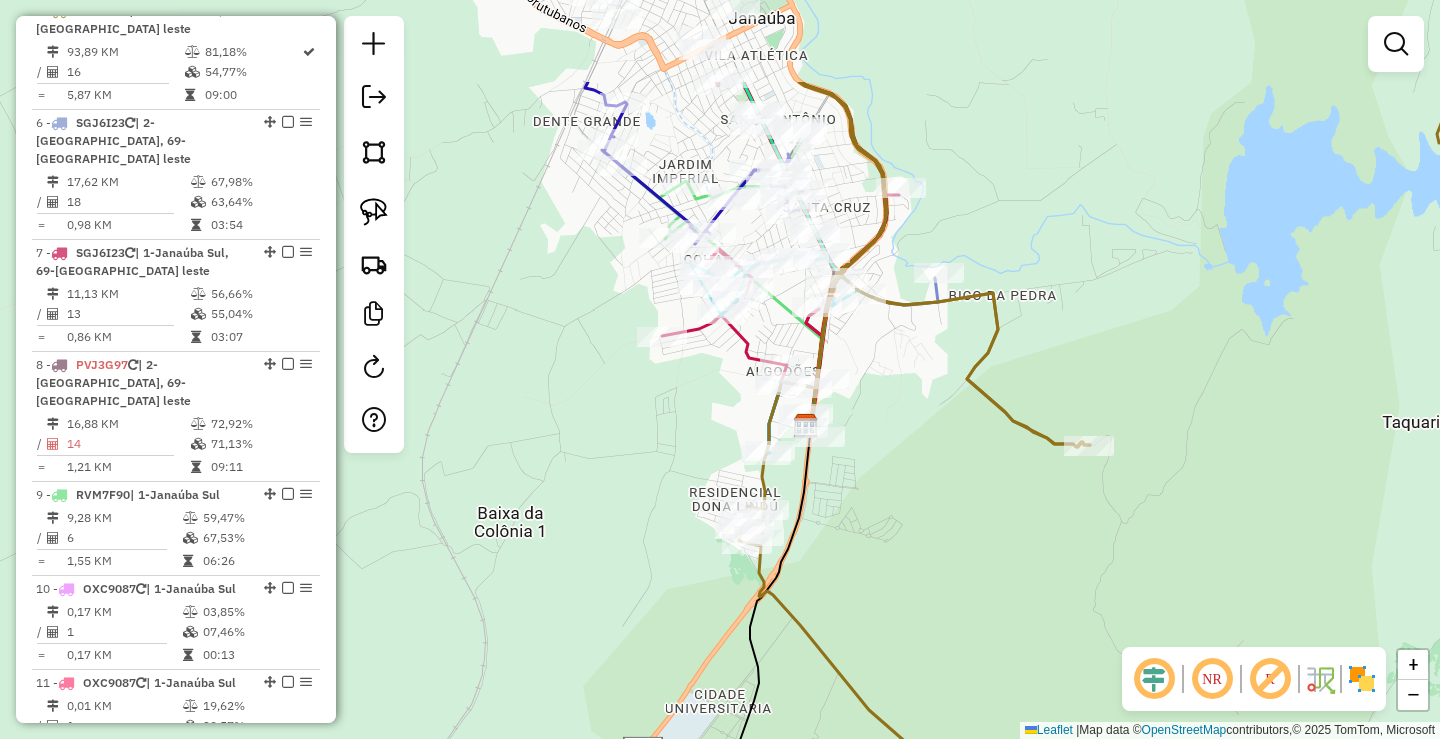 drag, startPoint x: 891, startPoint y: 405, endPoint x: 922, endPoint y: 559, distance: 157.08914 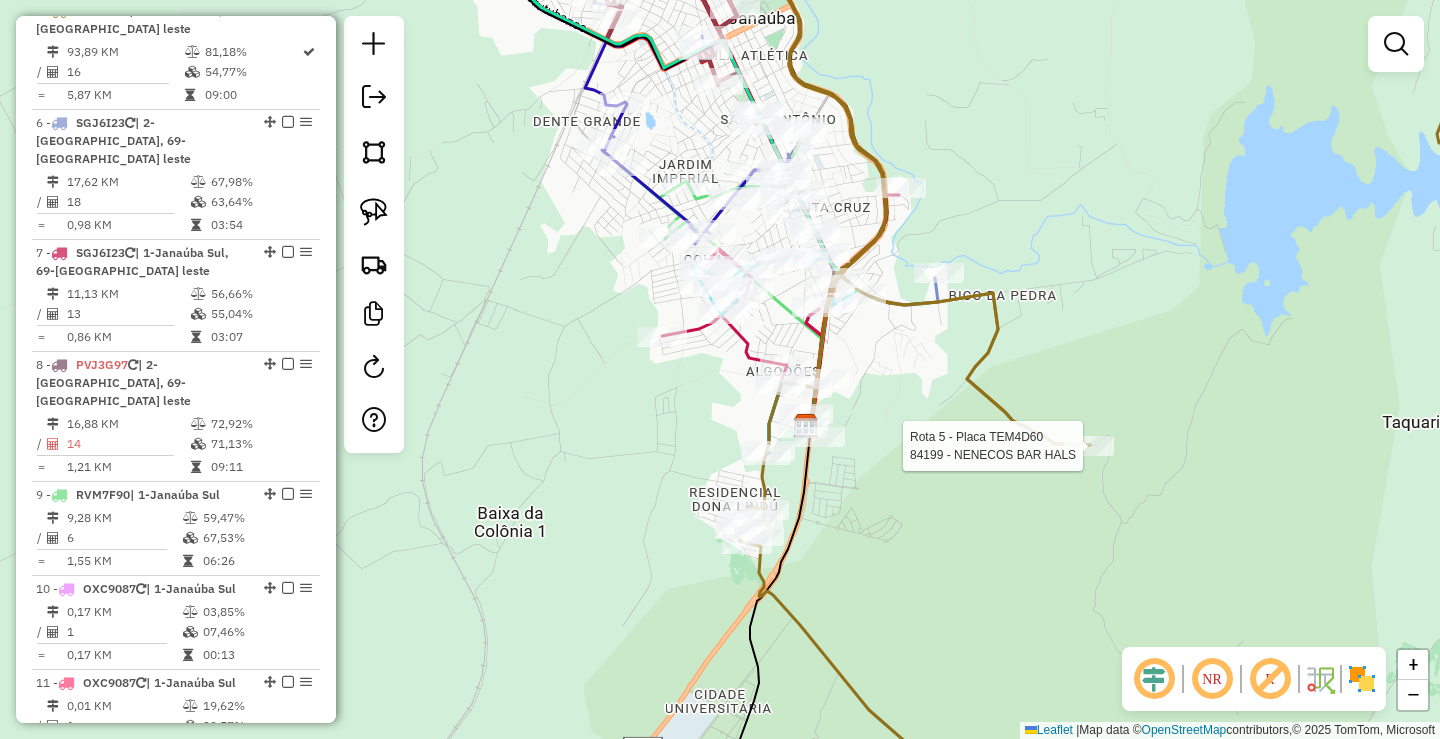 click 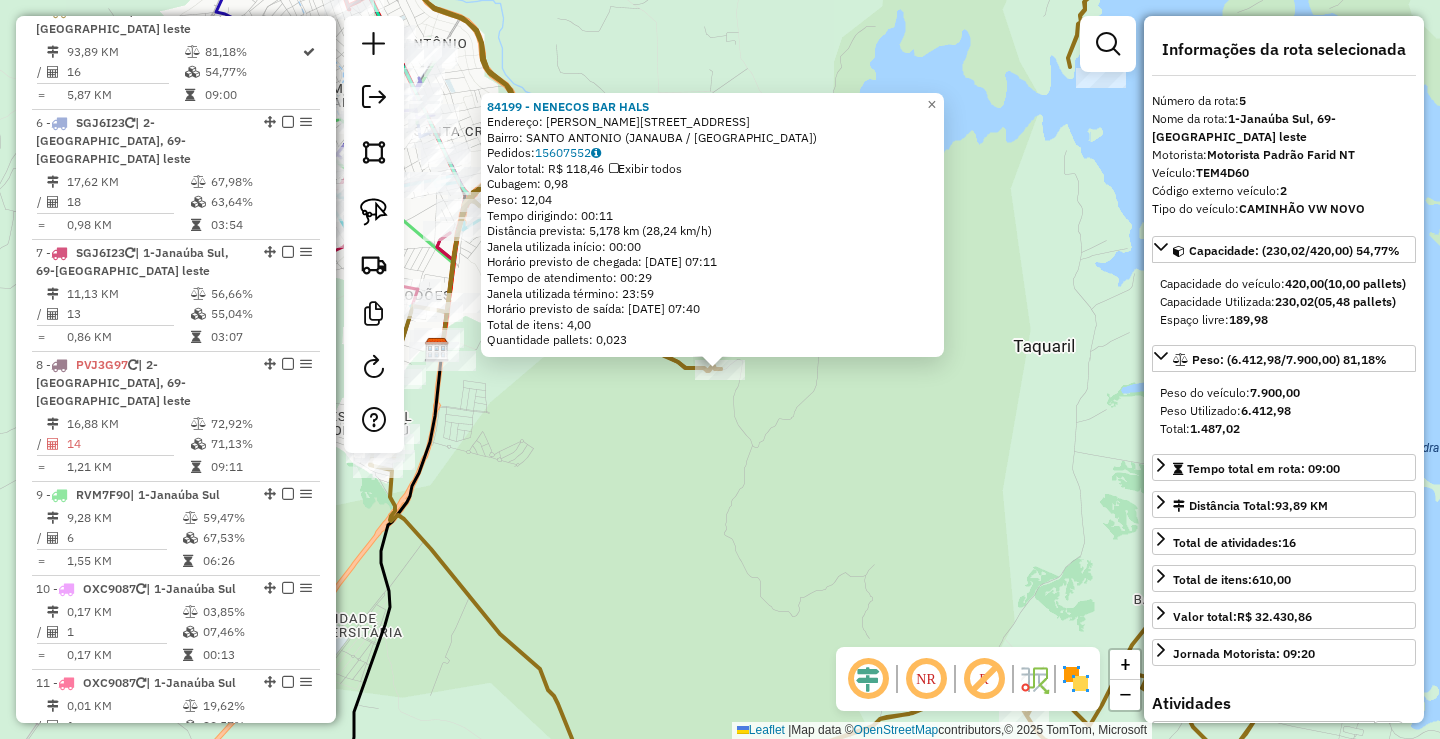 click on "84199 - NENECOS BAR HALS  Endereço:  [PERSON_NAME] 83   Bairro: [GEOGRAPHIC_DATA] (JANAUBA / [GEOGRAPHIC_DATA])   Pedidos:  15607552   Valor total: R$ 118,46   Exibir todos   Cubagem: 0,98  Peso: 12,04  Tempo dirigindo: 00:11   Distância prevista: 5,178 km (28,24 km/h)   [GEOGRAPHIC_DATA] utilizada início: 00:00   Horário previsto de chegada: [DATE] 07:11   Tempo de atendimento: 00:29   Janela utilizada término: 23:59   Horário previsto de saída: [DATE] 07:40   Total de itens: 4,00   Quantidade pallets: 0,023  × Janela de atendimento Grade de atendimento Capacidade Transportadoras Veículos Cliente Pedidos  Rotas Selecione os dias de semana para filtrar as janelas de atendimento  Seg   Ter   Qua   Qui   Sex   Sáb   Dom  Informe o período da janela de atendimento: De: Até:  Filtrar exatamente a janela do cliente  Considerar janela de atendimento padrão  Selecione os dias de semana para filtrar as grades de atendimento  Seg   Ter   Qua   Qui   Sex   Sáb   Dom   Considerar clientes sem dia de atendimento cadastrado ****" 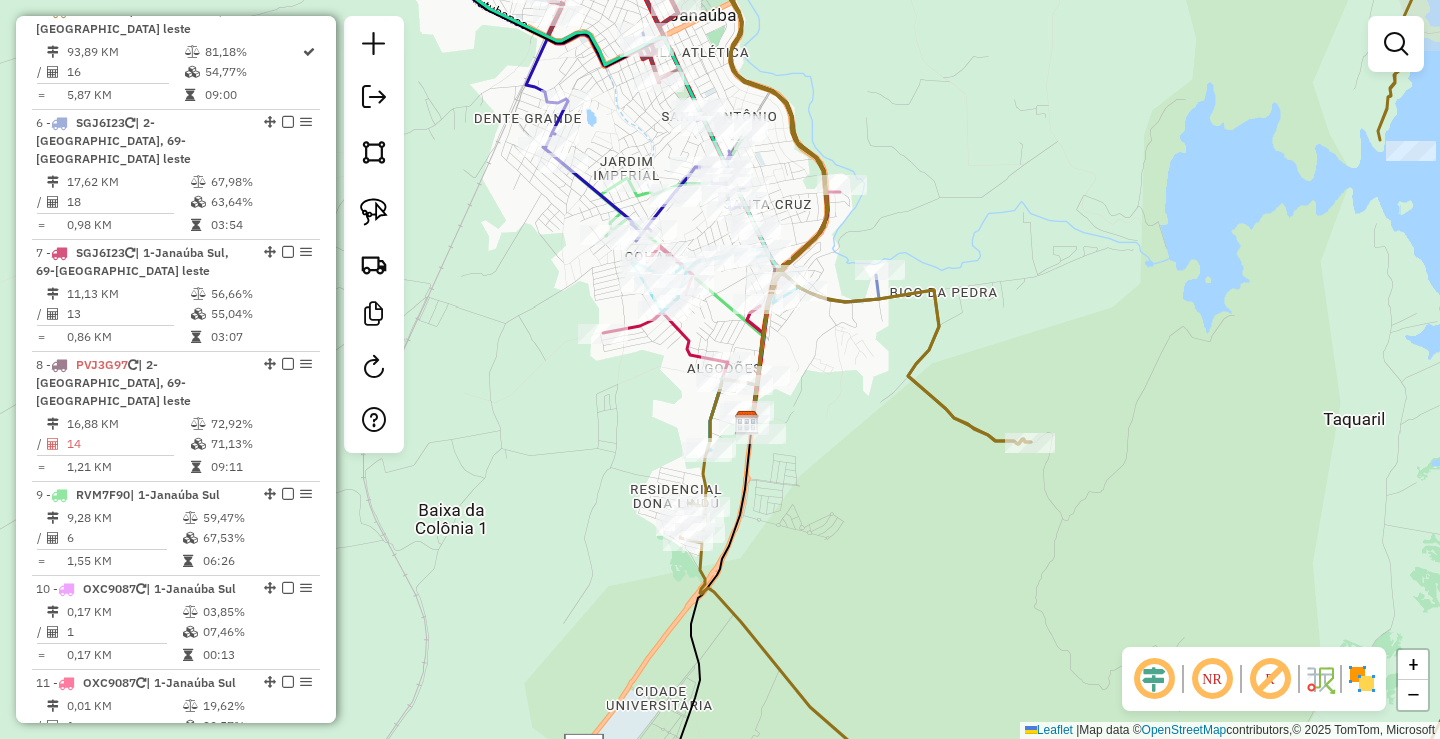drag, startPoint x: 697, startPoint y: 487, endPoint x: 995, endPoint y: 551, distance: 304.795 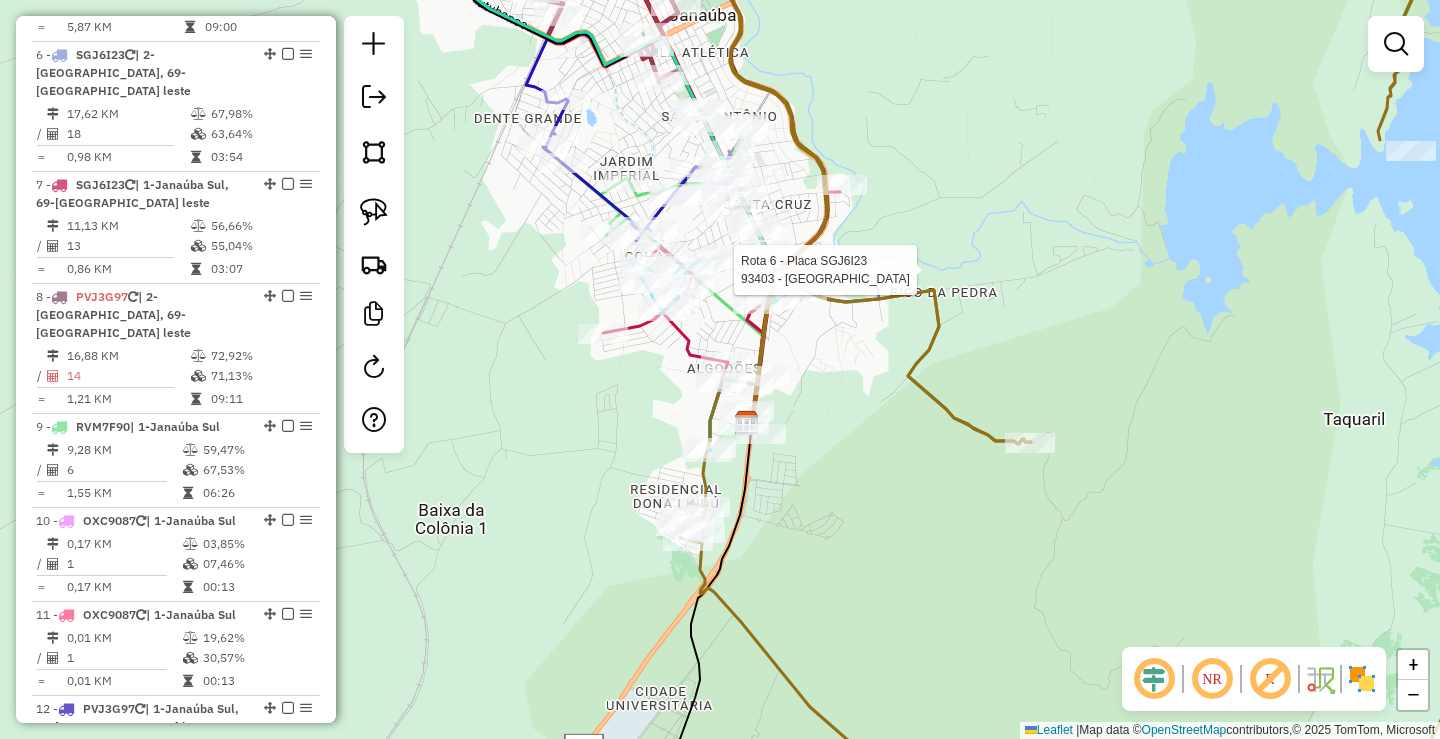 select on "*********" 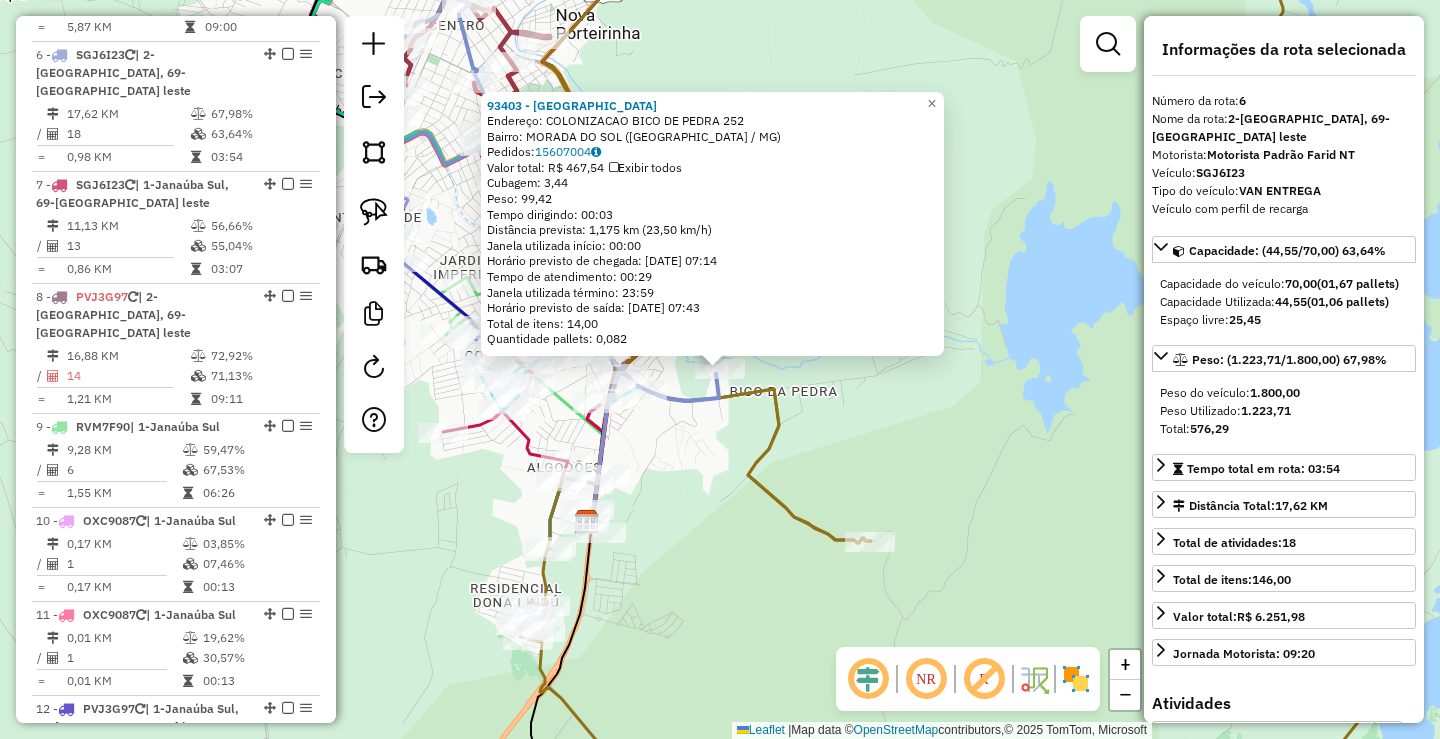 scroll, scrollTop: 1323, scrollLeft: 0, axis: vertical 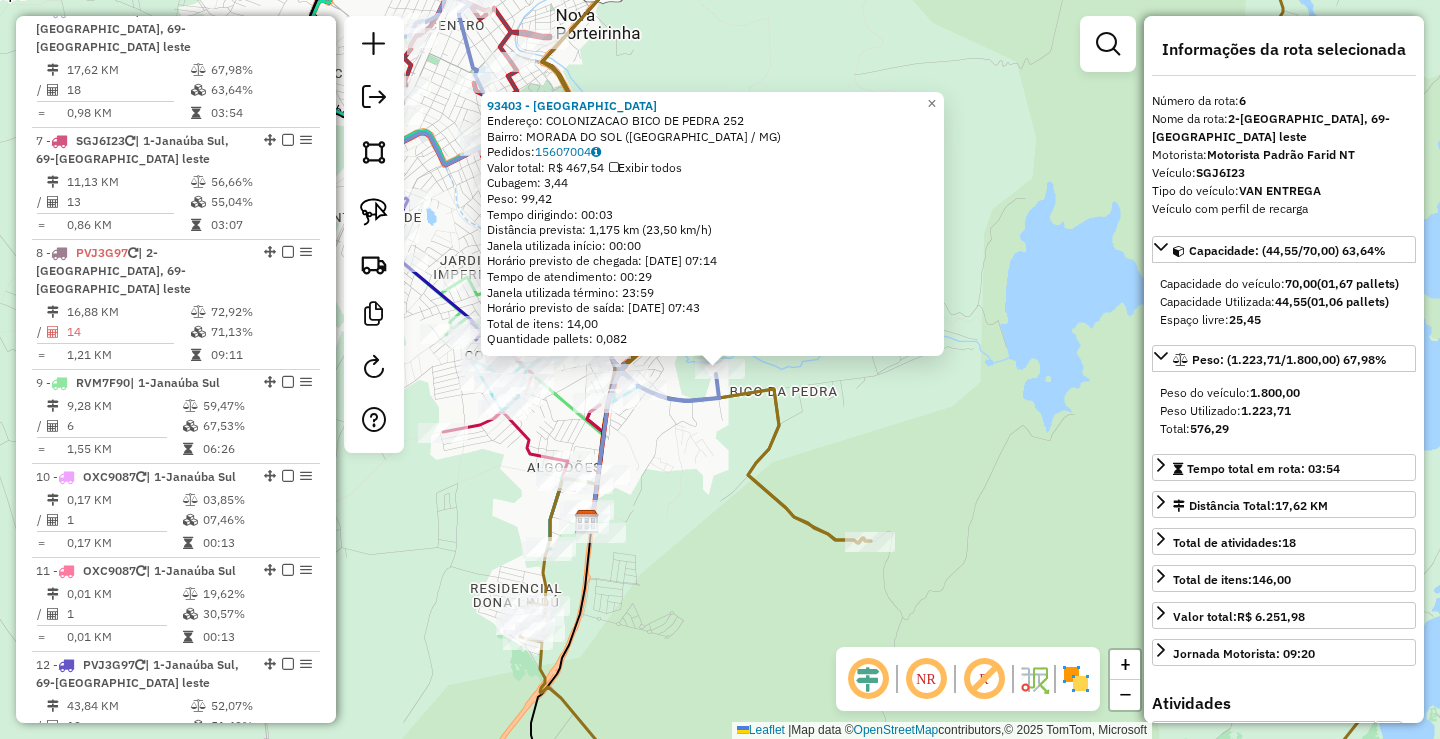 click on "93403 - [GEOGRAPHIC_DATA]  Endereço:  COLONIZACAO BICO DE PEDRA 252   Bairro: [GEOGRAPHIC_DATA] ([GEOGRAPHIC_DATA] / [GEOGRAPHIC_DATA])   Pedidos:  15607004   Valor total: R$ 467,54   Exibir todos   Cubagem: 3,44  Peso: 99,42  Tempo dirigindo: 00:03   Distância prevista: 1,175 km (23,50 km/h)   [GEOGRAPHIC_DATA] utilizada início: 00:00   Horário previsto de chegada: [DATE] 07:14   Tempo de atendimento: 00:29   Janela utilizada término: 23:59   Horário previsto de saída: [DATE] 07:43   Total de itens: 14,00   Quantidade pallets: 0,082  × Janela de atendimento Grade de atendimento Capacidade Transportadoras Veículos Cliente Pedidos  Rotas Selecione os dias de semana para filtrar as janelas de atendimento  Seg   Ter   Qua   Qui   Sex   Sáb   Dom  Informe o período da janela de atendimento: De: Até:  Filtrar exatamente a janela do cliente  Considerar janela de atendimento padrão  Selecione os dias de semana para filtrar as grades de atendimento  Seg   Ter   Qua   Qui   Sex   Sáb   Dom   Clientes fora do dia de atendimento selecionado ****" 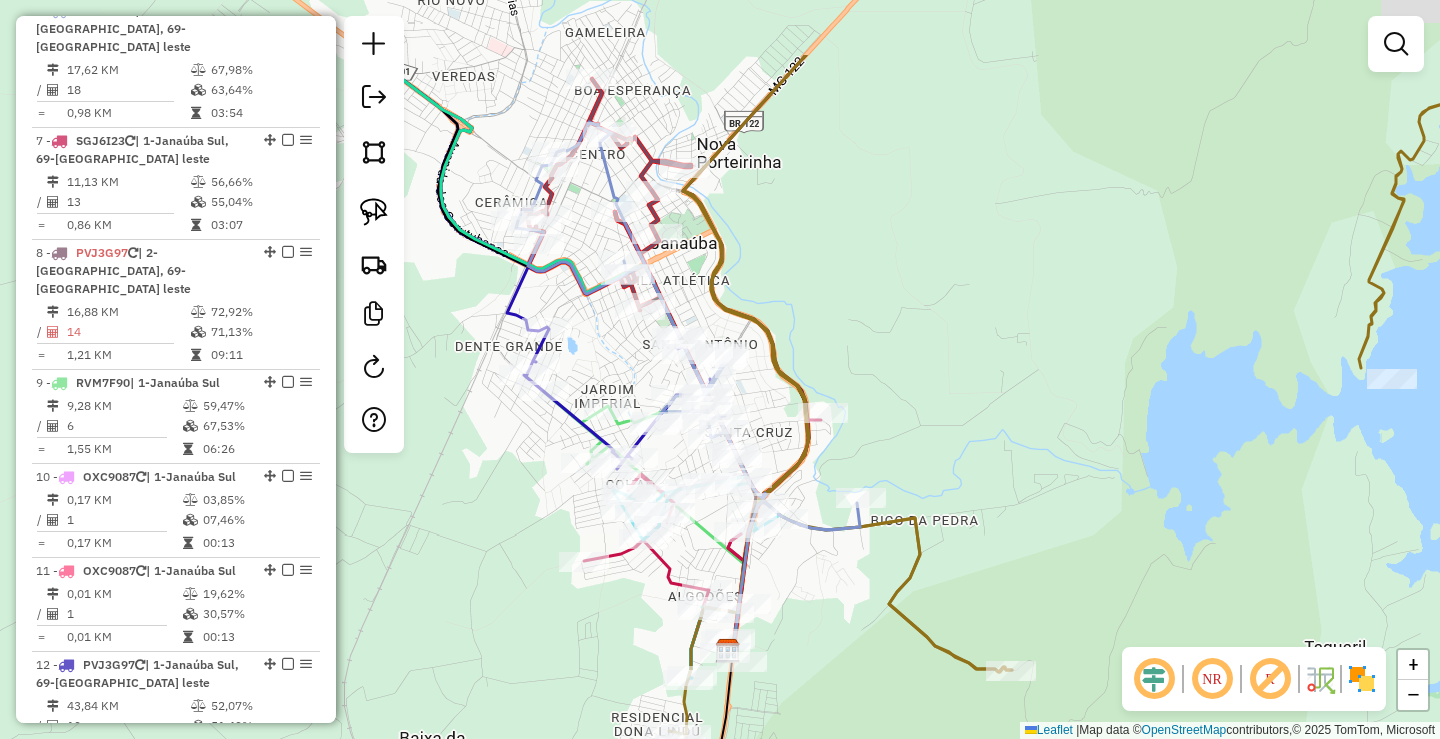 drag, startPoint x: 714, startPoint y: 466, endPoint x: 849, endPoint y: 593, distance: 185.34833 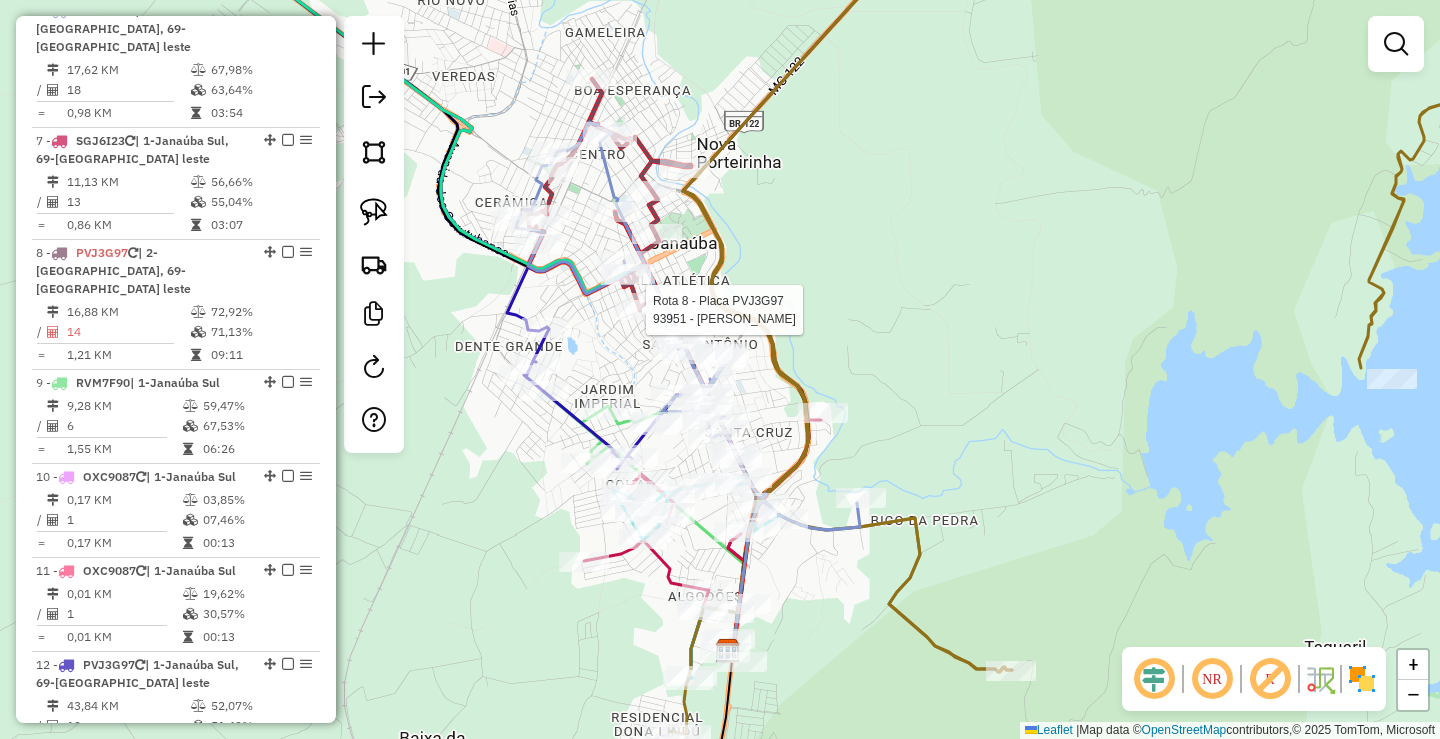 select on "*********" 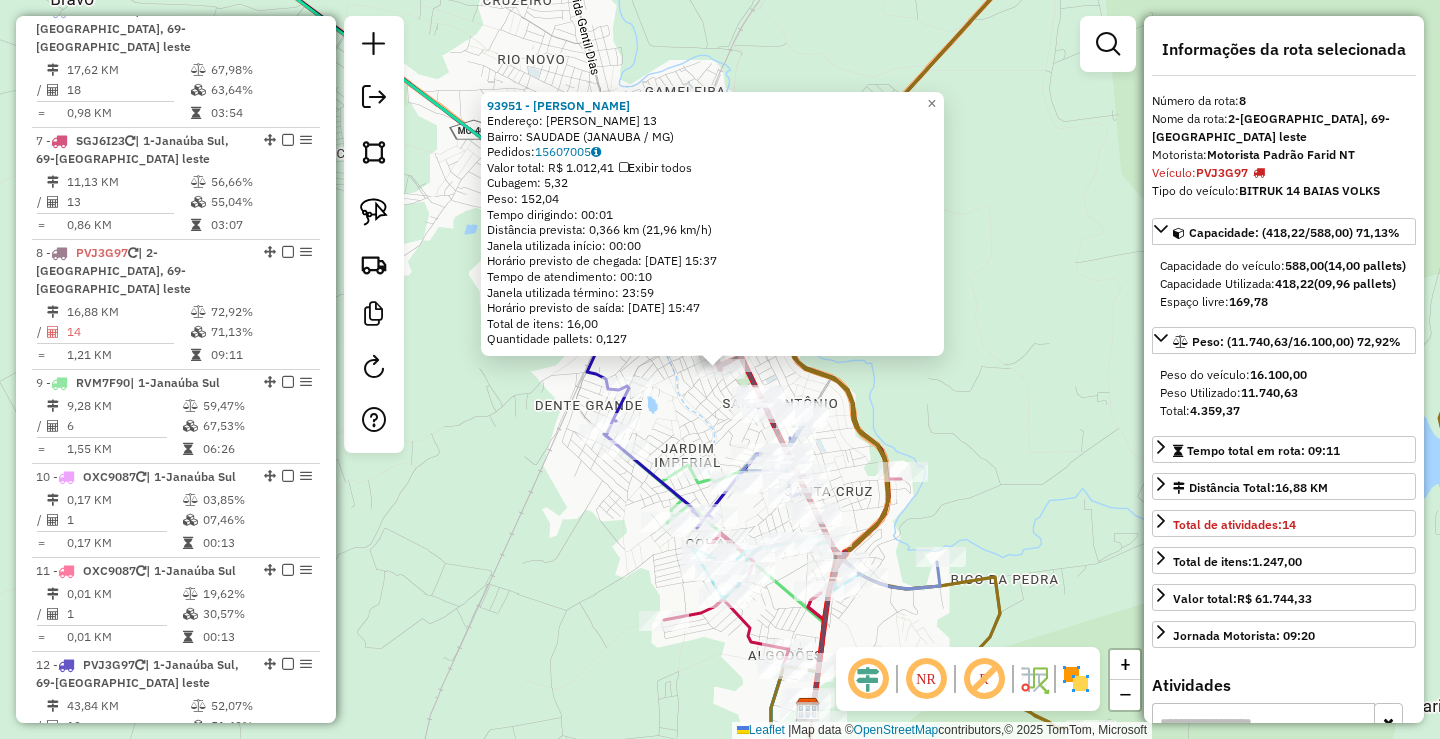 scroll, scrollTop: 1547, scrollLeft: 0, axis: vertical 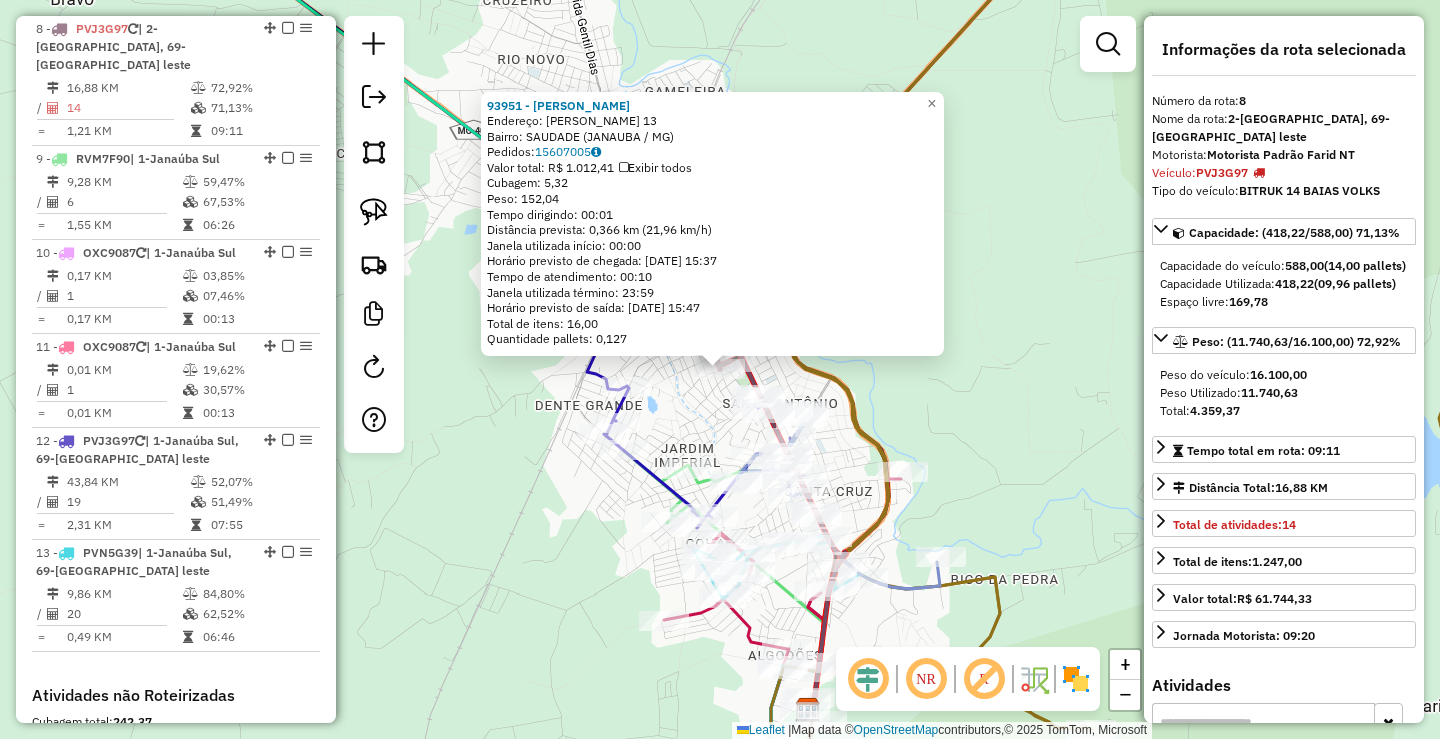 click on "93951 - [PERSON_NAME]:  [PERSON_NAME] 13   Bairro: SAUDADE (JANAUBA / [GEOGRAPHIC_DATA])   Pedidos:  15607005   Valor total: R$ 1.012,41   Exibir todos   Cubagem: 5,32  Peso: 152,04  Tempo dirigindo: 00:01   Distância prevista: 0,366 km (21,96 km/h)   [GEOGRAPHIC_DATA] utilizada início: 00:00   Horário previsto de chegada: [DATE] 15:37   Tempo de atendimento: 00:10   Janela utilizada término: 23:59   Horário previsto de saída: [DATE] 15:47   Total de itens: 16,00   Quantidade pallets: 0,127  × Janela de atendimento Grade de atendimento Capacidade Transportadoras Veículos Cliente Pedidos  Rotas Selecione os dias de semana para filtrar as janelas de atendimento  Seg   Ter   Qua   Qui   Sex   Sáb   Dom  Informe o período da janela de atendimento: De: Até:  Filtrar exatamente a janela do cliente  Considerar janela de atendimento padrão  Selecione os dias de semana para filtrar as grades de atendimento  Seg   Ter   Qua   Qui   Sex   Sáb   Dom   Considerar clientes sem dia de atendimento cadastrado **** **** De:" 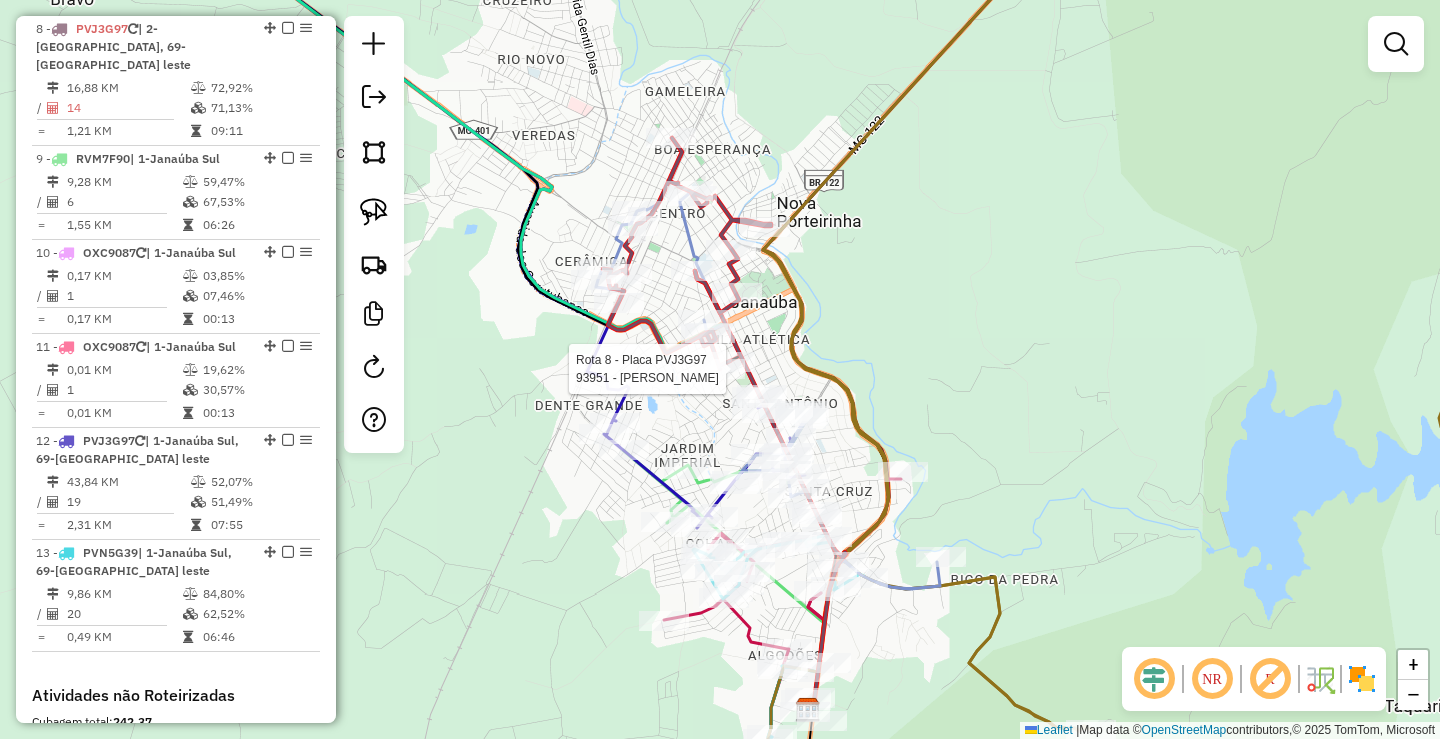 select on "*********" 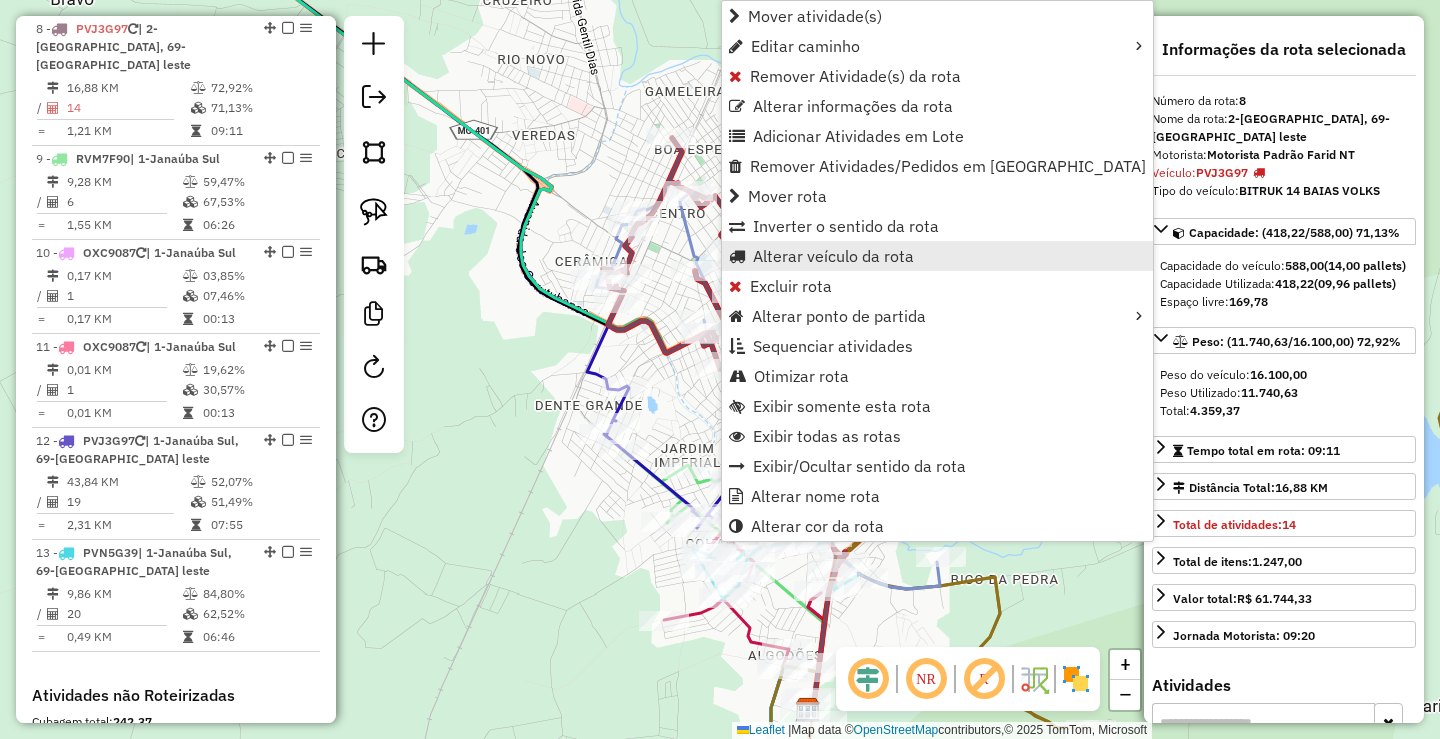 click on "Alterar veículo da rota" at bounding box center [833, 256] 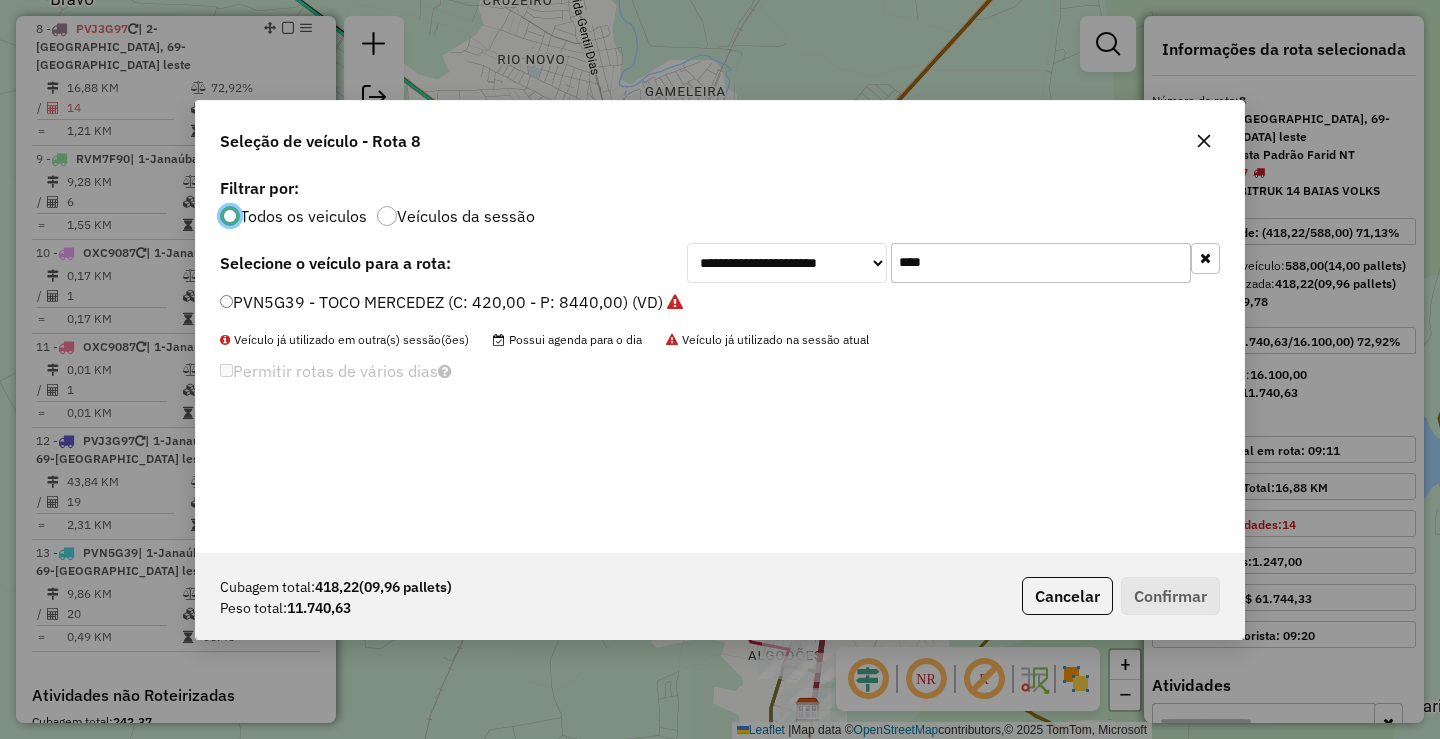 scroll, scrollTop: 11, scrollLeft: 6, axis: both 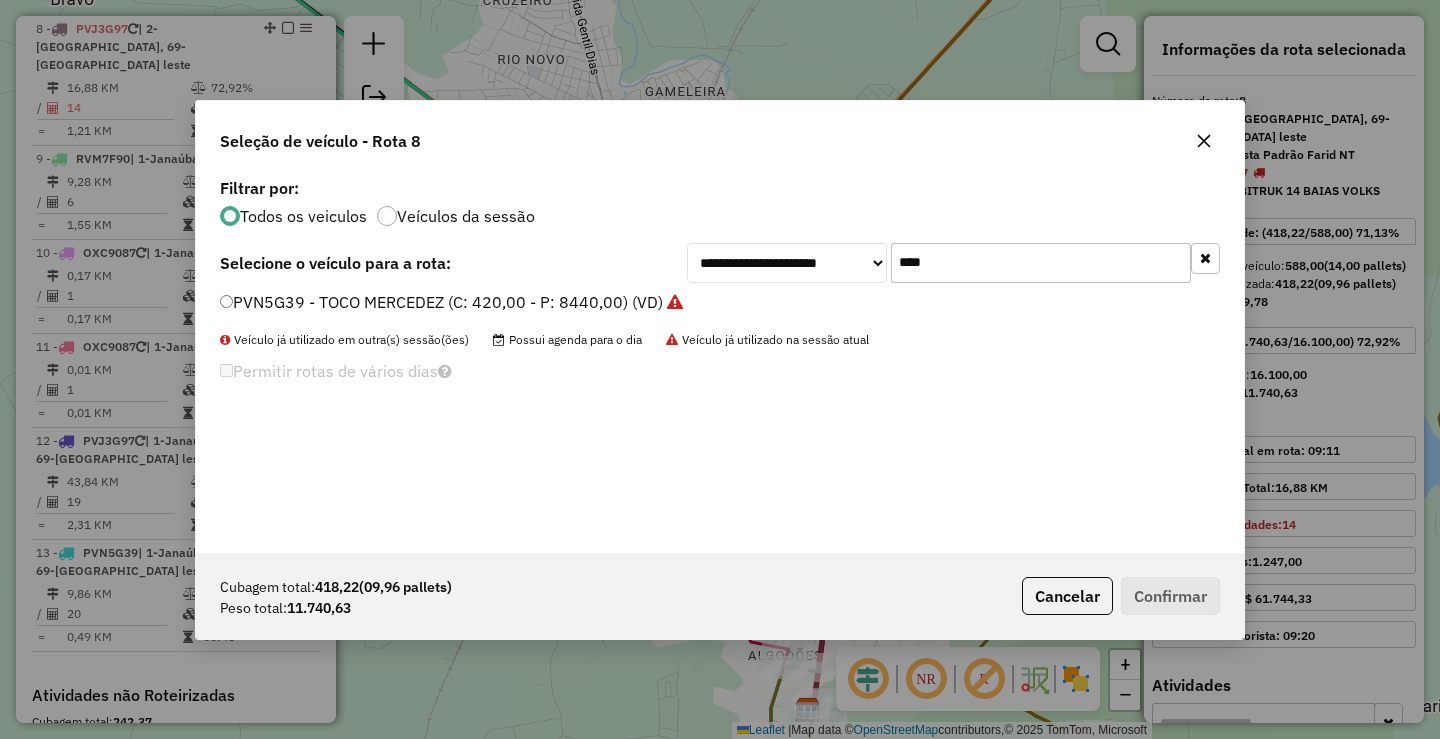 drag, startPoint x: 958, startPoint y: 258, endPoint x: 677, endPoint y: 259, distance: 281.00177 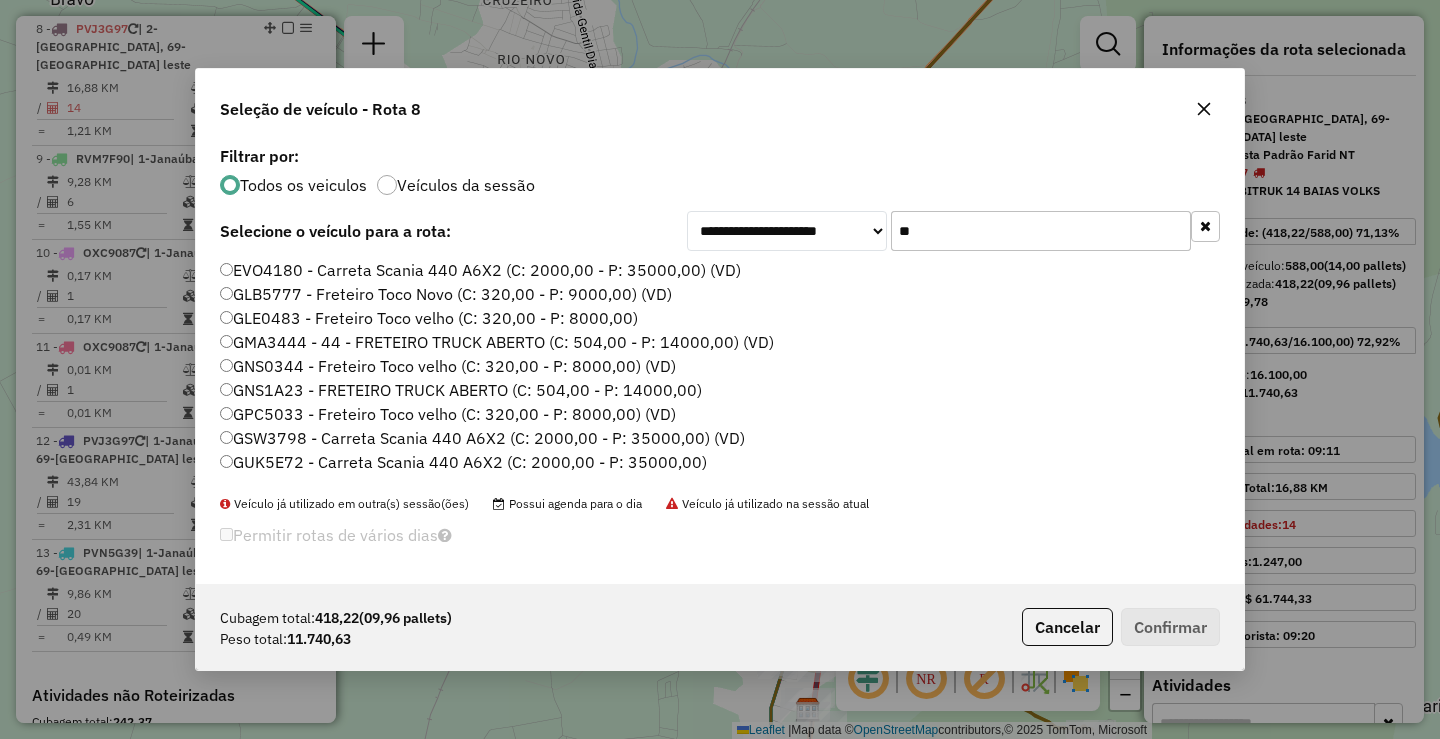 type on "*" 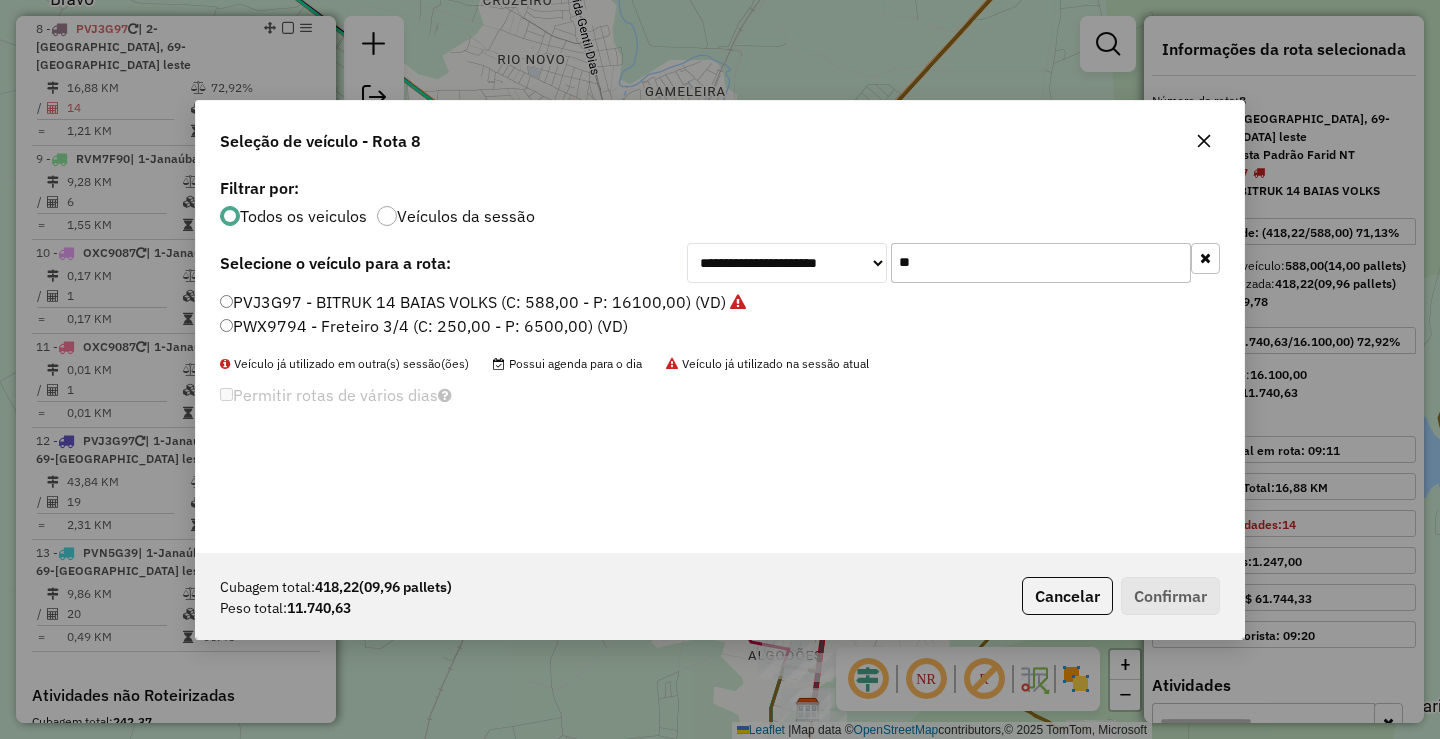 type on "*" 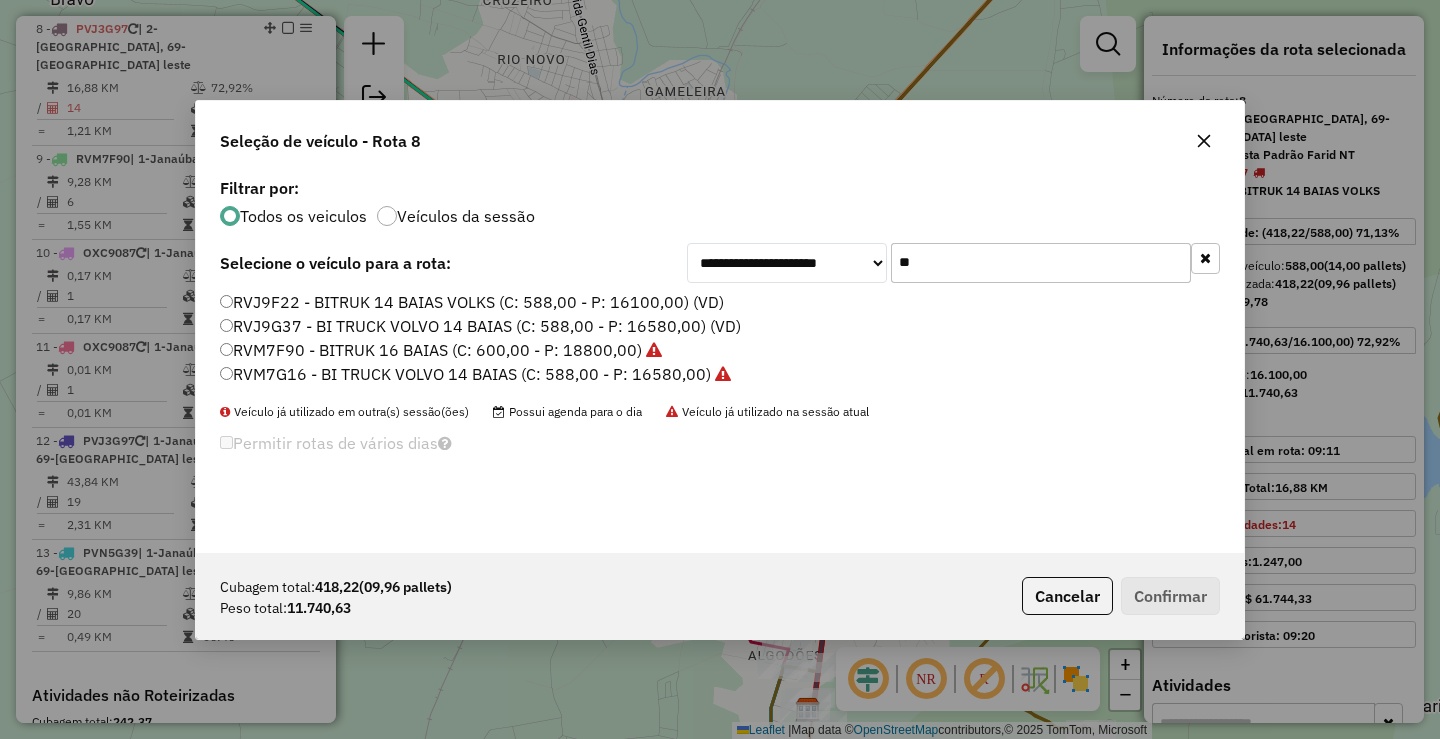 type on "**" 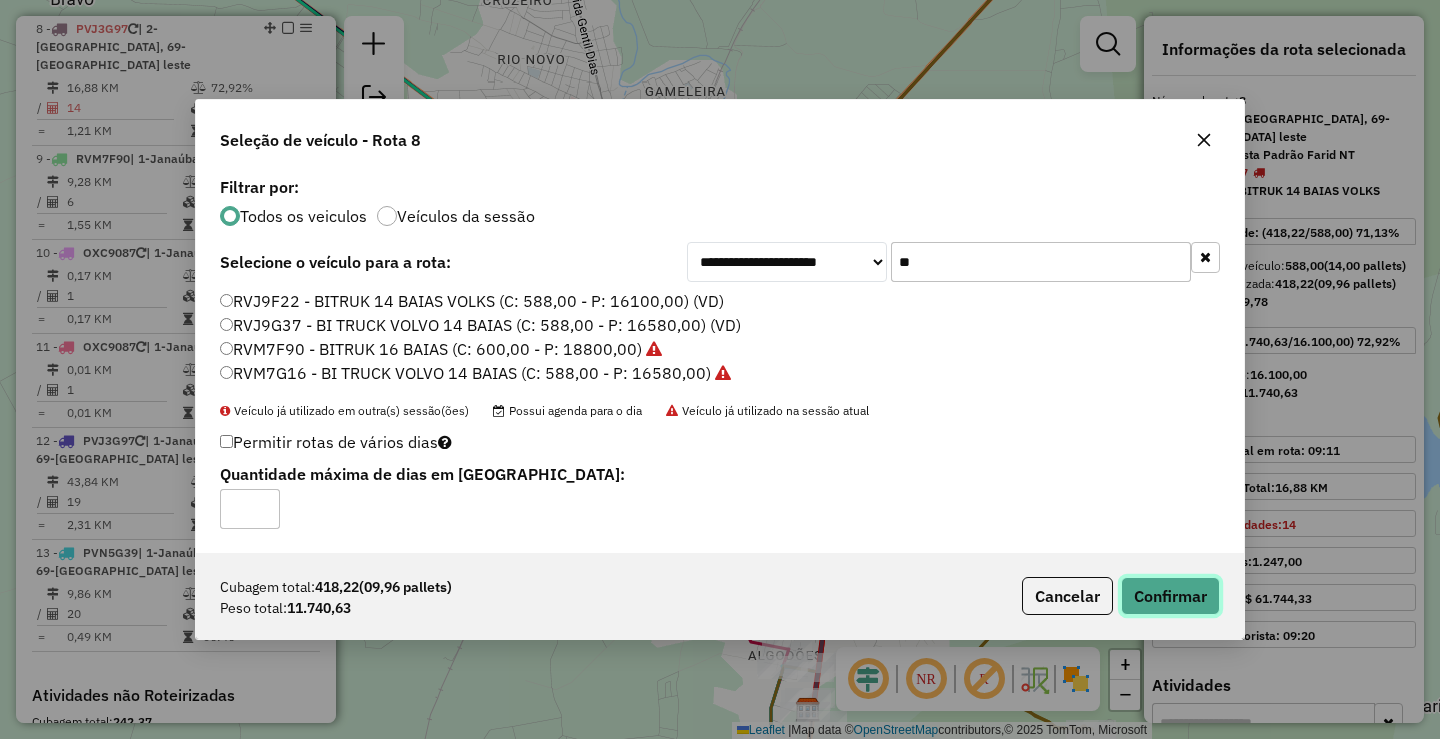 click on "Confirmar" 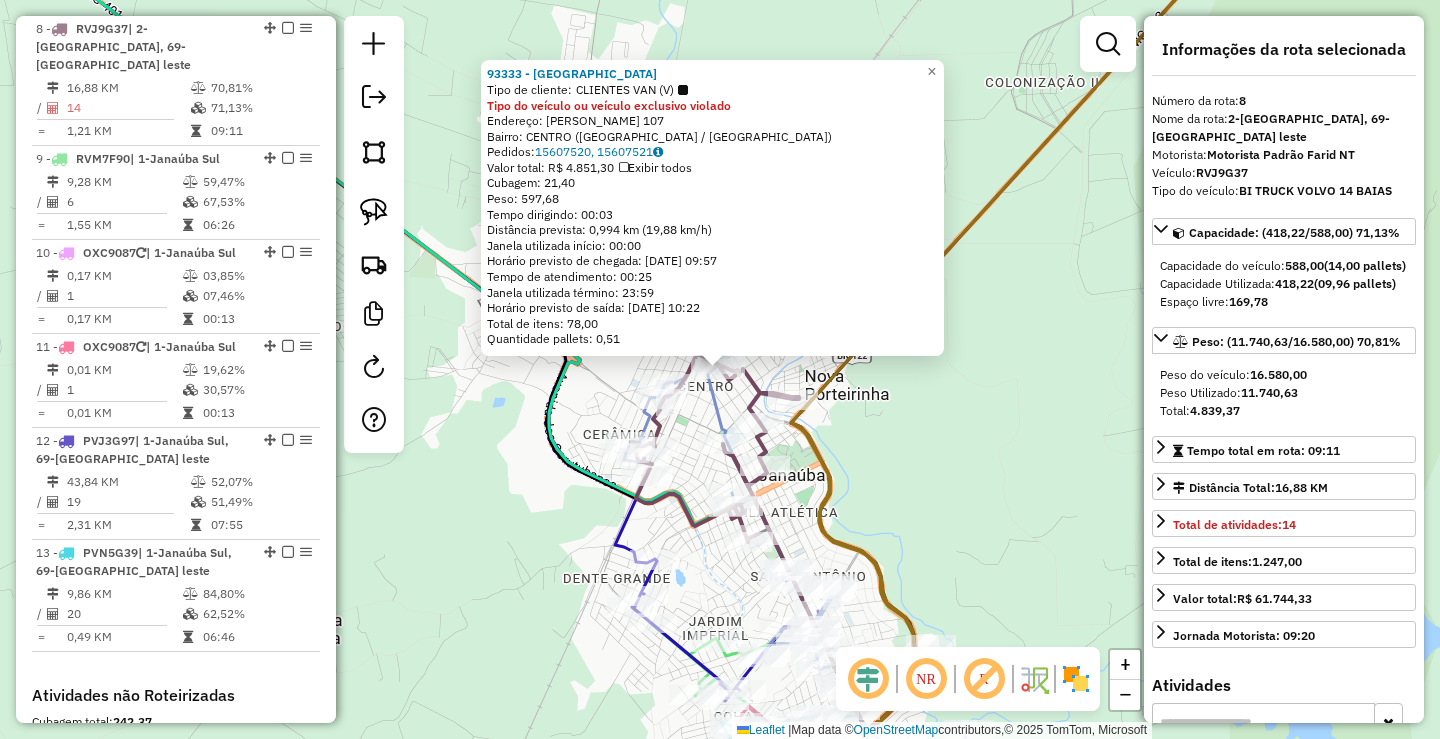 drag, startPoint x: 950, startPoint y: 472, endPoint x: 944, endPoint y: 463, distance: 10.816654 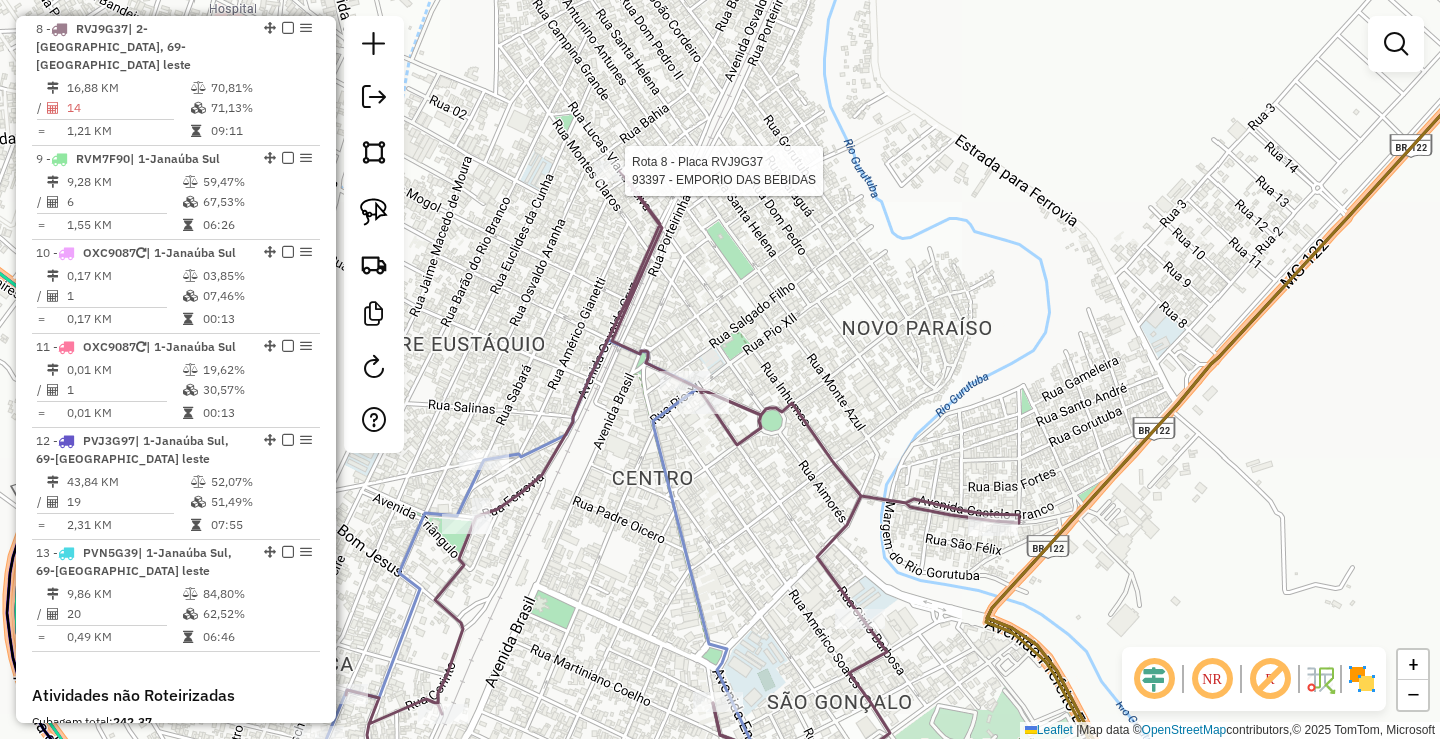 select on "*********" 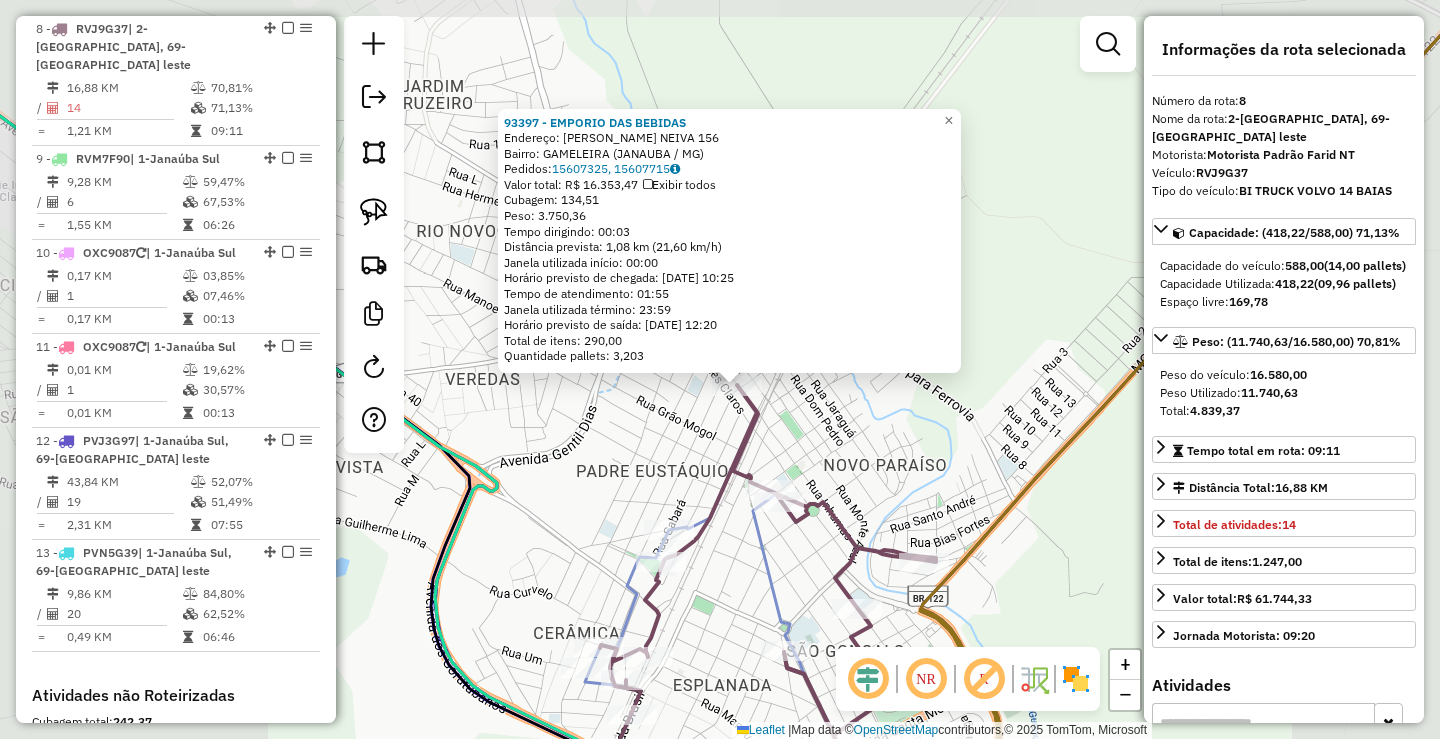 click on "93397 - EMPORIO DAS BEBIDAS  Endereço:  [PERSON_NAME] NEIVA 156   Bairro: GAMELEIRA ([GEOGRAPHIC_DATA] / [GEOGRAPHIC_DATA])   Pedidos:  15607325, 15607715   Valor total: R$ 16.353,47   Exibir todos   Cubagem: 134,51  Peso: 3.750,36  Tempo dirigindo: 00:03   Distância prevista: 1,08 km (21,60 km/h)   [GEOGRAPHIC_DATA] utilizada início: 00:00   Horário previsto de chegada: [DATE] 10:25   Tempo de atendimento: 01:55   Janela utilizada término: 23:59   Horário previsto de saída: [DATE] 12:20   Total de itens: 290,00   Quantidade pallets: 3,203  × Janela de atendimento Grade de atendimento Capacidade Transportadoras Veículos Cliente Pedidos  Rotas Selecione os dias de semana para filtrar as janelas de atendimento  Seg   Ter   Qua   Qui   Sex   Sáb   Dom  Informe o período da janela de atendimento: De: Até:  Filtrar exatamente a janela do cliente  Considerar janela de atendimento padrão  Selecione os dias de semana para filtrar as grades de atendimento  Seg   Ter   Qua   Qui   Sex   Sáb   Dom   Peso mínimo:  ****  Peso máximo:" 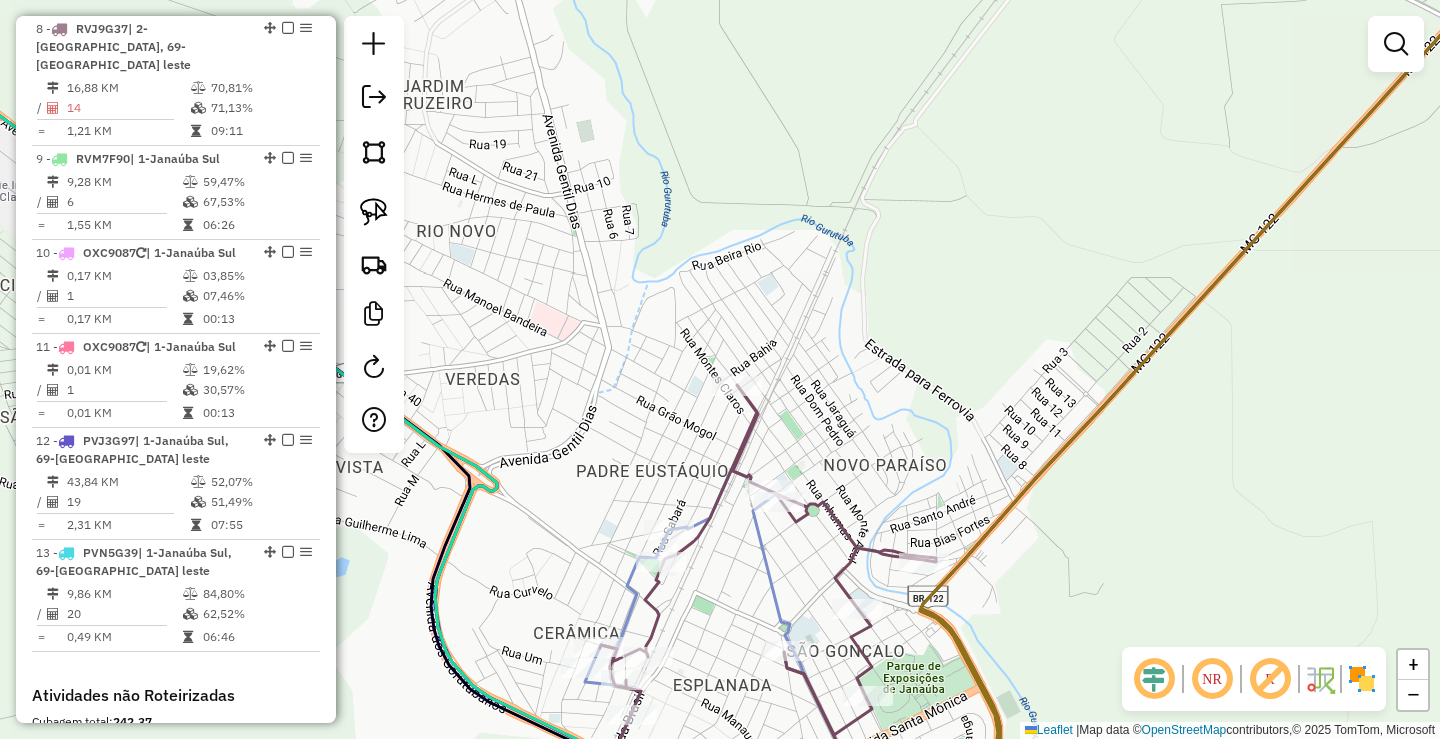 click 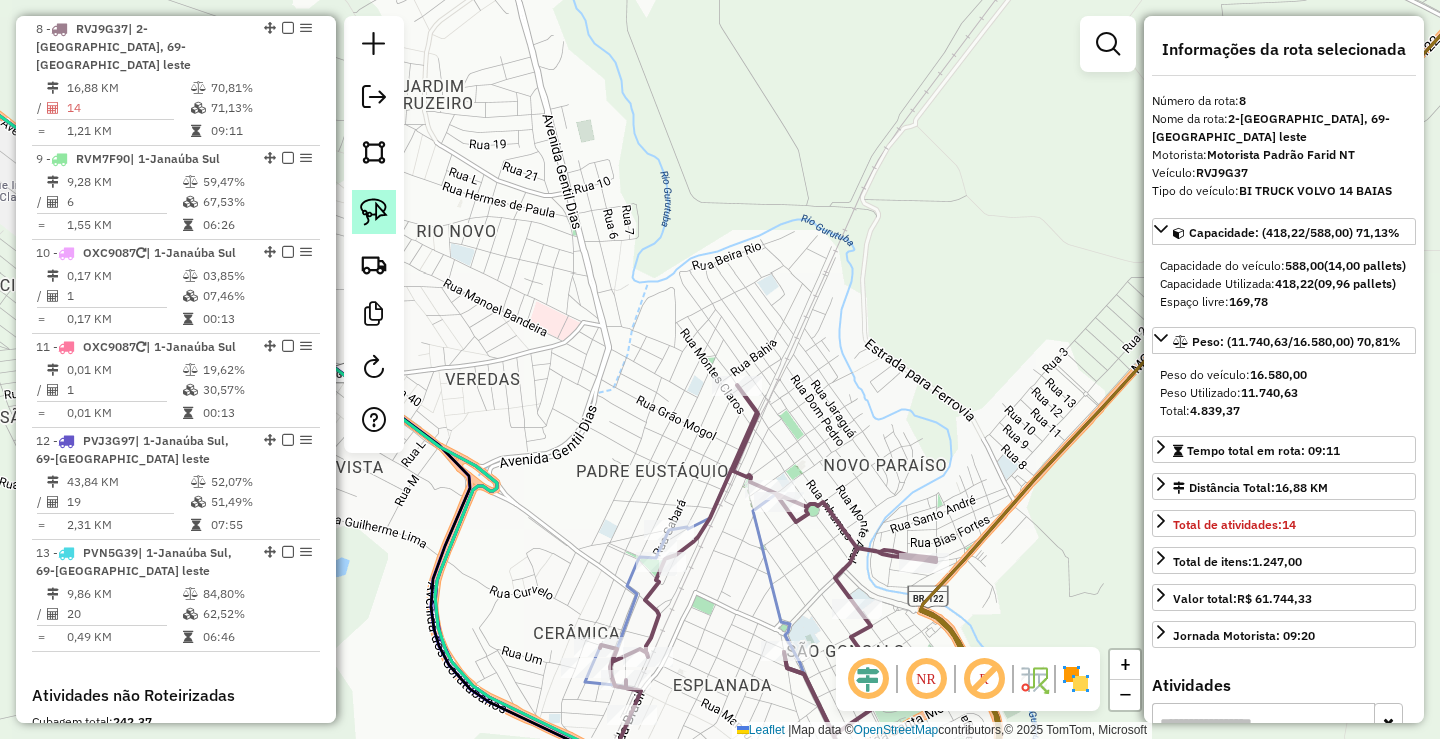 click 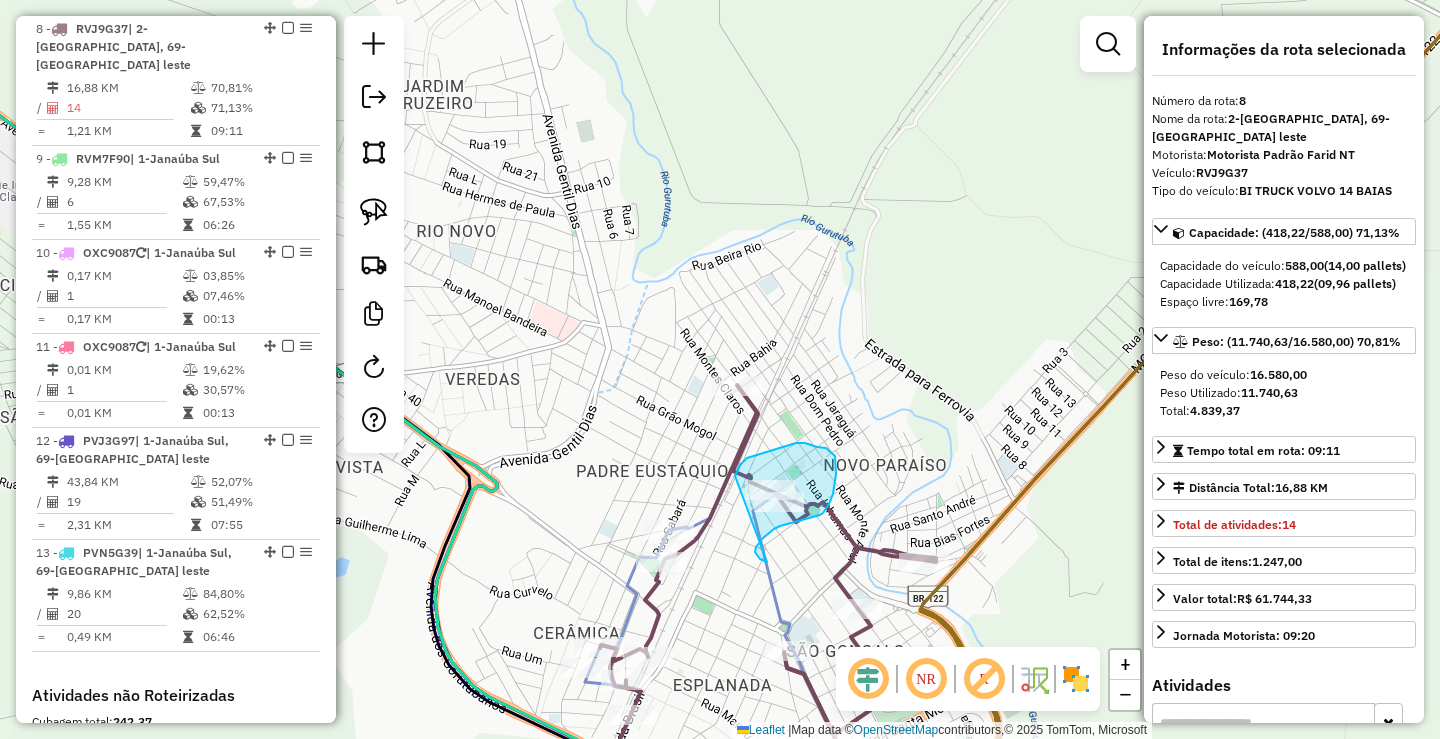 drag, startPoint x: 757, startPoint y: 556, endPoint x: 733, endPoint y: 497, distance: 63.694584 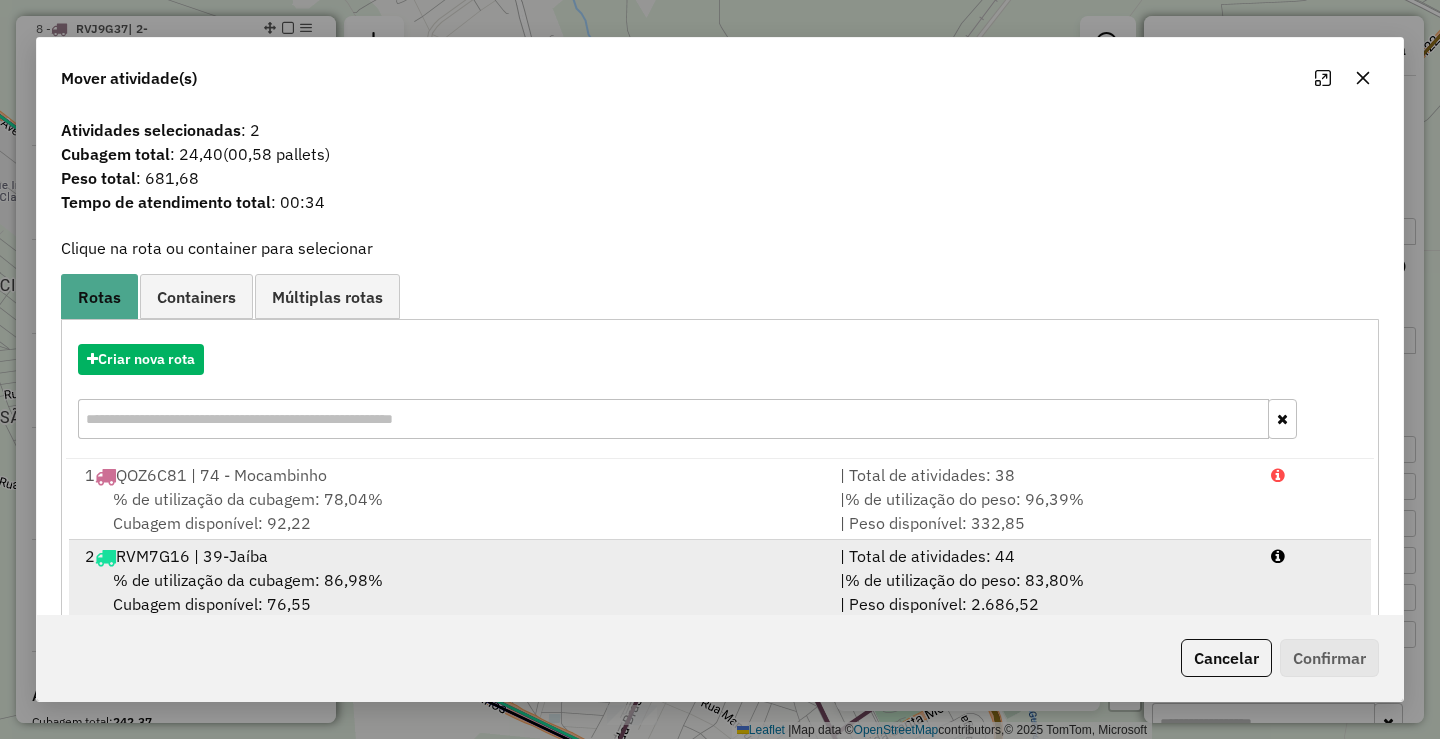scroll, scrollTop: 491, scrollLeft: 0, axis: vertical 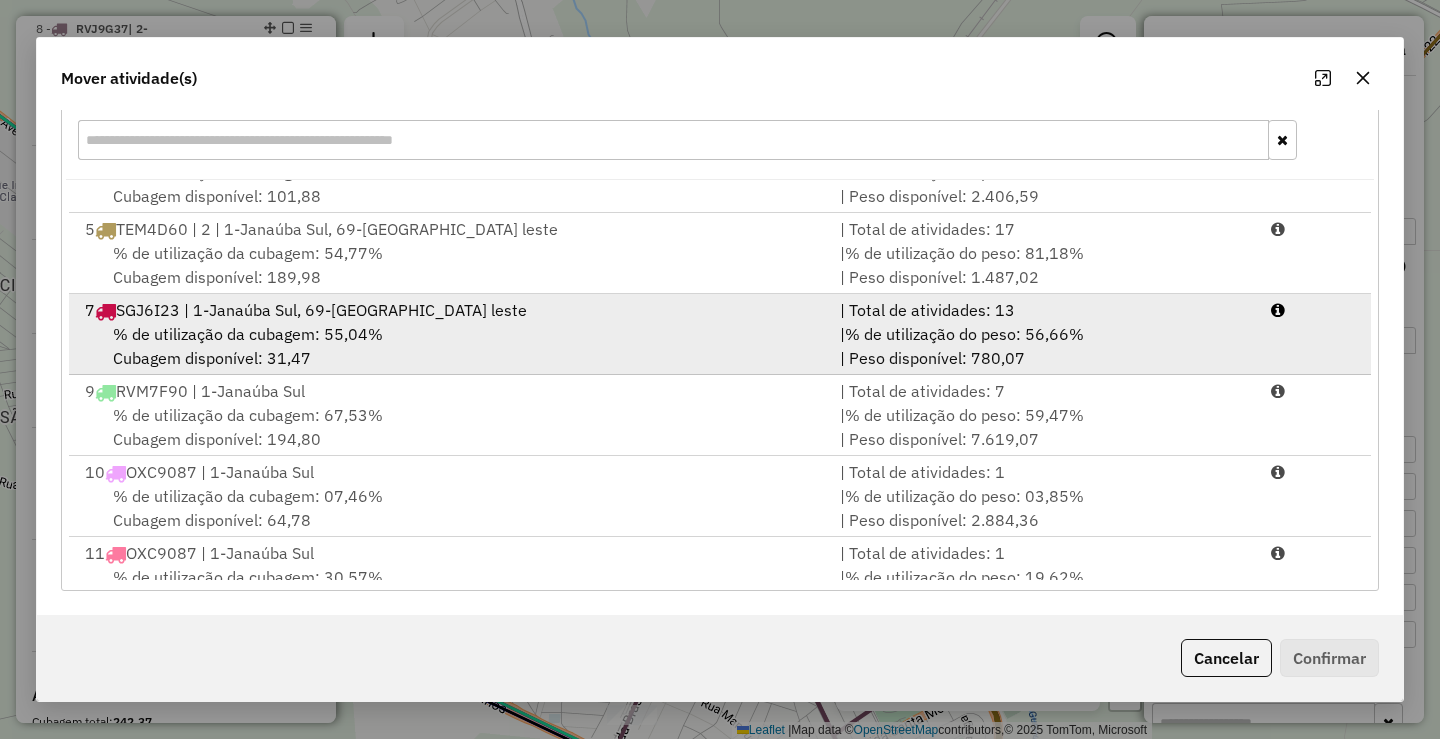 click on "% de utilização da cubagem: 55,04%  Cubagem disponível: 31,47" at bounding box center [450, 346] 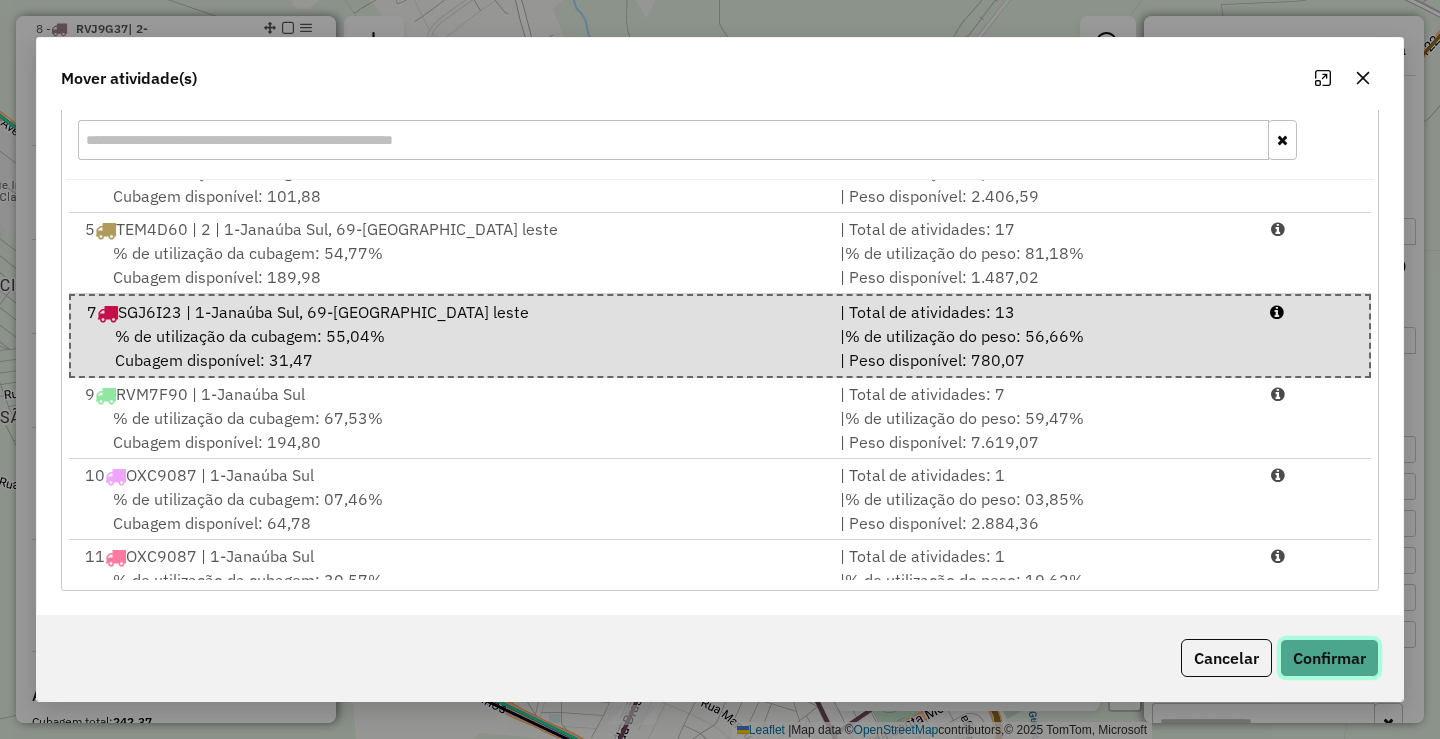 click on "Confirmar" 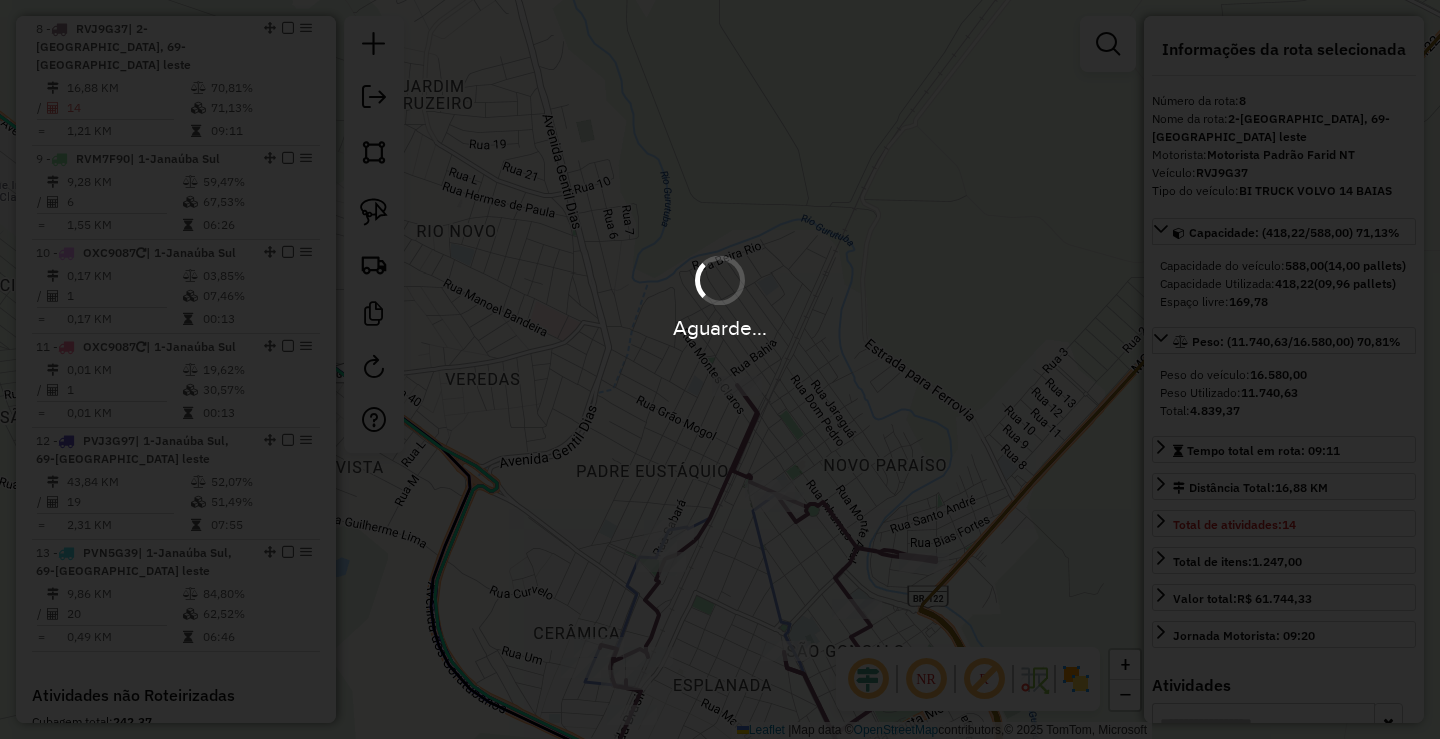 scroll, scrollTop: 0, scrollLeft: 0, axis: both 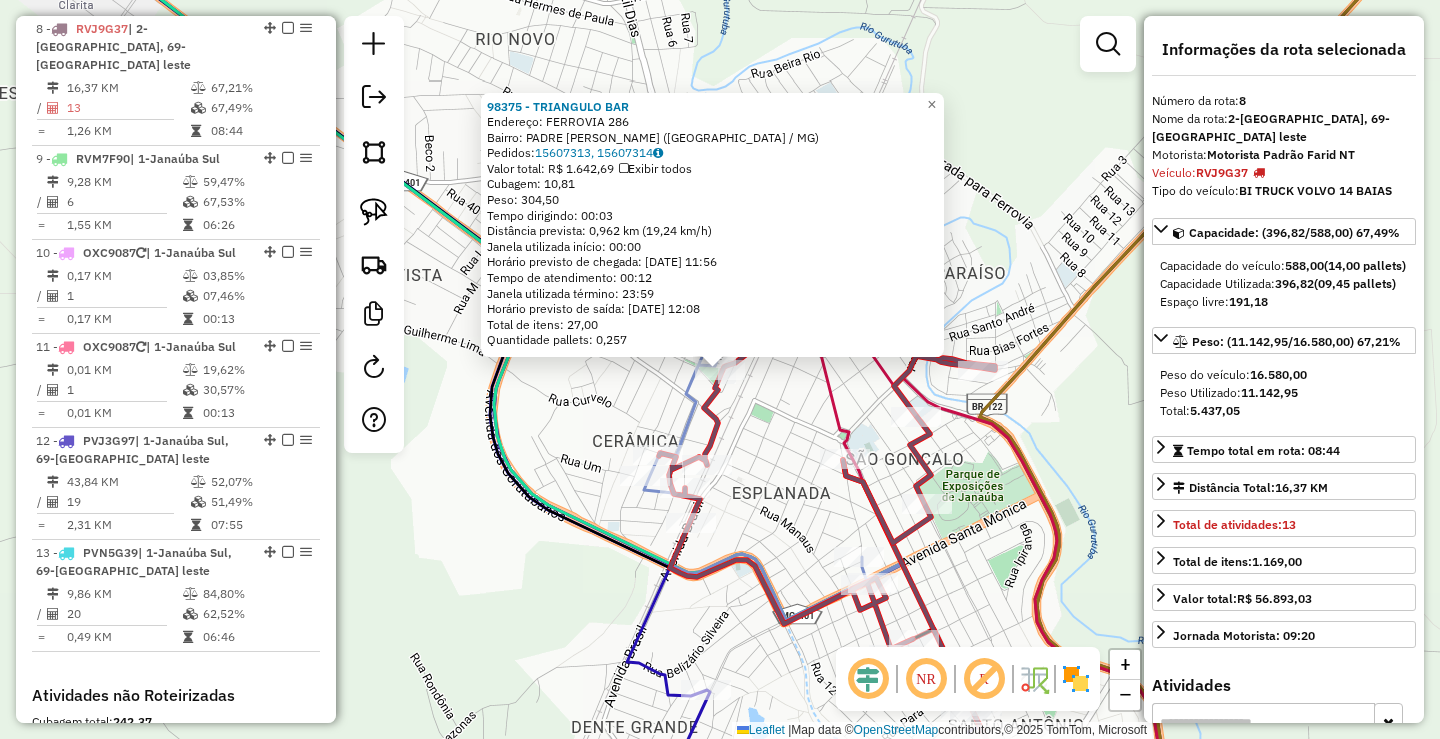 click on "98375 - TRIANGULO BAR  Endereço:  FERROVIA 286   Bairro: PADRE [PERSON_NAME] ([GEOGRAPHIC_DATA] / [GEOGRAPHIC_DATA])   [GEOGRAPHIC_DATA]:  15607313, 15607314   Valor total: R$ 1.642,69   Exibir todos   Cubagem: 10,81  Peso: 304,50  Tempo dirigindo: 00:03   Distância prevista: 0,962 km (19,24 km/h)   [GEOGRAPHIC_DATA] utilizada início: 00:00   Horário previsto de chegada: [DATE] 11:56   Tempo de atendimento: 00:12   Janela utilizada término: 23:59   Horário previsto de saída: [DATE] 12:08   Total de itens: 27,00   Quantidade pallets: 0,257  × Janela de atendimento Grade de atendimento Capacidade Transportadoras Veículos Cliente Pedidos  Rotas Selecione os dias de semana para filtrar as janelas de atendimento  Seg   Ter   Qua   Qui   Sex   Sáb   Dom  Informe o período da janela de atendimento: De: Até:  Filtrar exatamente a janela do cliente  Considerar janela de atendimento padrão  Selecione os dias de semana para filtrar as grades de atendimento  Seg   Ter   Qua   Qui   Sex   Sáb   Dom   Clientes fora do dia de atendimento selecionado +" 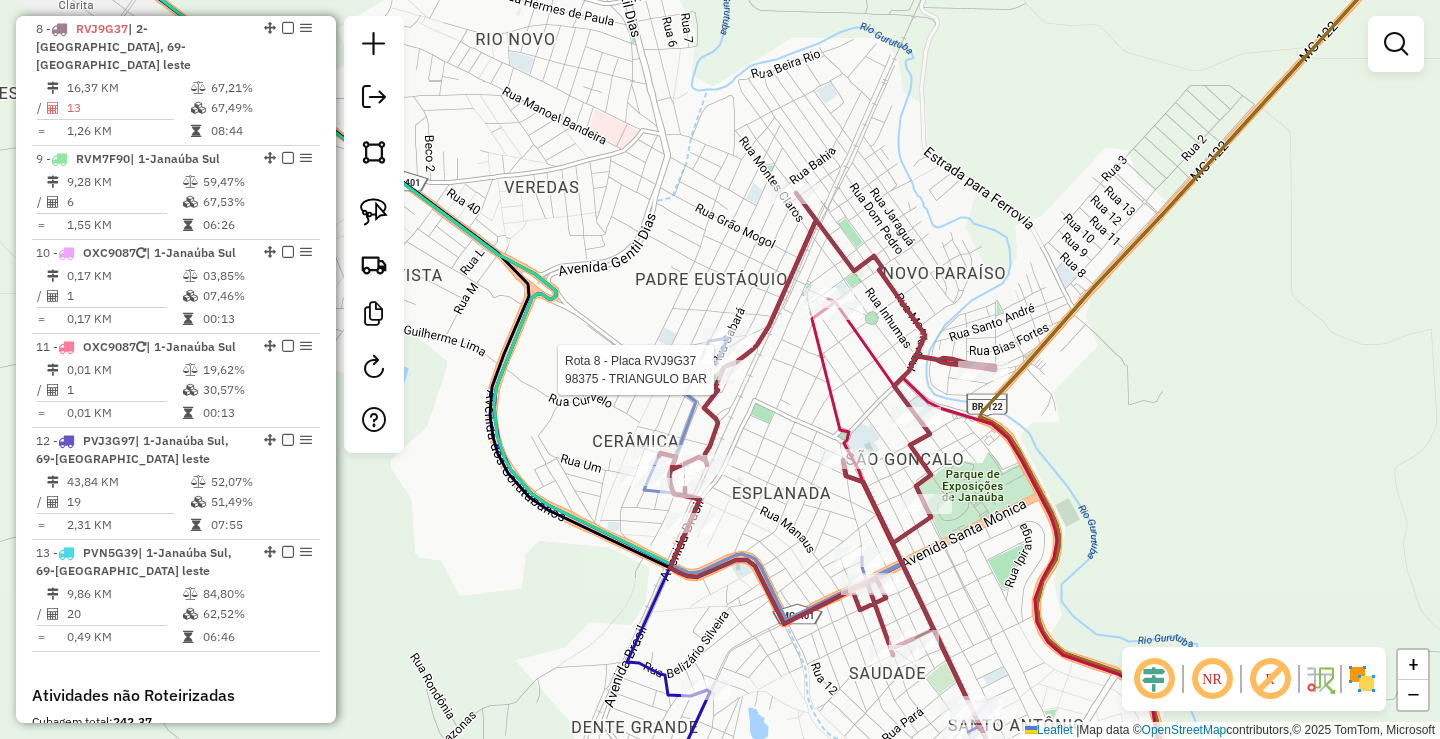 select on "*********" 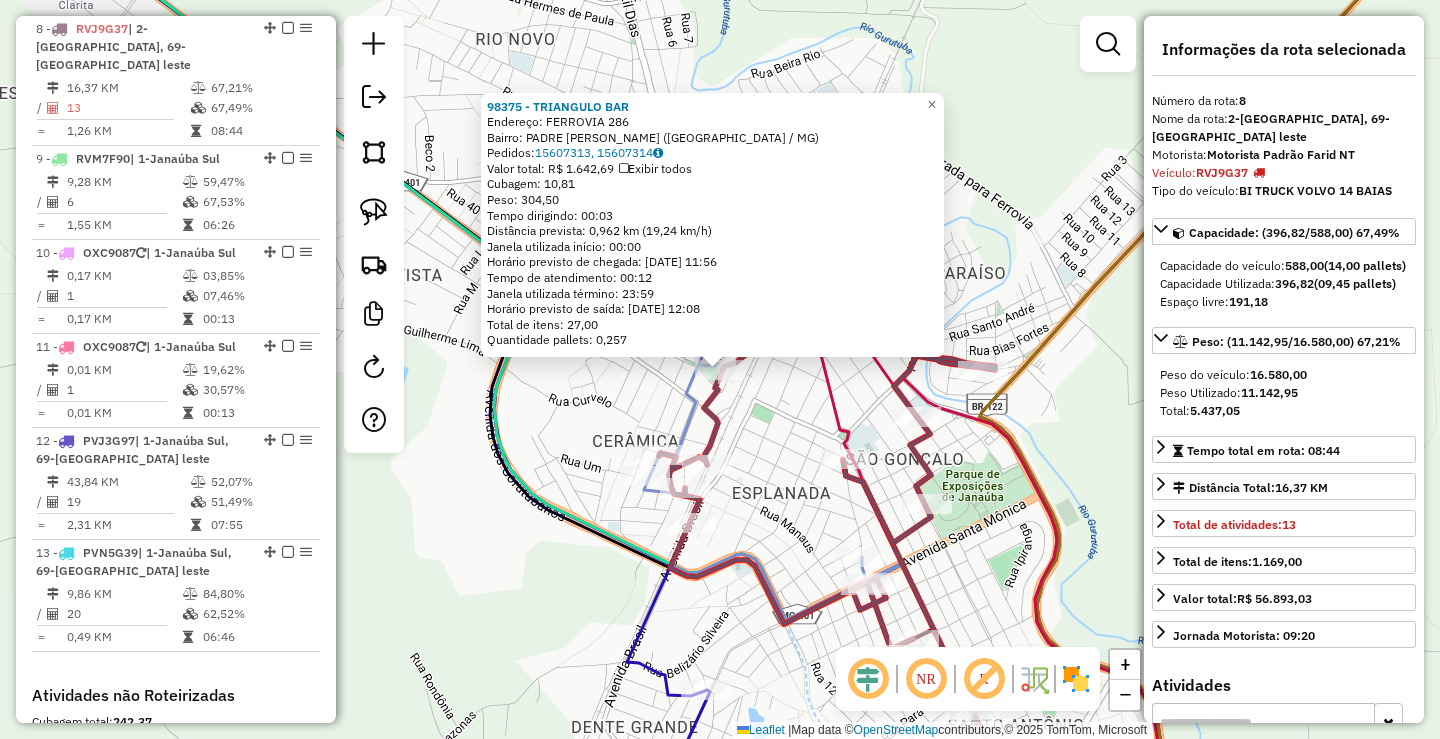 click on "98375 - TRIANGULO BAR  Endereço:  FERROVIA 286   Bairro: PADRE [PERSON_NAME] ([GEOGRAPHIC_DATA] / [GEOGRAPHIC_DATA])   [GEOGRAPHIC_DATA]:  15607313, 15607314   Valor total: R$ 1.642,69   Exibir todos   Cubagem: 10,81  Peso: 304,50  Tempo dirigindo: 00:03   Distância prevista: 0,962 km (19,24 km/h)   [GEOGRAPHIC_DATA] utilizada início: 00:00   Horário previsto de chegada: [DATE] 11:56   Tempo de atendimento: 00:12   Janela utilizada término: 23:59   Horário previsto de saída: [DATE] 12:08   Total de itens: 27,00   Quantidade pallets: 0,257  × Janela de atendimento Grade de atendimento Capacidade Transportadoras Veículos Cliente Pedidos  Rotas Selecione os dias de semana para filtrar as janelas de atendimento  Seg   Ter   Qua   Qui   Sex   Sáb   Dom  Informe o período da janela de atendimento: De: Até:  Filtrar exatamente a janela do cliente  Considerar janela de atendimento padrão  Selecione os dias de semana para filtrar as grades de atendimento  Seg   Ter   Qua   Qui   Sex   Sáb   Dom   Clientes fora do dia de atendimento selecionado +" 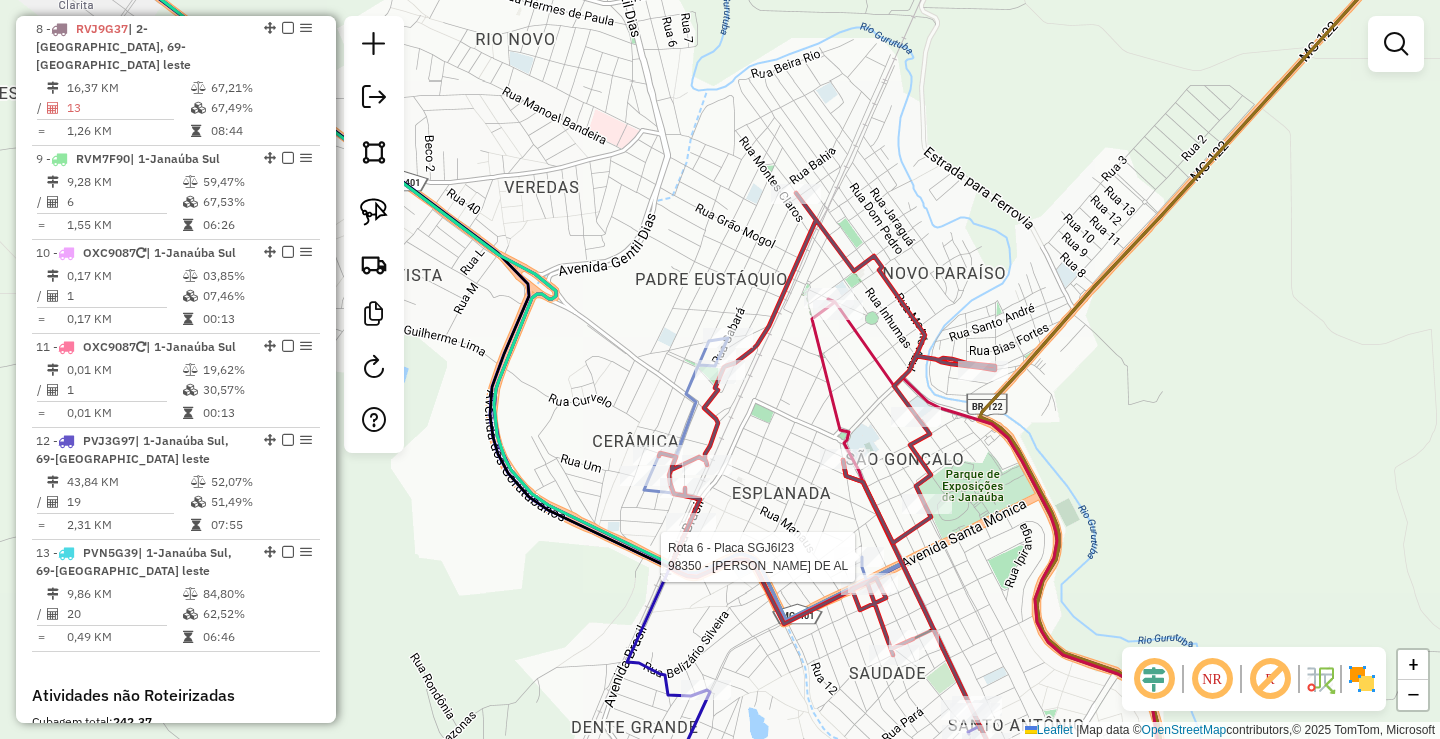 select on "*********" 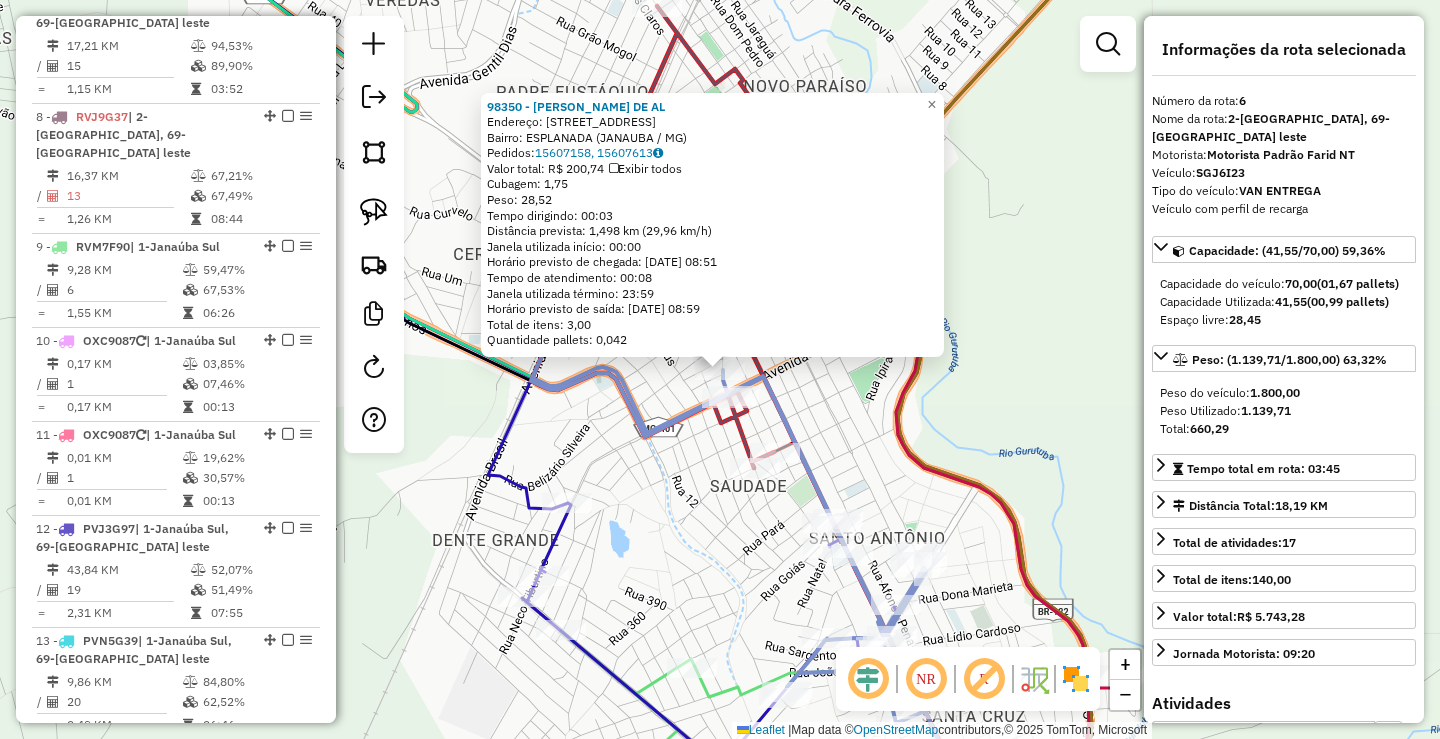 scroll, scrollTop: 1323, scrollLeft: 0, axis: vertical 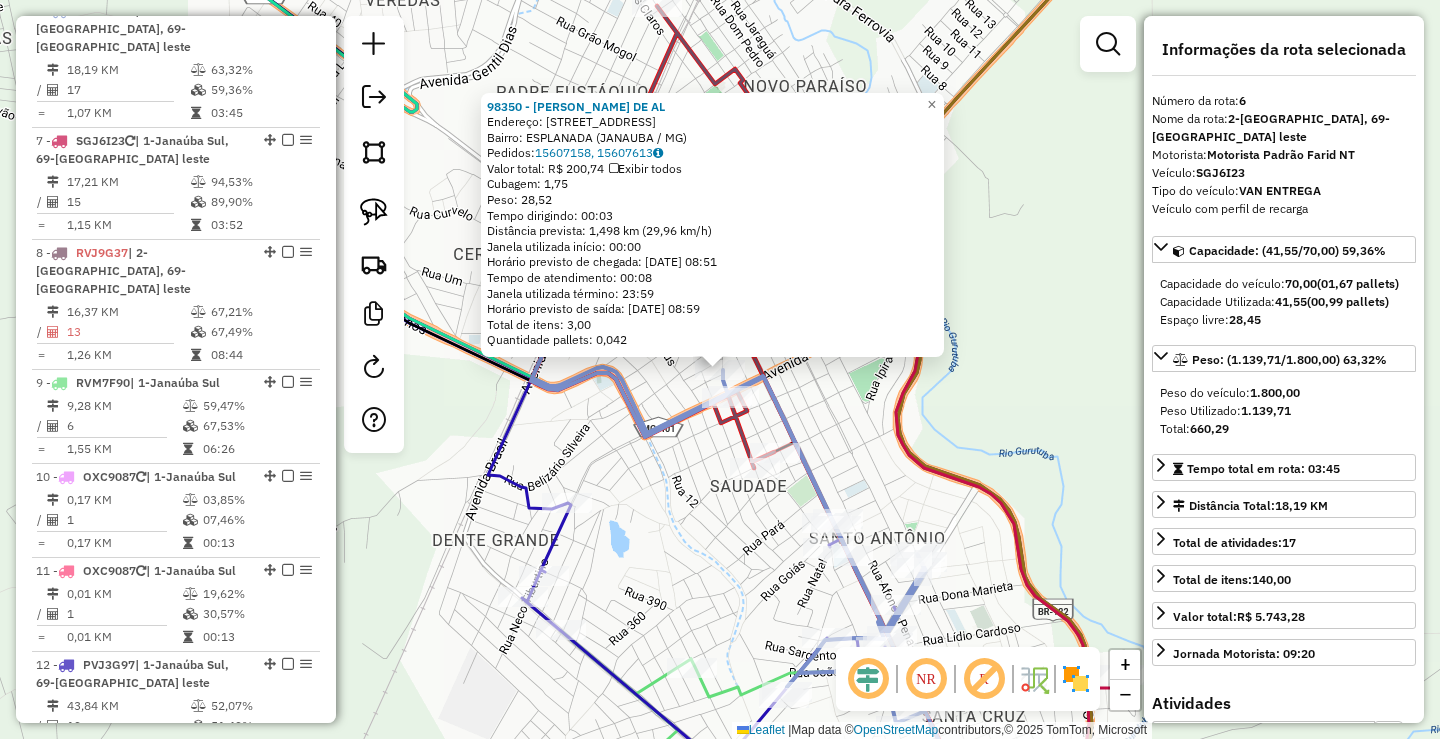 click on "98350 - [PERSON_NAME]  DE AL  Endereço:  [GEOGRAPHIC_DATA] 520   Bairro: ESPLANADA ([GEOGRAPHIC_DATA] / [GEOGRAPHIC_DATA])   [GEOGRAPHIC_DATA]:  15607158, 15607613   Valor total: R$ 200,74   Exibir todos   Cubagem: 1,75  Peso: 28,52  Tempo dirigindo: 00:03   Distância prevista: 1,498 km (29,96 km/h)   [GEOGRAPHIC_DATA] utilizada início: 00:00   Horário previsto de chegada: [DATE] 08:51   Tempo de atendimento: 00:08   Janela utilizada término: 23:59   Horário previsto de saída: [DATE] 08:59   Total de itens: 3,00   Quantidade pallets: 0,042  × Janela de atendimento Grade de atendimento Capacidade Transportadoras Veículos Cliente Pedidos  Rotas Selecione os dias de semana para filtrar as janelas de atendimento  Seg   Ter   Qua   Qui   Sex   Sáb   Dom  Informe o período da janela de atendimento: De: Até:  Filtrar exatamente a janela do cliente  Considerar janela de atendimento padrão  Selecione os dias de semana para filtrar as grades de atendimento  Seg   Ter   Qua   Qui   Sex   Sáb   Dom   Peso mínimo:  ****  Peso máximo:  **** +" 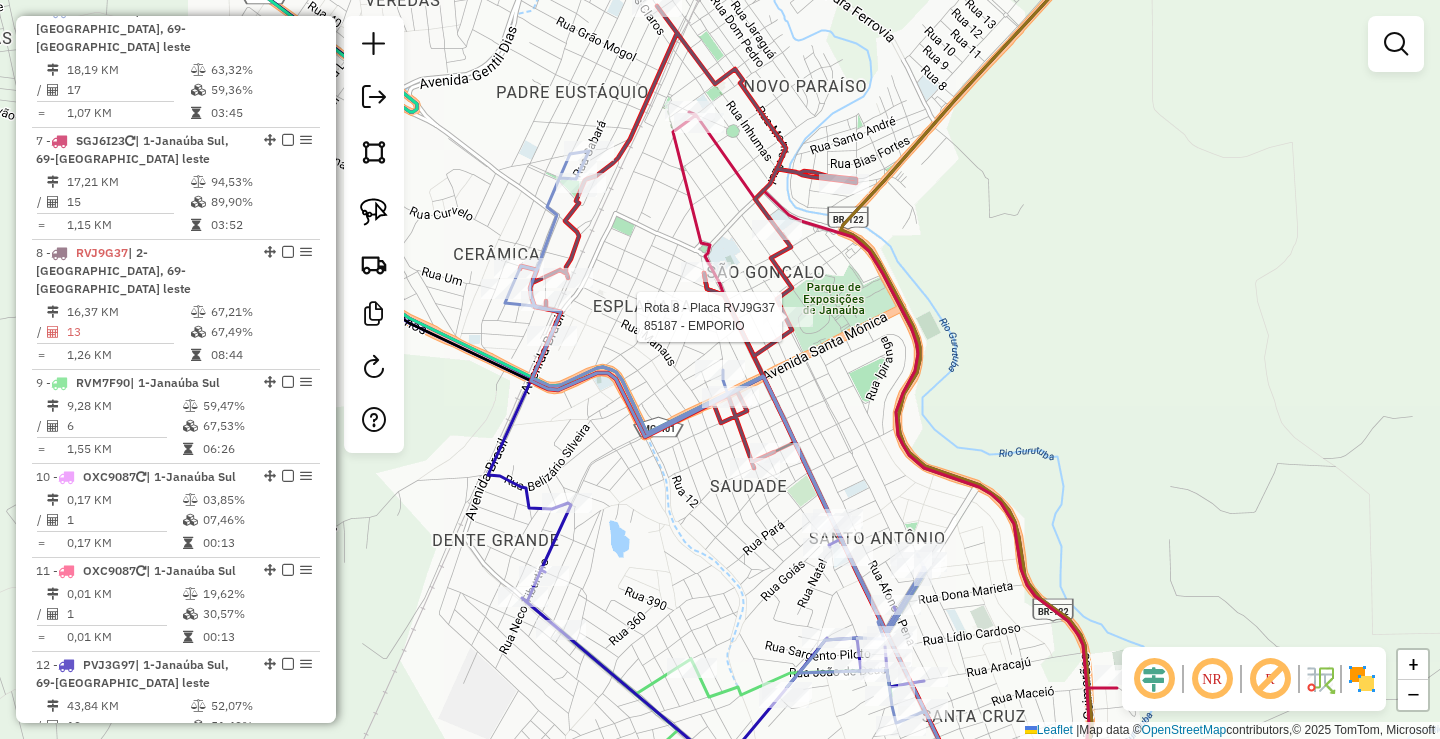 select on "*********" 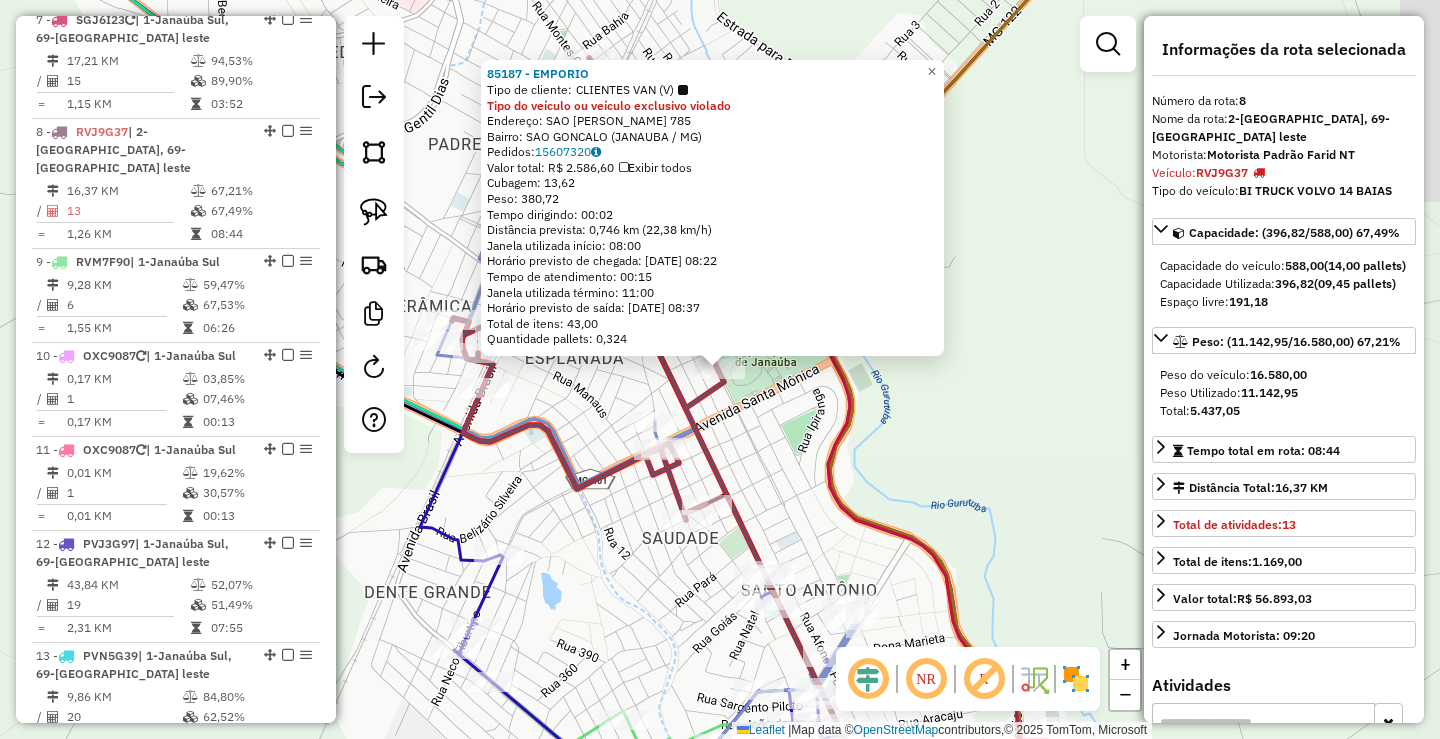 scroll, scrollTop: 1547, scrollLeft: 0, axis: vertical 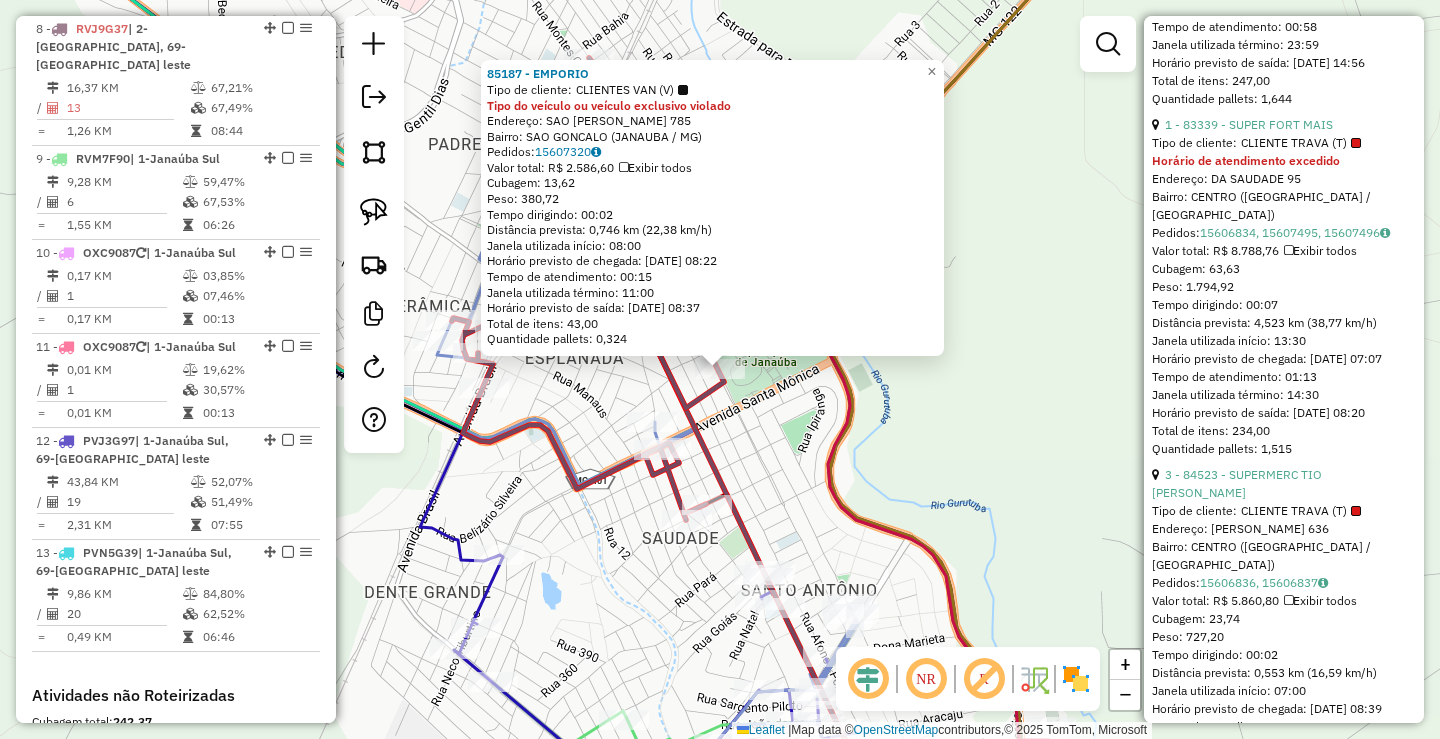 click 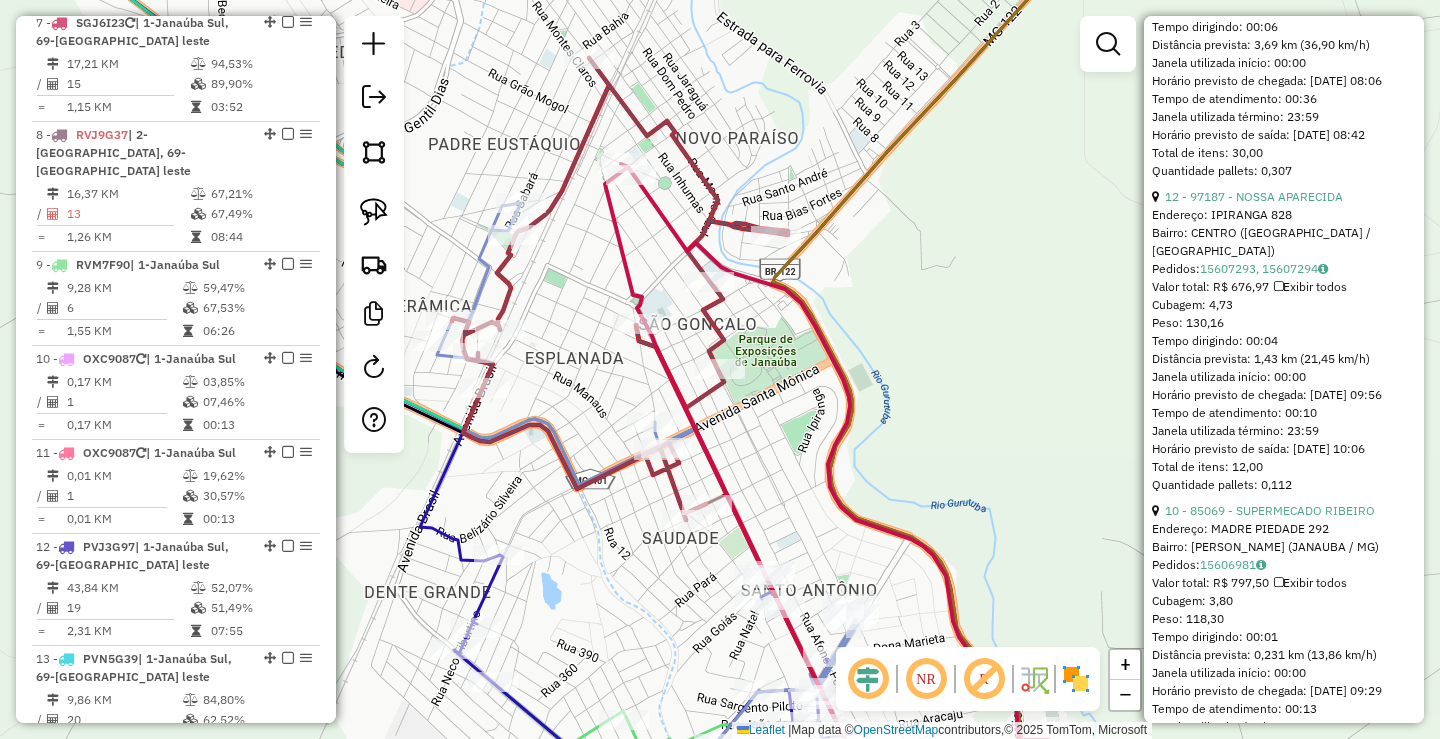 scroll, scrollTop: 1435, scrollLeft: 0, axis: vertical 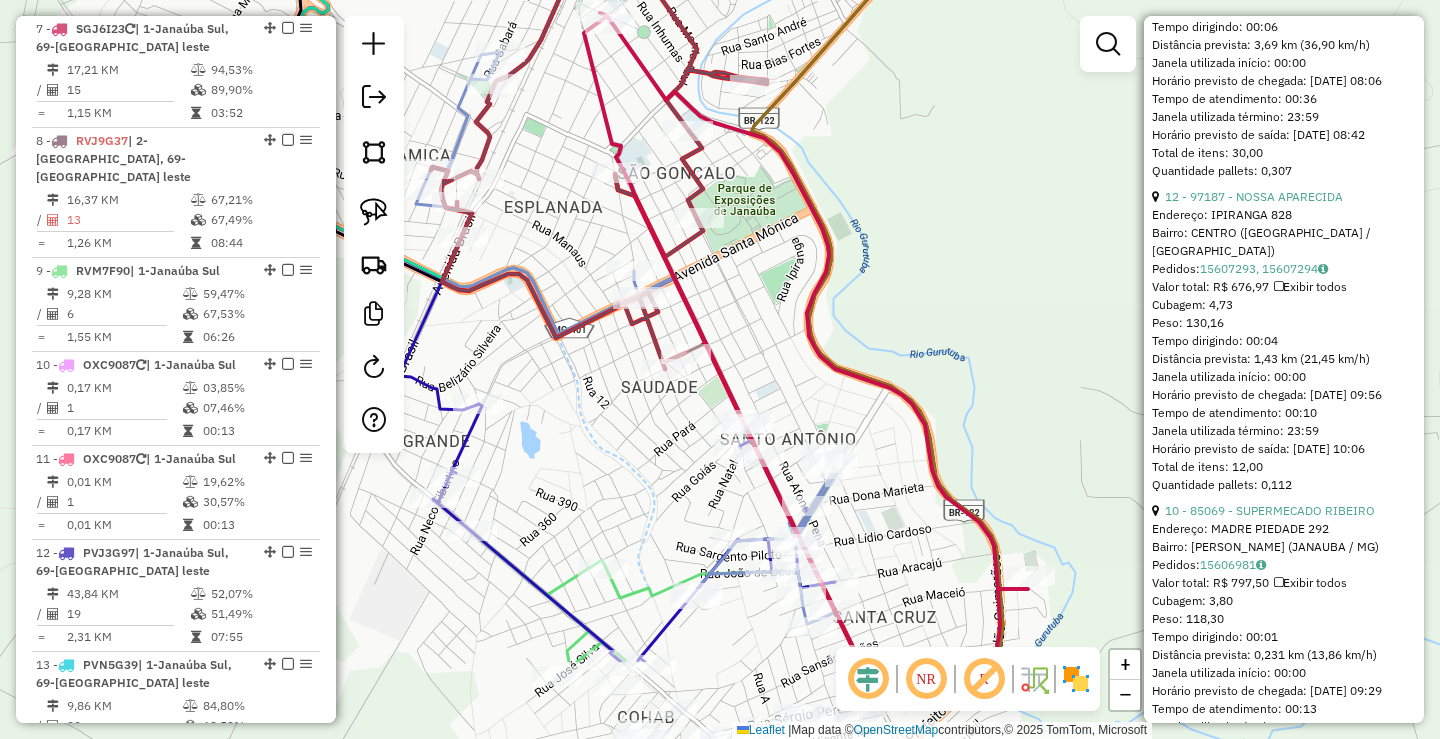 drag, startPoint x: 884, startPoint y: 499, endPoint x: 883, endPoint y: 307, distance: 192.00261 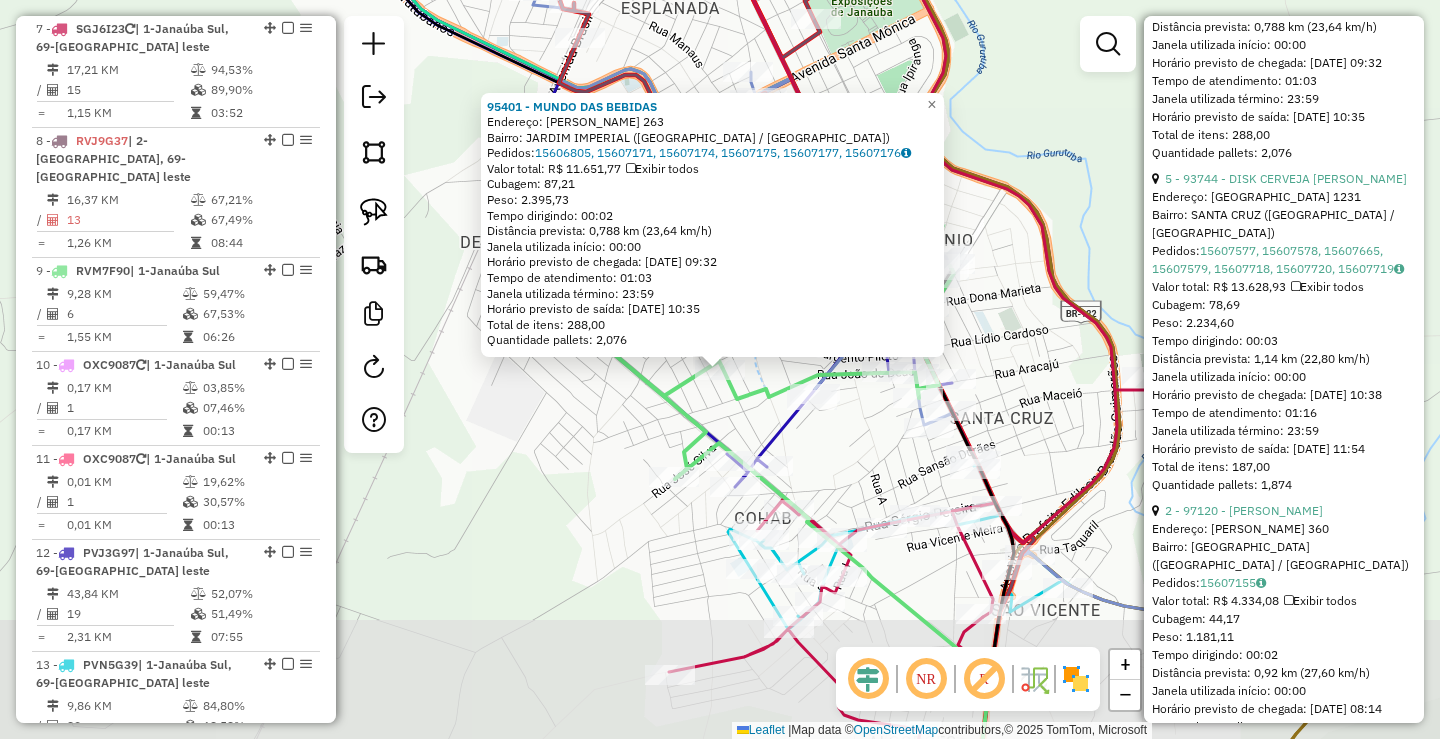 scroll, scrollTop: 1282, scrollLeft: 0, axis: vertical 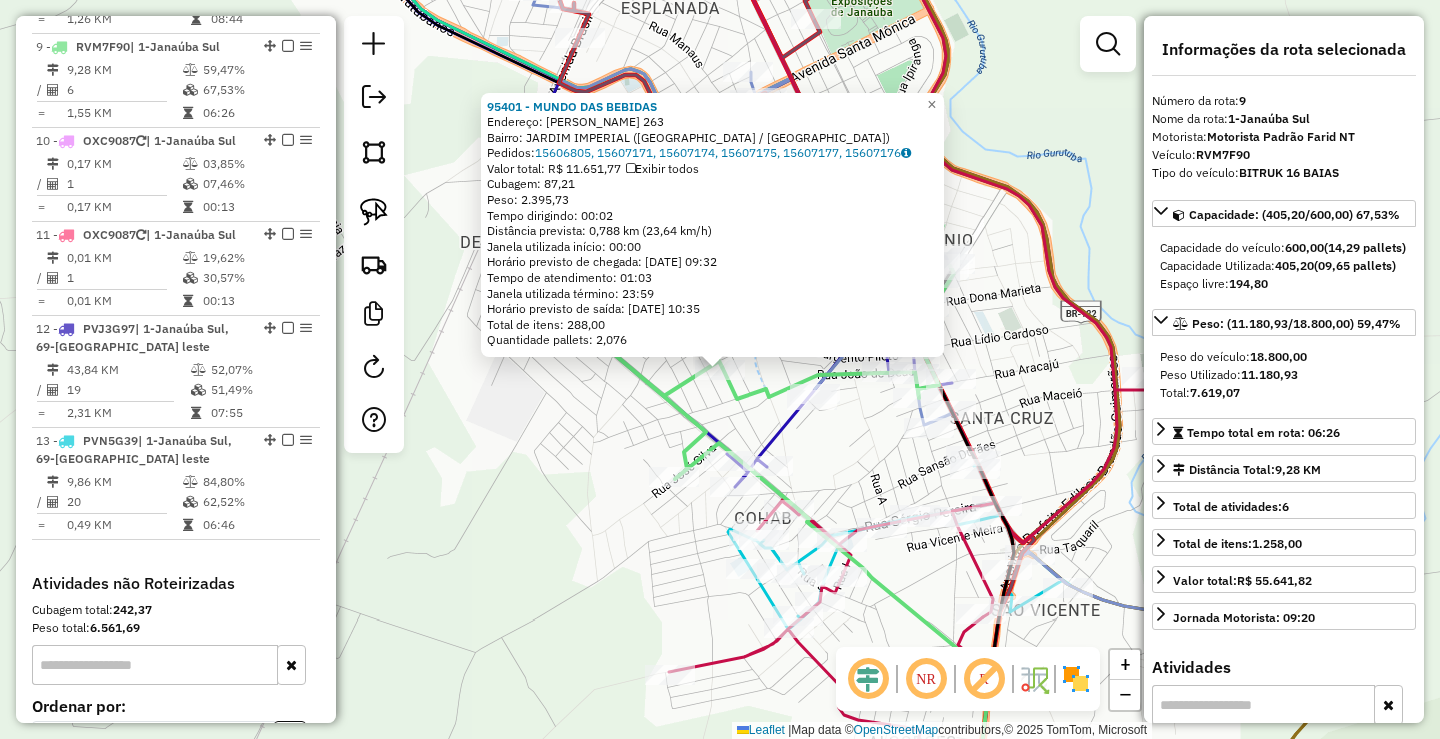 click on "95401 - MUNDO DAS BEBIDAS  Endereço:  [PERSON_NAME] 263   Bairro: [GEOGRAPHIC_DATA] (JANAUBA / [GEOGRAPHIC_DATA])   Pedidos:  15606805, 15607171, 15607174, 15607175, 15607177, 15607176   Valor total: R$ 11.651,77   Exibir todos   Cubagem: 87,21  Peso: 2.395,73  Tempo dirigindo: 00:02   Distância prevista: 0,788 km (23,64 km/h)   Janela utilizada início: 00:00   Horário previsto de chegada: [DATE] 09:32   Tempo de atendimento: 01:03   Janela utilizada término: 23:59   Horário previsto de saída: [DATE] 10:35   Total de itens: 288,00   Quantidade pallets: 2,076  × Janela de atendimento Grade de atendimento Capacidade Transportadoras Veículos Cliente Pedidos  Rotas Selecione os dias de semana para filtrar as janelas de atendimento  Seg   Ter   Qua   Qui   Sex   Sáb   Dom  Informe o período da janela de atendimento: De: Até:  Filtrar exatamente a janela do cliente  Considerar janela de atendimento padrão  Selecione os dias de semana para filtrar as grades de atendimento  Seg   Ter   Qua   Qui   Sex   Sáb   Dom" 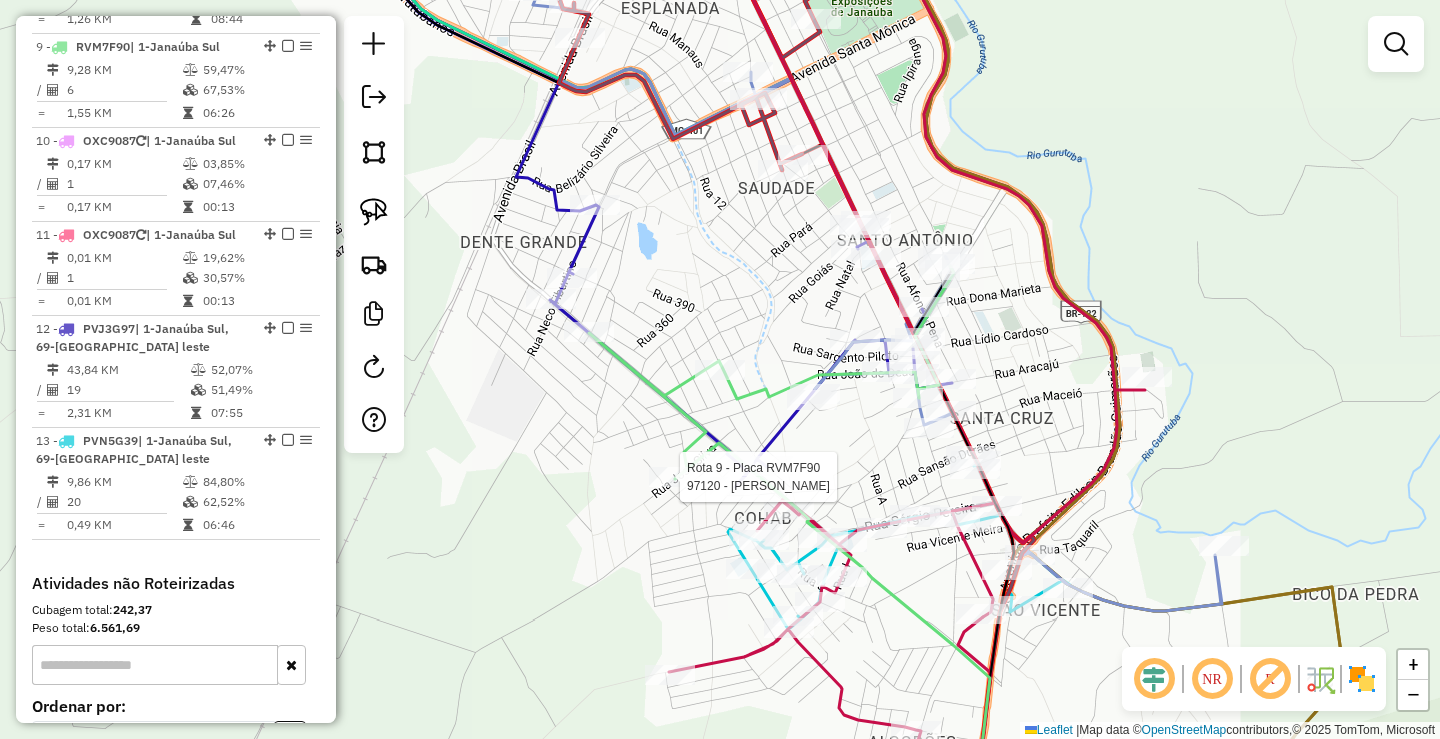 select on "*********" 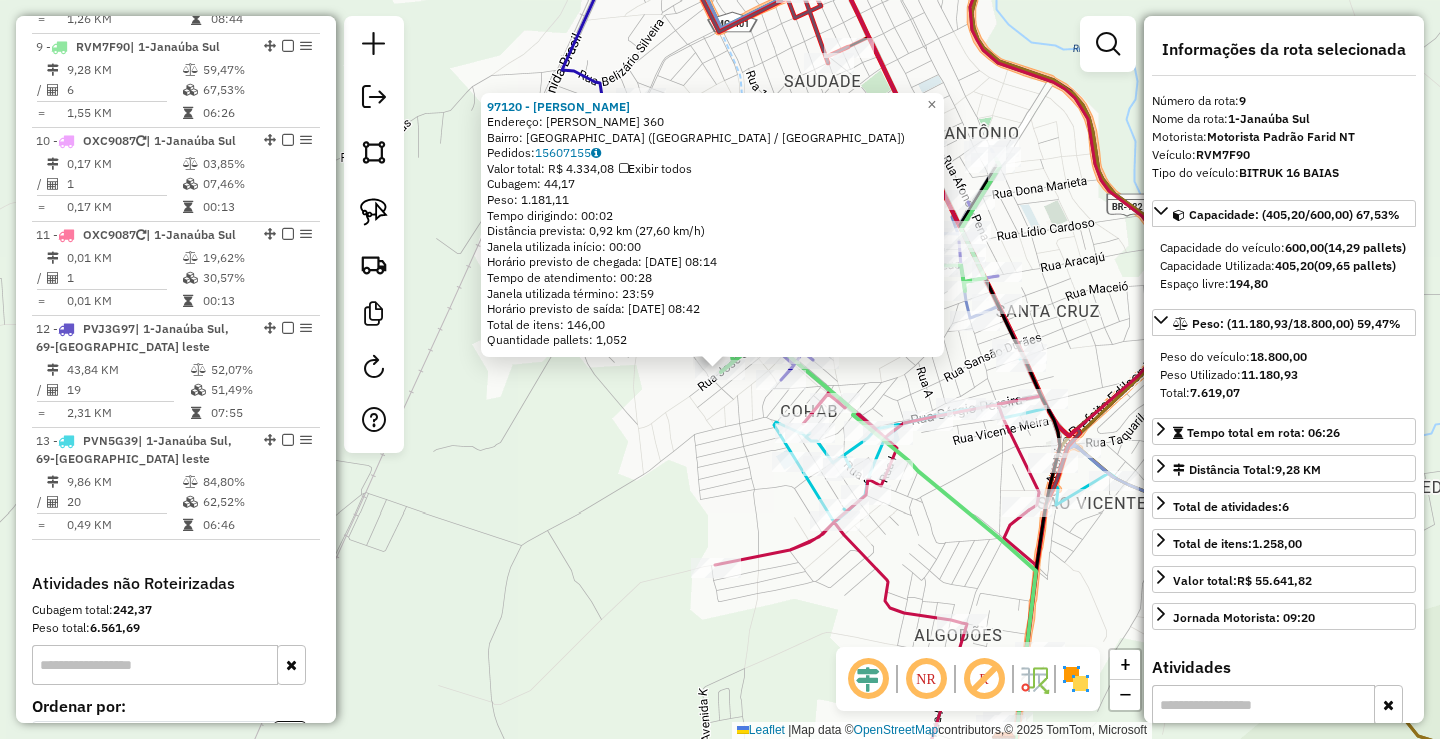 click on "97120 - [PERSON_NAME]  Endereço:  [PERSON_NAME] 360   Bairro: [GEOGRAPHIC_DATA] ([GEOGRAPHIC_DATA] / [GEOGRAPHIC_DATA])   Pedidos:  15607155   Valor total: R$ 4.334,08   Exibir todos   Cubagem: 44,17  Peso: 1.181,11  Tempo dirigindo: 00:02   Distância prevista: 0,92 km (27,60 km/h)   [GEOGRAPHIC_DATA] utilizada início: 00:00   Horário previsto de chegada: [DATE] 08:14   Tempo de atendimento: 00:28   Janela utilizada término: 23:59   Horário previsto de saída: [DATE] 08:42   Total de itens: 146,00   Quantidade pallets: 1,052  × Janela de atendimento Grade de atendimento Capacidade Transportadoras Veículos Cliente Pedidos  Rotas Selecione os dias de semana para filtrar as janelas de atendimento  Seg   Ter   Qua   Qui   Sex   Sáb   Dom  Informe o período da janela de atendimento: De: Até:  Filtrar exatamente a janela do cliente  Considerar janela de atendimento padrão  Selecione os dias de semana para filtrar as grades de atendimento  Seg   Ter   Qua   Qui   Sex   Sáb   Dom   Considerar clientes sem dia de atendimento cadastrado" 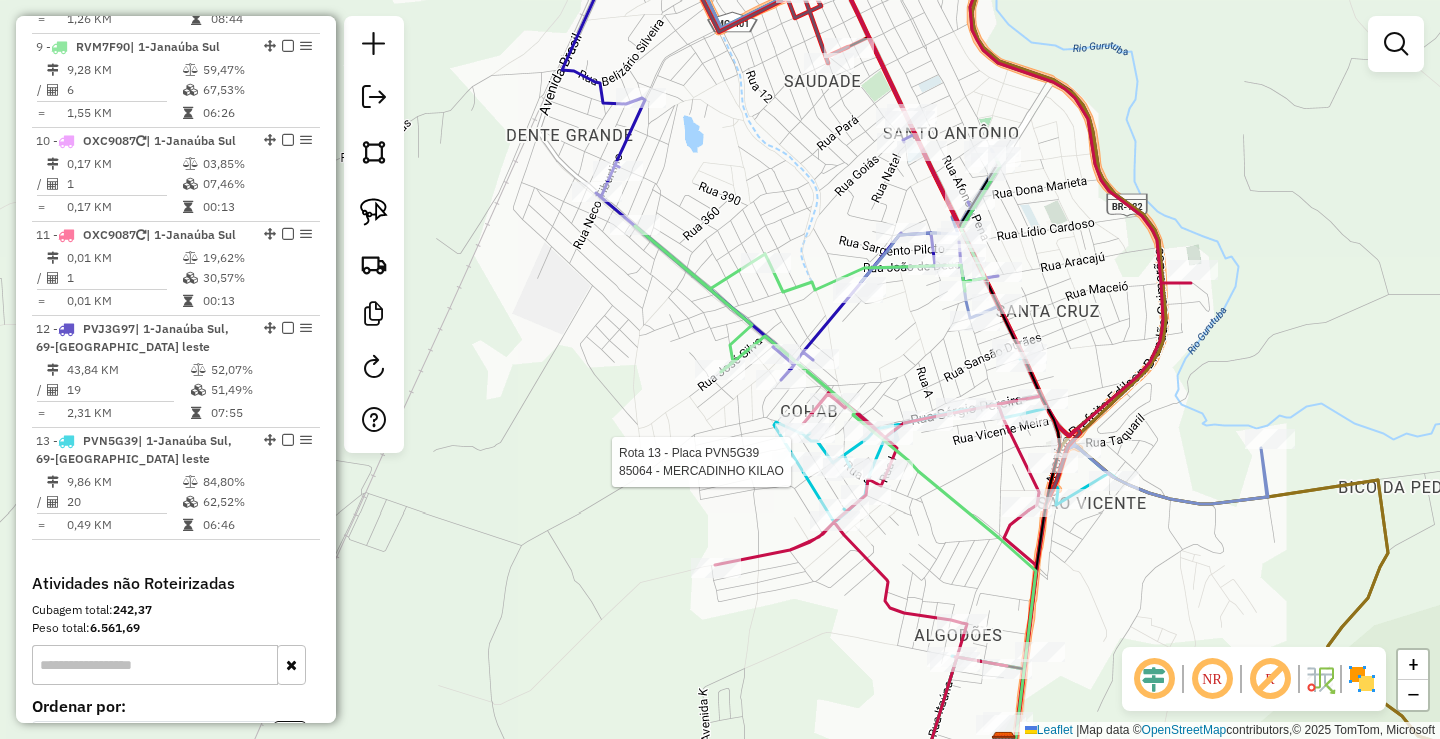 scroll, scrollTop: 1852, scrollLeft: 0, axis: vertical 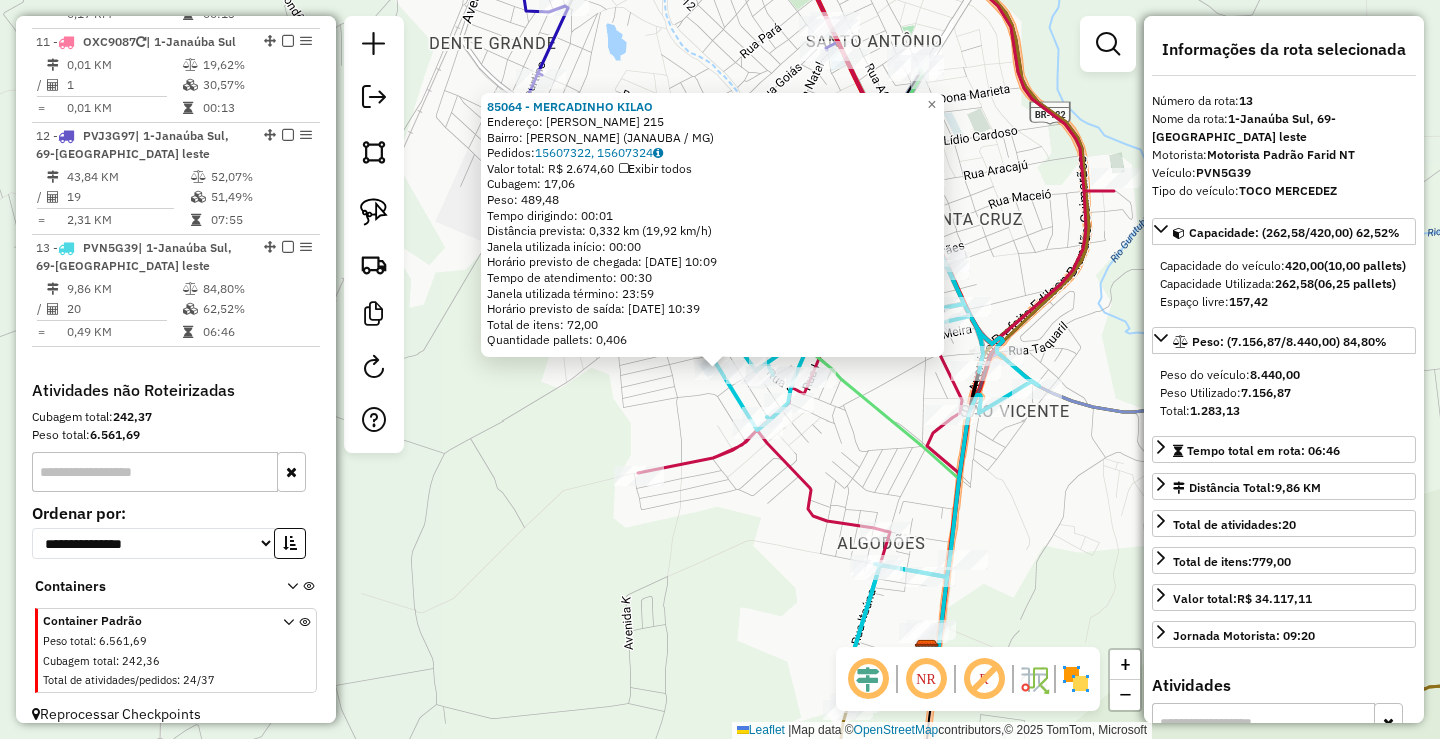 click 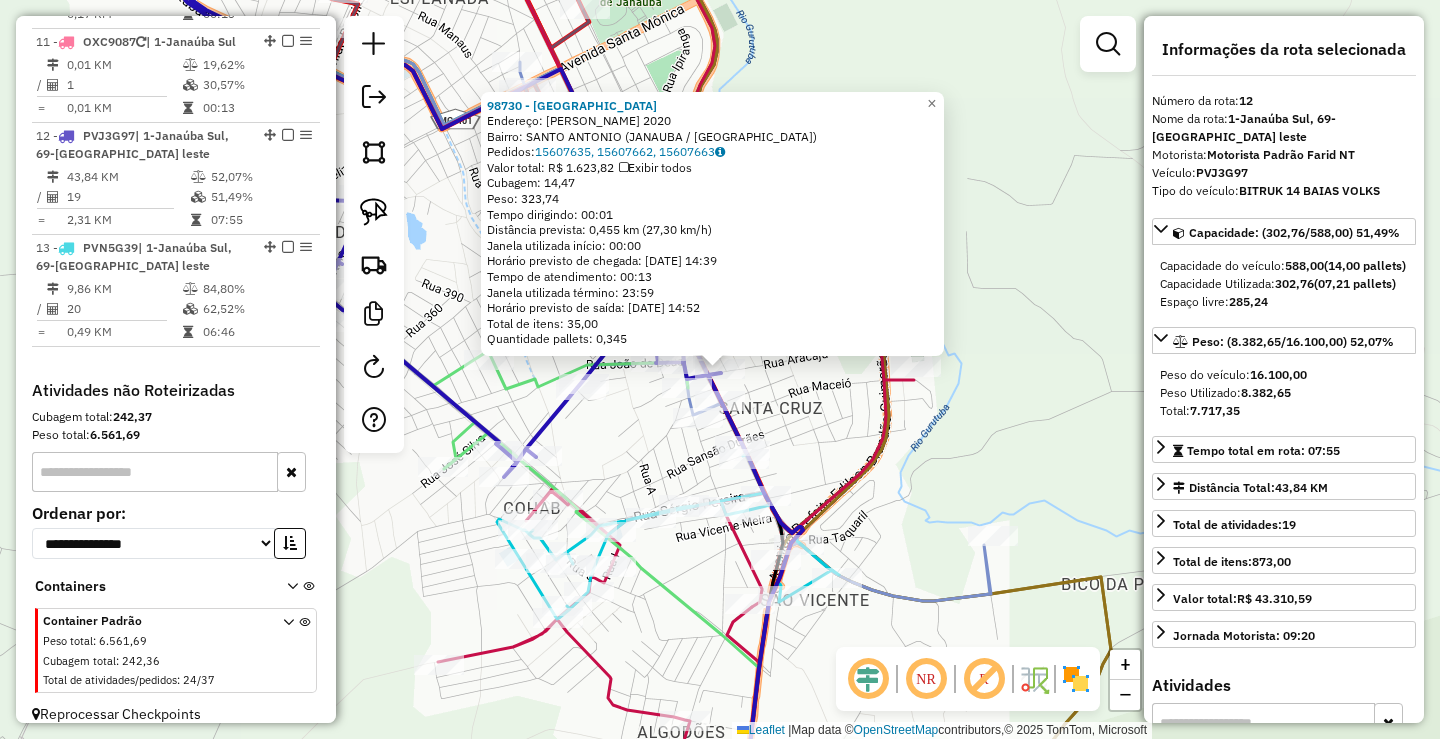 click on "98730 - [GEOGRAPHIC_DATA]  Endereço:  [PERSON_NAME] 2020   Bairro: [GEOGRAPHIC_DATA] ([GEOGRAPHIC_DATA] / [GEOGRAPHIC_DATA])   [GEOGRAPHIC_DATA]:  15607635, 15607662, 15607663   Valor total: R$ 1.623,82   Exibir todos   Cubagem: 14,47  Peso: 323,74  Tempo dirigindo: 00:01   Distância prevista: 0,455 km (27,30 km/h)   [GEOGRAPHIC_DATA] utilizada início: 00:00   Horário previsto de chegada: [DATE] 14:39   Tempo de atendimento: 00:13   Janela utilizada término: 23:59   Horário previsto de saída: [DATE] 14:52   Total de itens: 35,00   Quantidade pallets: 0,345  × Janela de atendimento Grade de atendimento Capacidade Transportadoras Veículos Cliente Pedidos  Rotas Selecione os dias de semana para filtrar as janelas de atendimento  Seg   Ter   Qua   Qui   Sex   Sáb   Dom  Informe o período da janela de atendimento: De: Até:  Filtrar exatamente a janela do cliente  Considerar janela de atendimento padrão  Selecione os dias de semana para filtrar as grades de atendimento  Seg   Ter   Qua   Qui   Sex   Sáb   Dom   Peso mínimo:  ****  Peso máximo:  +" 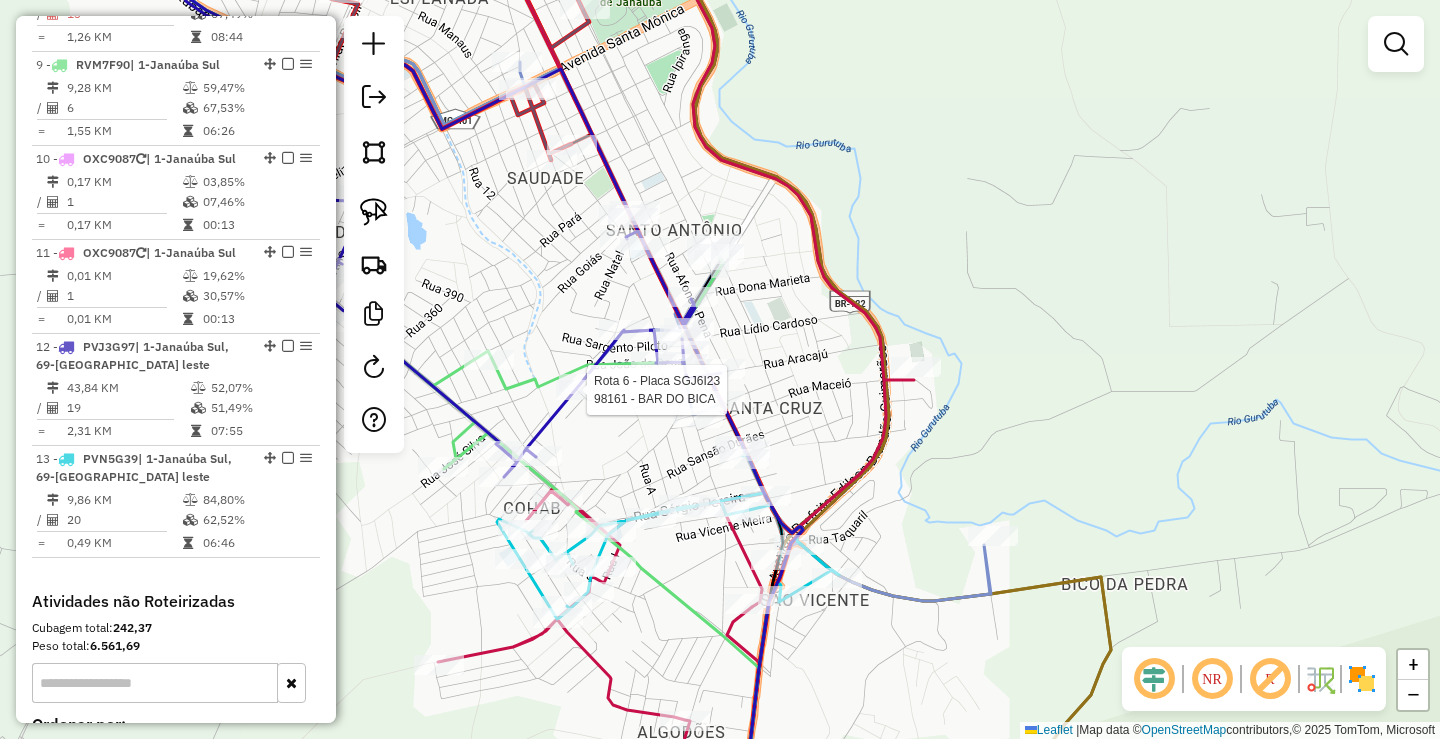 select on "*********" 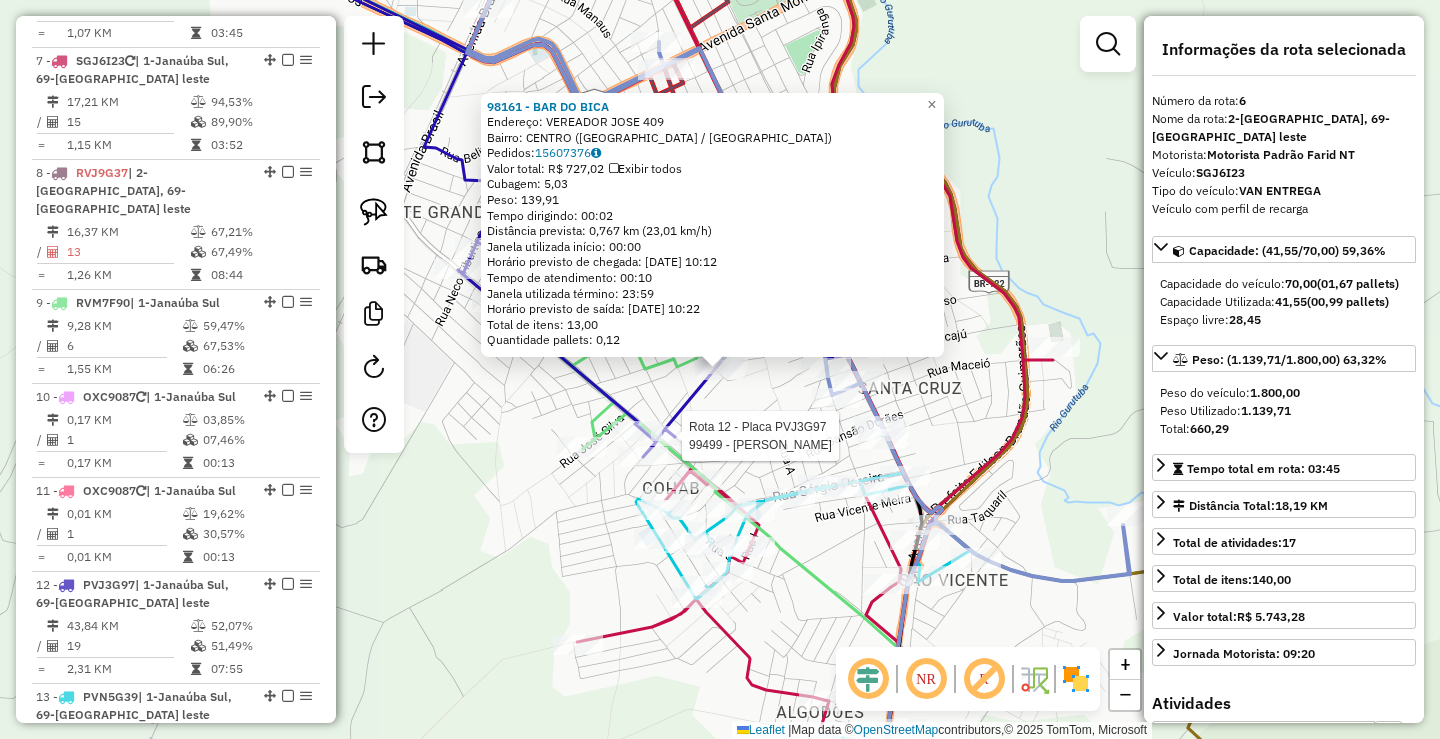 scroll, scrollTop: 1323, scrollLeft: 0, axis: vertical 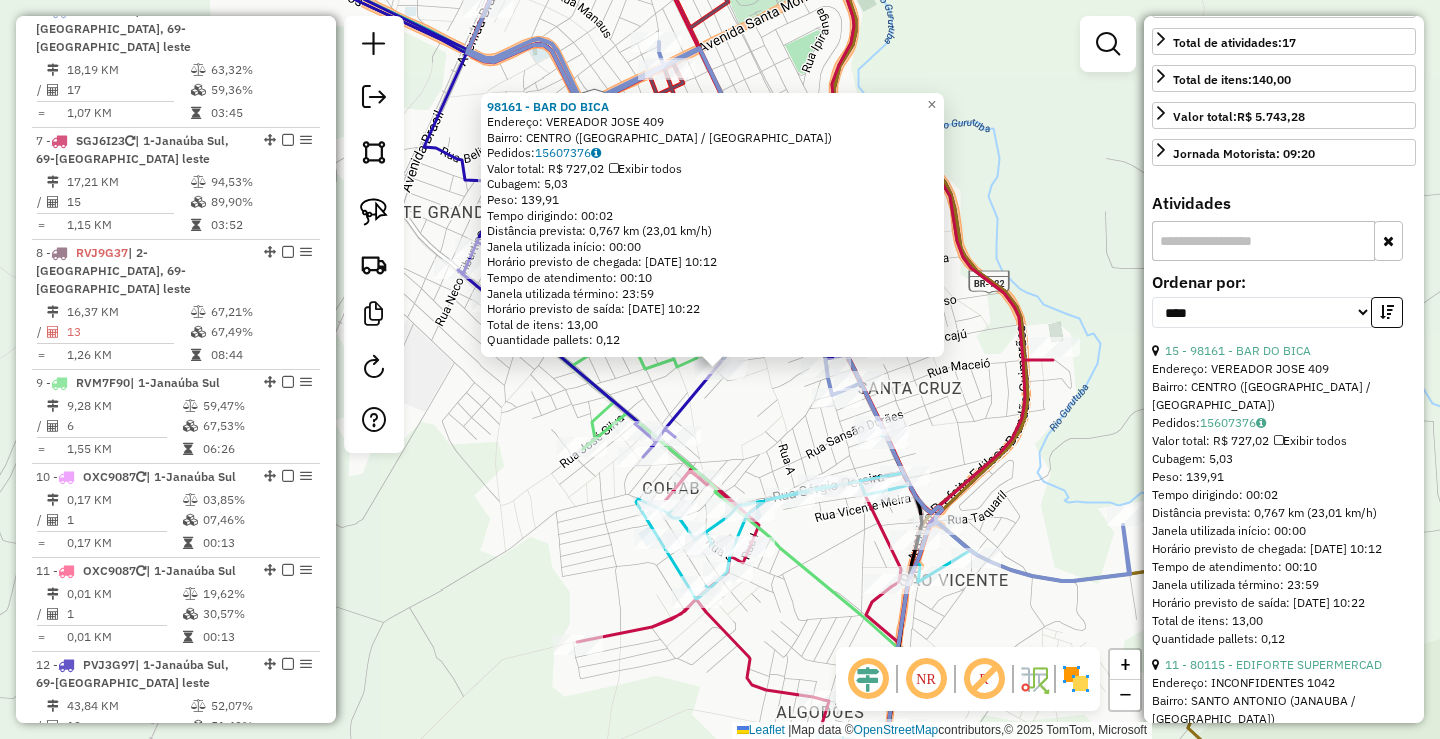 click on "Rota 13 - Placa PVN5G39  81378 - BAR DA NICE 98161 - BAR DO BICA  Endereço:  VEREADOR JOSE 409   Bairro: [GEOGRAPHIC_DATA] ([GEOGRAPHIC_DATA] / [GEOGRAPHIC_DATA])   Pedidos:  15607376   Valor total: R$ 727,02   Exibir todos   Cubagem: 5,03  Peso: 139,91  Tempo dirigindo: 00:02   Distância prevista: 0,767 km (23,01 km/h)   [GEOGRAPHIC_DATA] utilizada início: 00:00   Horário previsto de chegada: [DATE] 10:12   Tempo de atendimento: 00:10   Janela utilizada término: 23:59   Horário previsto de saída: [DATE] 10:22   Total de itens: 13,00   Quantidade pallets: 0,12  × Janela de atendimento Grade de atendimento Capacidade Transportadoras Veículos Cliente Pedidos  Rotas Selecione os dias de semana para filtrar as janelas de atendimento  Seg   Ter   Qua   Qui   Sex   Sáb   Dom  Informe o período da janela de atendimento: De: Até:  Filtrar exatamente a janela do cliente  Considerar janela de atendimento padrão  Selecione os dias de semana para filtrar as grades de atendimento  Seg   Ter   Qua   Qui   Sex   Sáb   Dom   Peso mínimo:  **** ****" 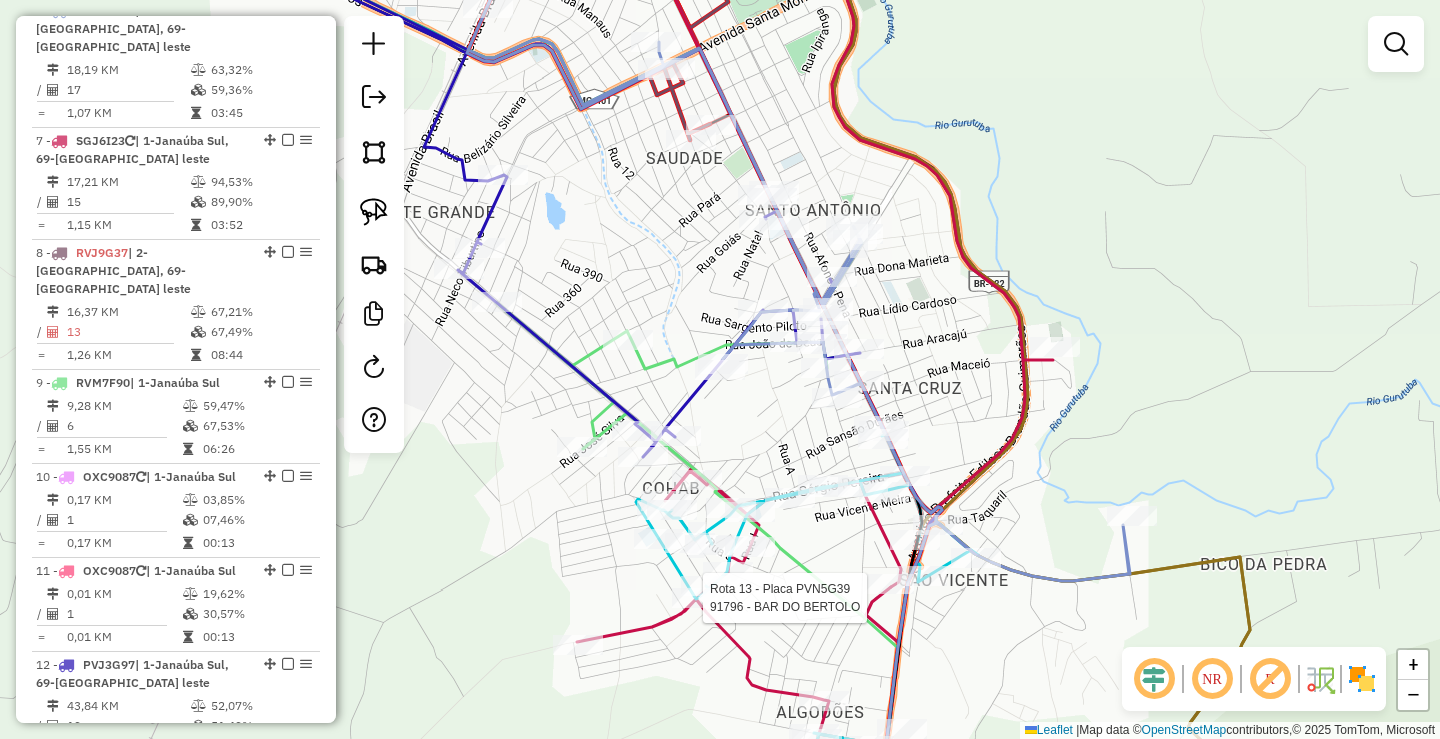 select on "*********" 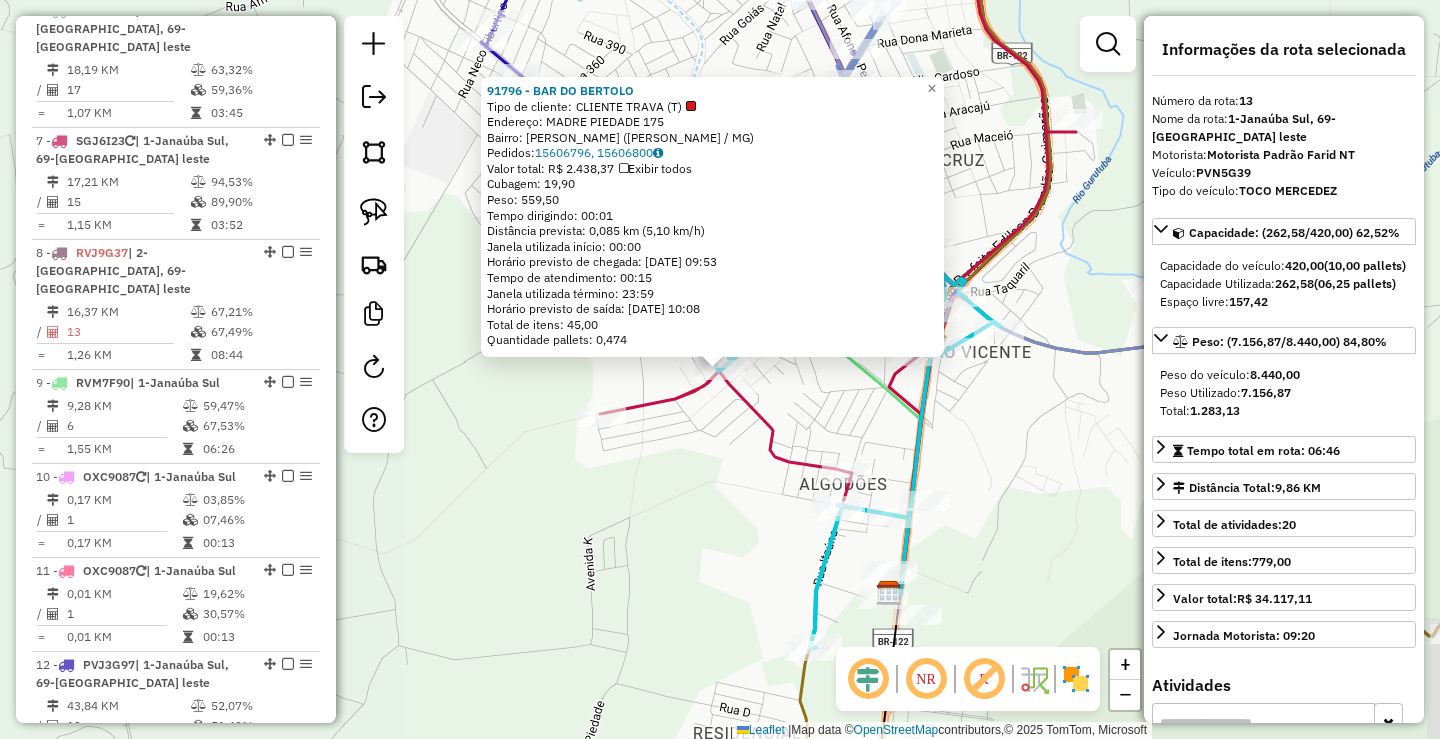 scroll, scrollTop: 1852, scrollLeft: 0, axis: vertical 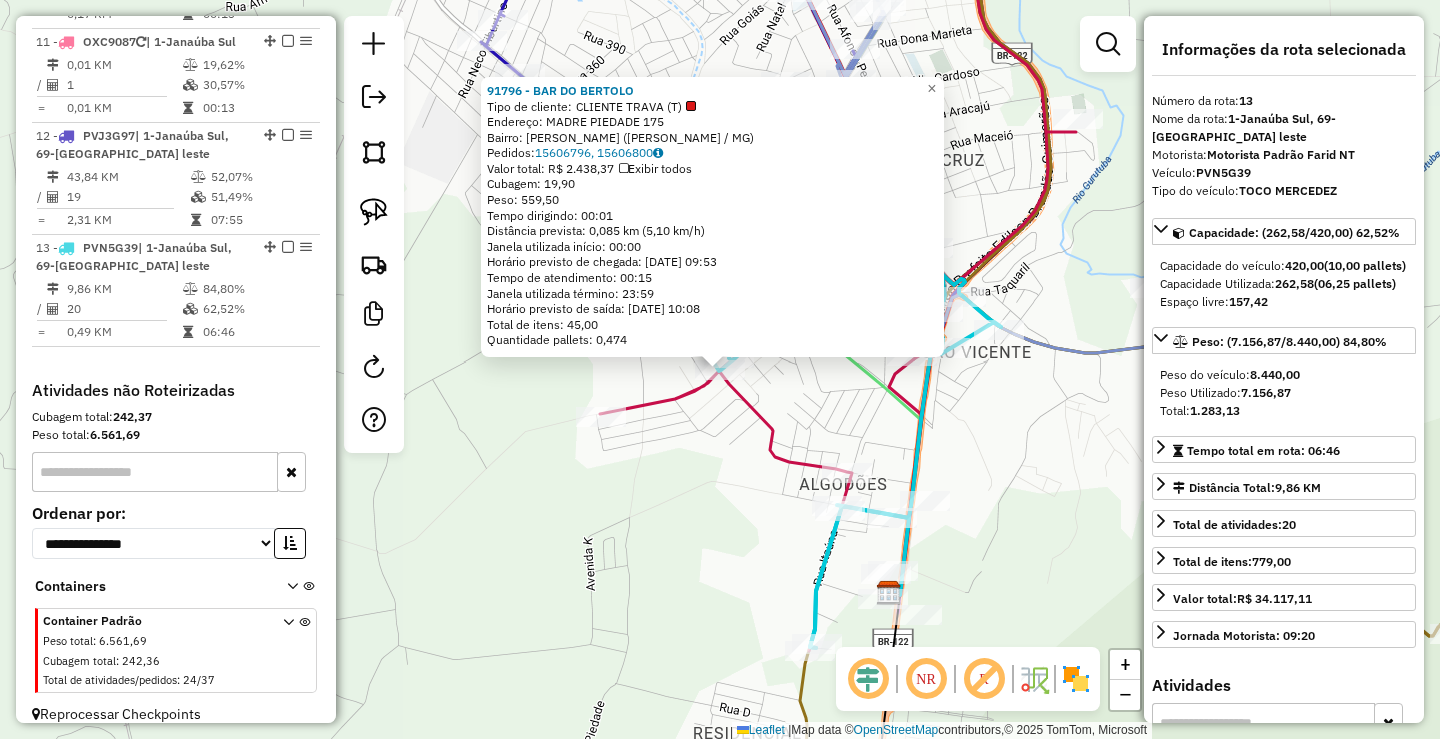 click on "91796 - BAR DO BERTOLO  Tipo de cliente:   CLIENTE TRAVA (T)   Endereço:  MADRE PIEDADE 175   Bairro: [PERSON_NAME] (JANAUBA / [GEOGRAPHIC_DATA])   Pedidos:  15606796, 15606800   Valor total: R$ 2.438,37   Exibir todos   Cubagem: 19,90  Peso: 559,50  Tempo dirigindo: 00:01   Distância prevista: 0,085 km (5,10 km/h)   Janela utilizada início: 00:00   Horário previsto de chegada: [DATE] 09:53   Tempo de atendimento: 00:15   Janela utilizada término: 23:59   Horário previsto de saída: [DATE] 10:08   Total de itens: 45,00   Quantidade pallets: 0,474  × Janela de atendimento Grade de atendimento Capacidade Transportadoras Veículos Cliente Pedidos  Rotas Selecione os dias de semana para filtrar as janelas de atendimento  Seg   Ter   Qua   Qui   Sex   Sáb   Dom  Informe o período da janela de atendimento: De: Até:  Filtrar exatamente a janela do cliente  Considerar janela de atendimento padrão  Selecione os dias de semana para filtrar as grades de atendimento  Seg   Ter   Qua   Qui   Sex   Sáb   Dom  **** +" 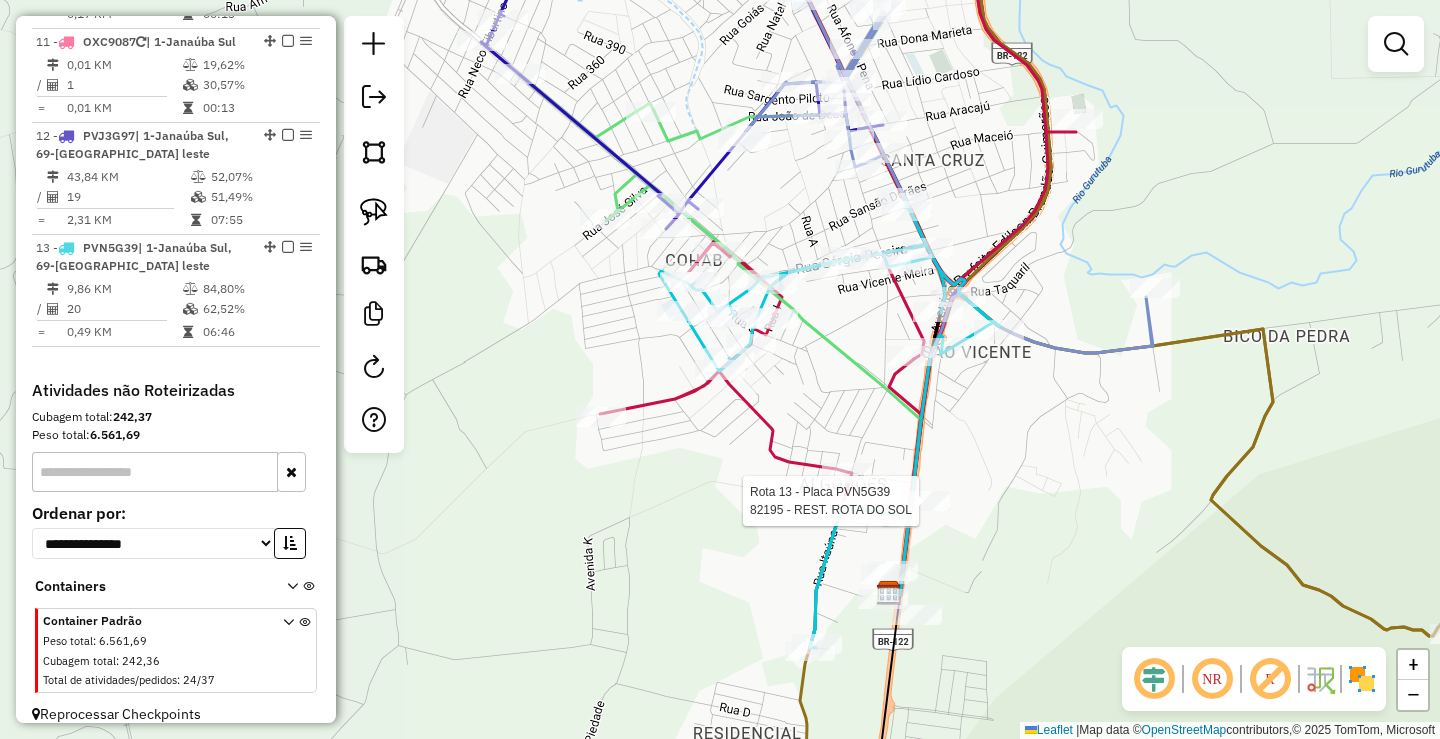 select on "*********" 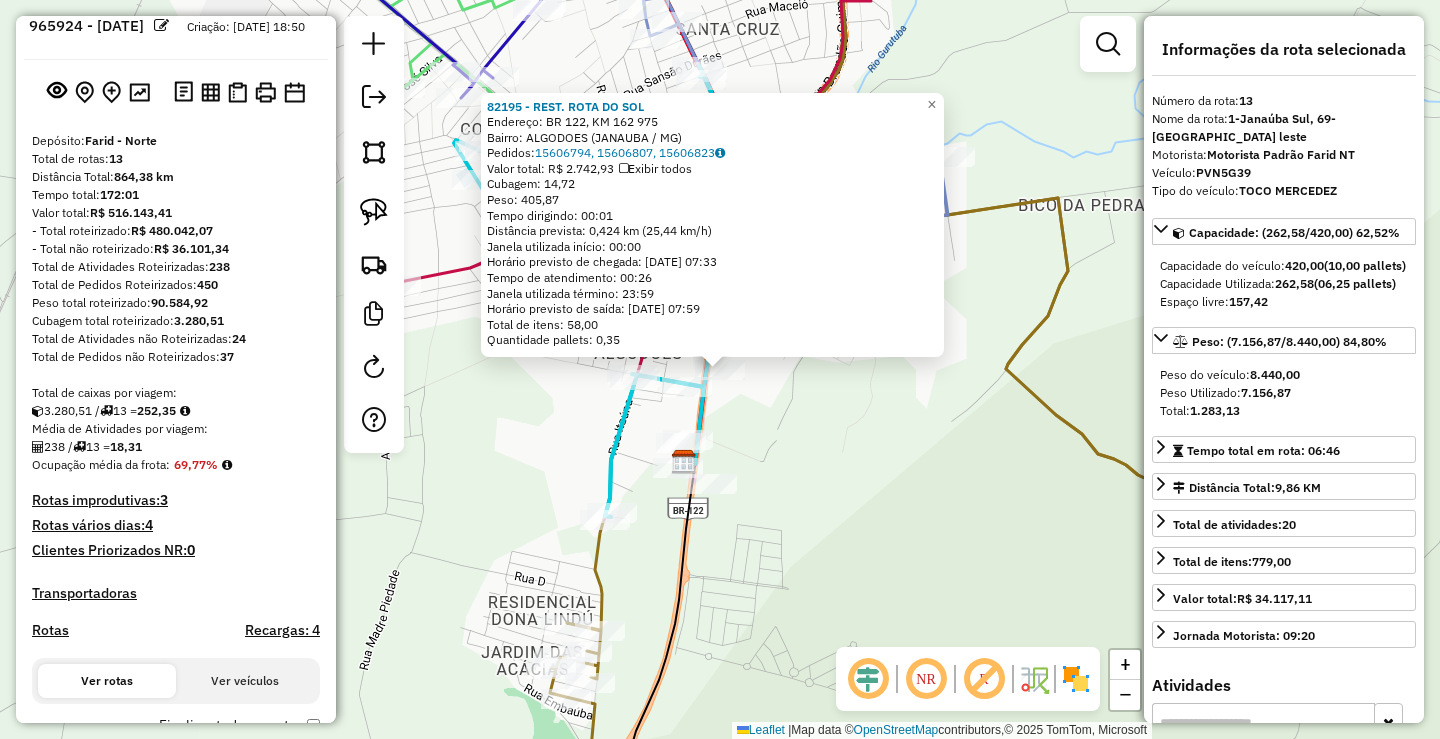 scroll, scrollTop: 52, scrollLeft: 0, axis: vertical 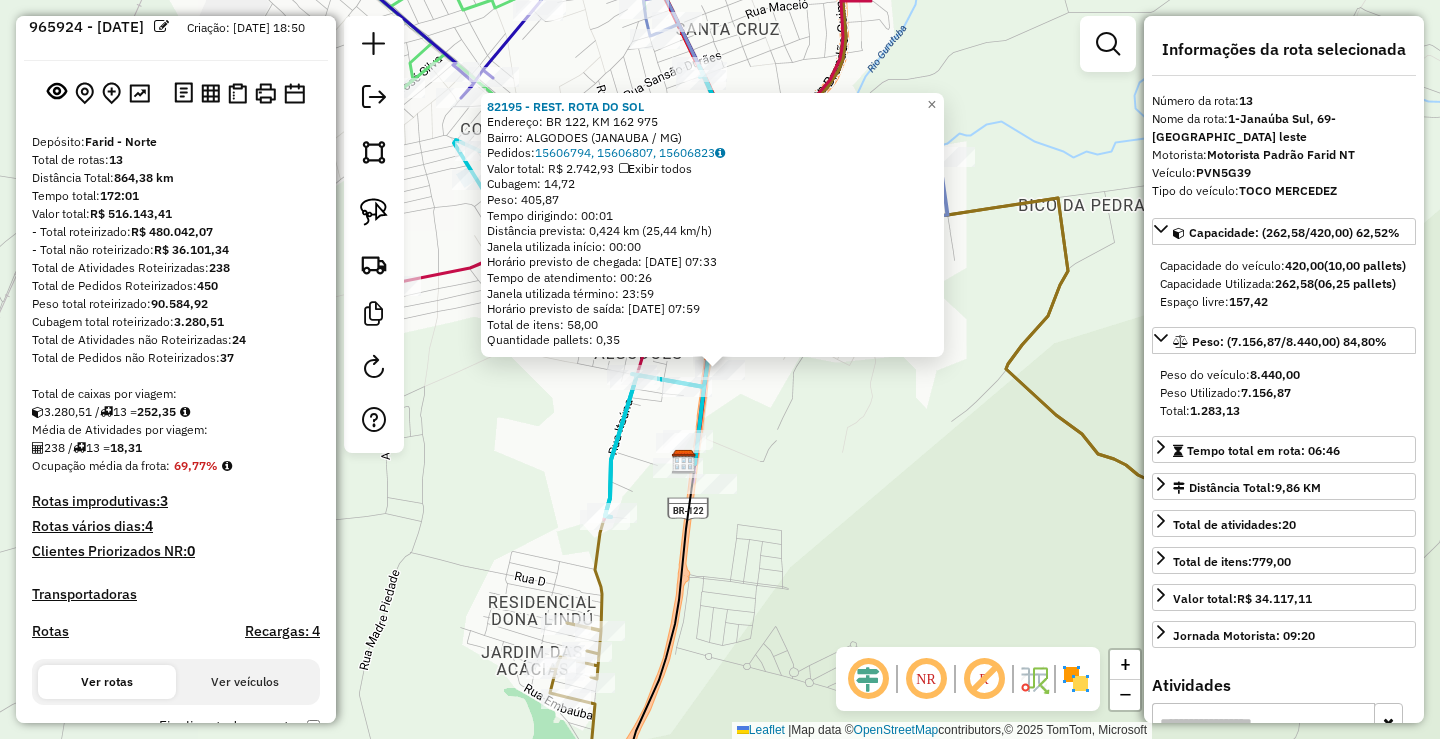 click on "Recargas: 4" at bounding box center [282, 631] 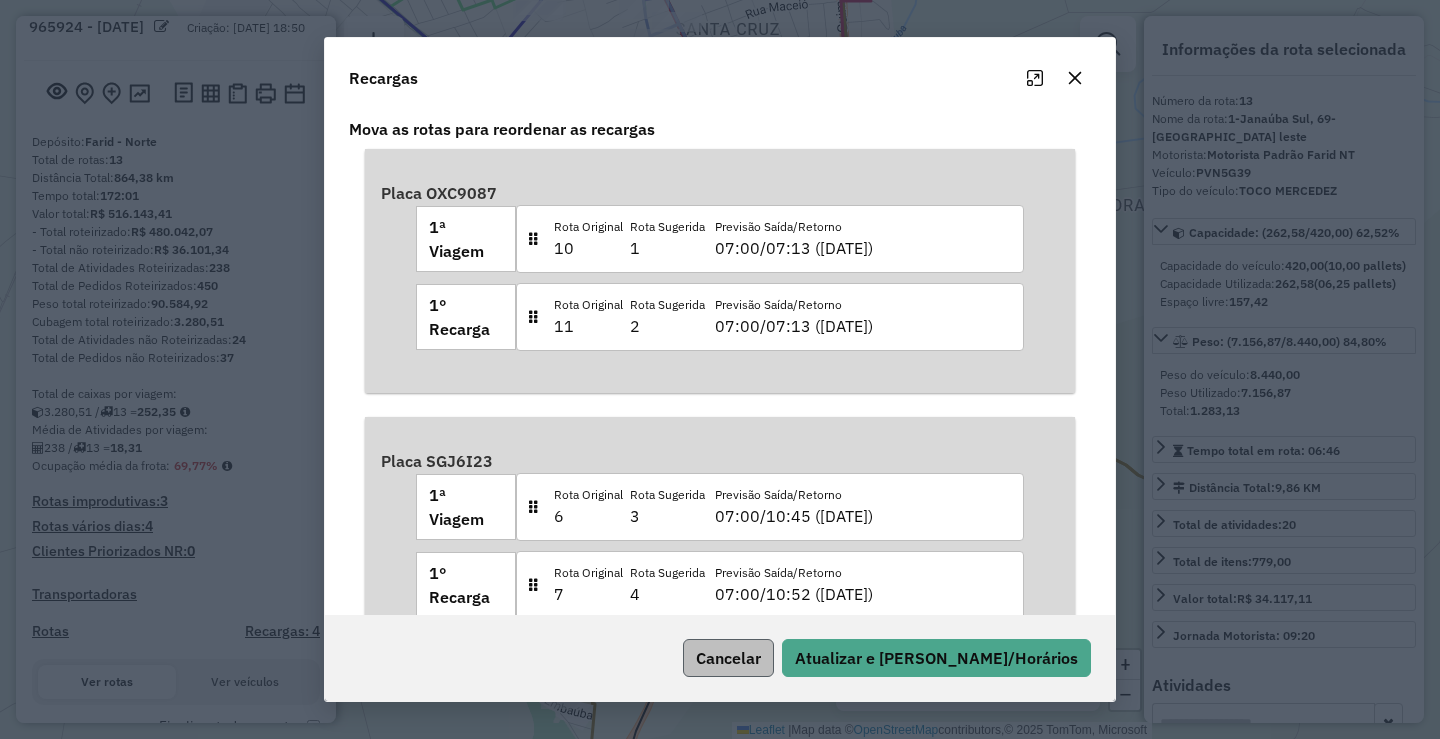 click on "Cancelar" 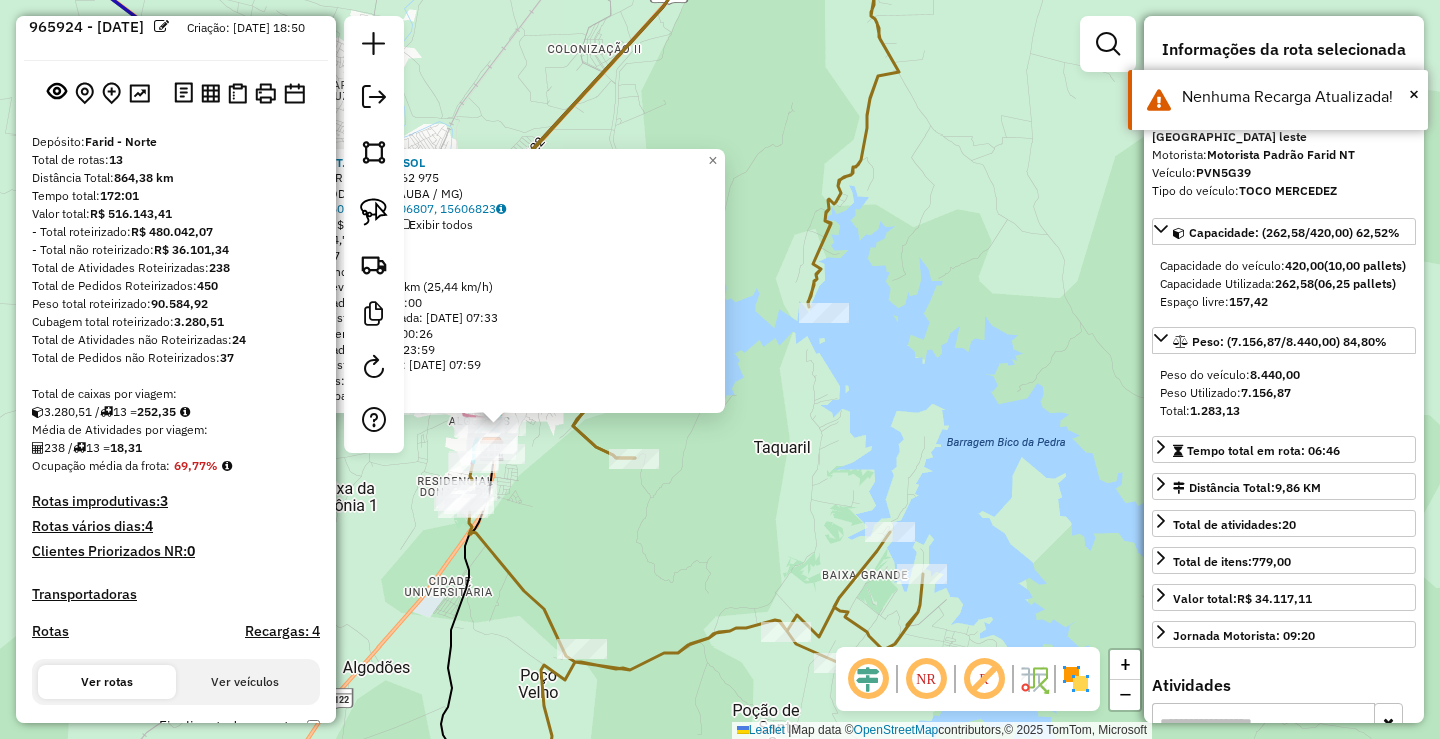 click on "Rota 10 - Placa OXC9087  98979 - [PERSON_NAME] 82195 - REST.  ROTA DO SOL  Endereço:  BR 122, KM 162 975   Bairro: ALGODOES (JANAUBA / [GEOGRAPHIC_DATA])   Pedidos:  15606794, 15606807, 15606823   Valor total: R$ 2.742,93   Exibir todos   Cubagem: 14,72  Peso: 405,87  Tempo dirigindo: 00:01   Distância prevista: 0,424 km (25,44 km/h)   [GEOGRAPHIC_DATA] utilizada início: 00:00   Horário previsto de chegada: [DATE] 07:33   Tempo de atendimento: 00:26   Janela utilizada término: 23:59   Horário previsto de saída: [DATE] 07:59   Total de itens: 58,00   Quantidade pallets: 0,35  × Janela de atendimento Grade de atendimento Capacidade Transportadoras Veículos Cliente Pedidos  Rotas Selecione os dias de semana para filtrar as janelas de atendimento  Seg   Ter   Qua   Qui   Sex   Sáb   Dom  Informe o período da janela de atendimento: De: Até:  Filtrar exatamente a janela do cliente  Considerar janela de atendimento padrão  Selecione os dias de semana para filtrar as grades de atendimento  Seg   Ter   Qua   Qui  +" 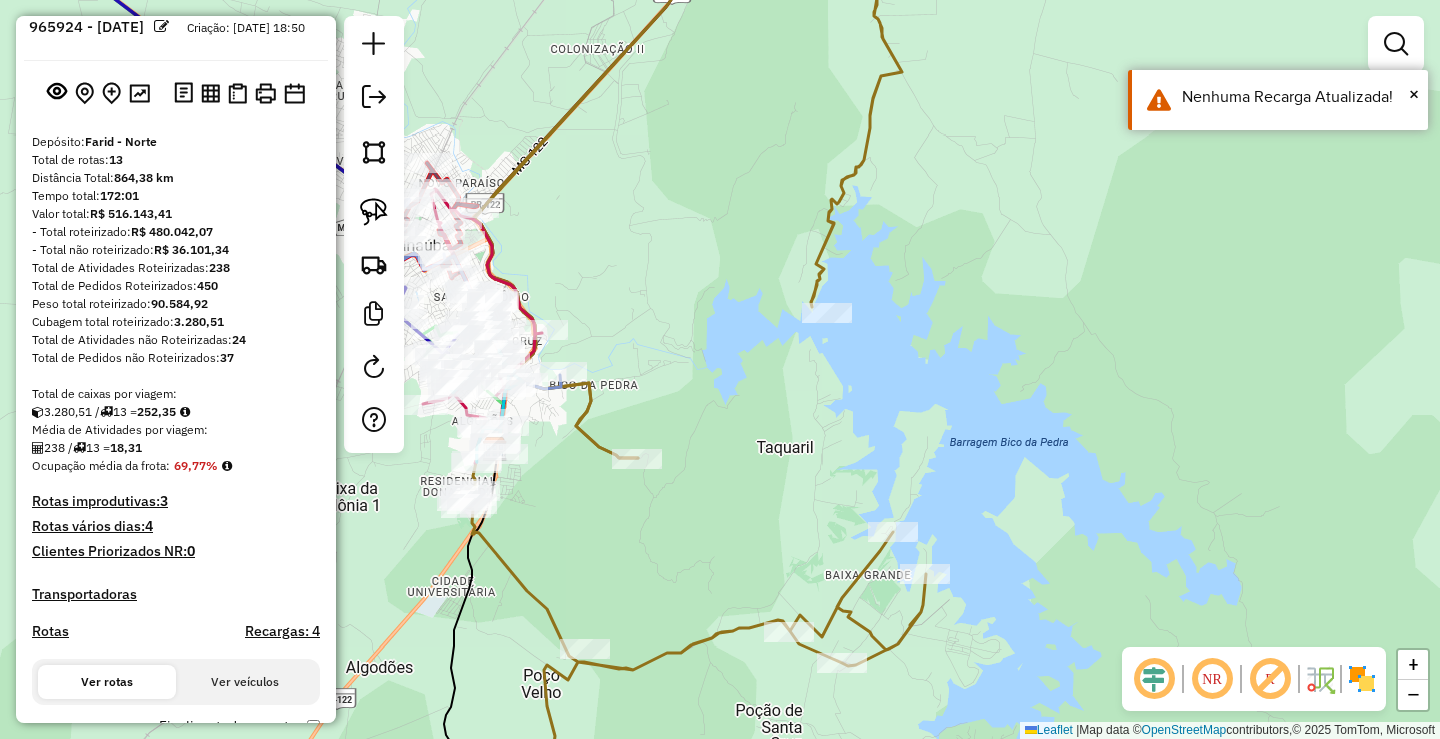 drag, startPoint x: 565, startPoint y: 531, endPoint x: 788, endPoint y: 378, distance: 270.44037 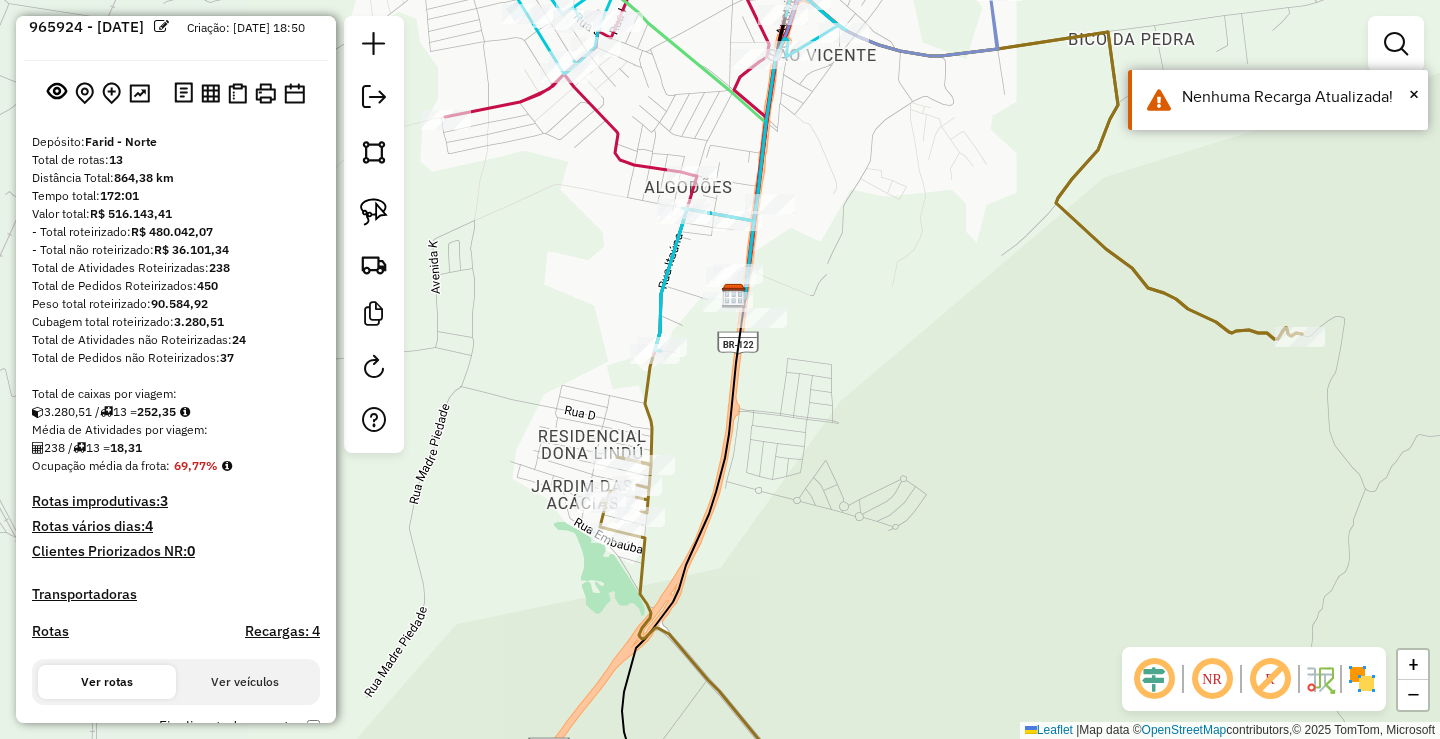 click on "Janela de atendimento Grade de atendimento Capacidade Transportadoras Veículos Cliente Pedidos  Rotas Selecione os dias de semana para filtrar as janelas de atendimento  Seg   Ter   Qua   Qui   Sex   Sáb   Dom  Informe o período da janela de atendimento: De: Até:  Filtrar exatamente a janela do cliente  Considerar janela de atendimento padrão  Selecione os dias de semana para filtrar as grades de atendimento  Seg   Ter   Qua   Qui   Sex   Sáb   Dom   Considerar clientes sem dia de atendimento cadastrado  Clientes fora do dia de atendimento selecionado Filtrar as atividades entre os valores definidos abaixo:  Peso mínimo:  ****  Peso máximo:  ****  Cubagem mínima:   Cubagem máxima:   De:   Até:  Filtrar as atividades entre o tempo de atendimento definido abaixo:  De:   Até:   Considerar capacidade total dos clientes não roteirizados Transportadora: Selecione um ou mais itens Tipo de veículo: Selecione um ou mais itens Veículo: Selecione um ou mais itens Motorista: Selecione um ou mais itens De:" 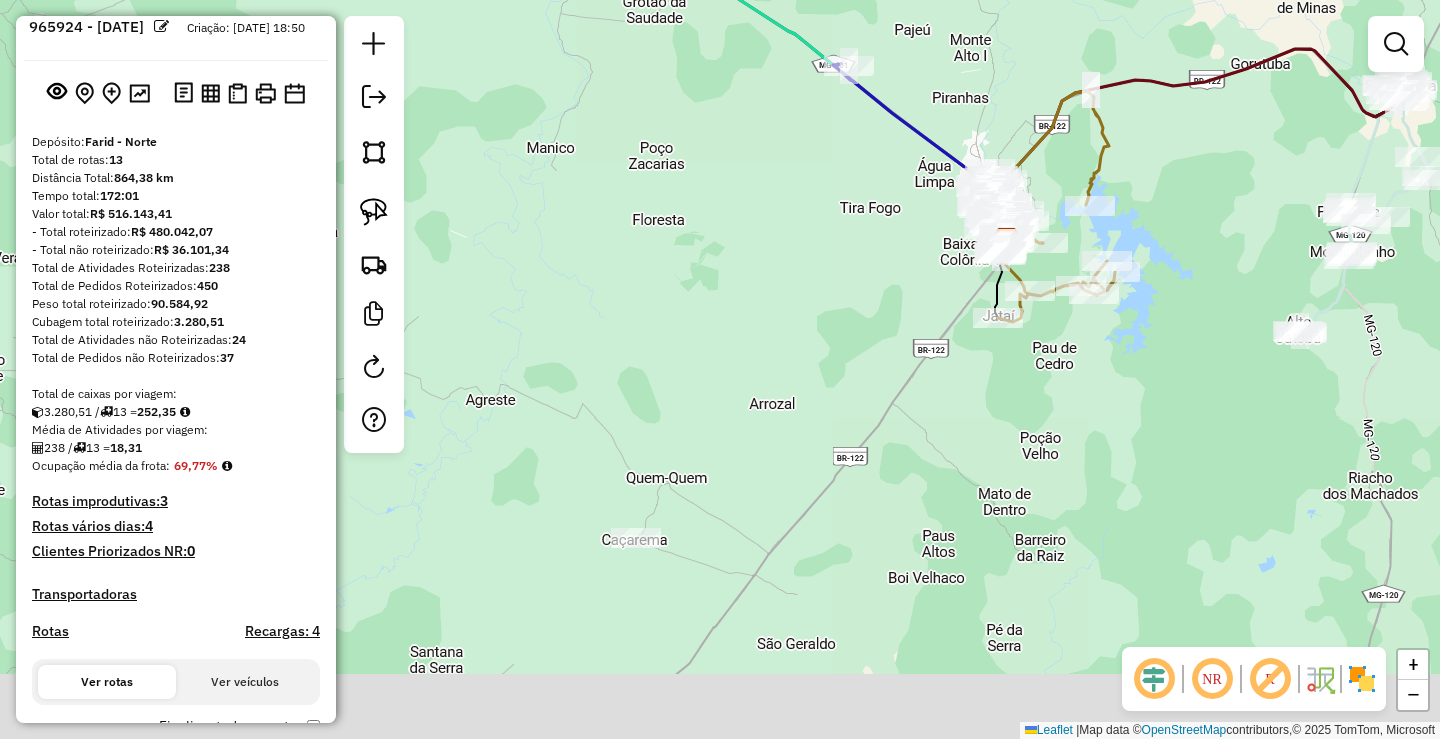 drag, startPoint x: 727, startPoint y: 640, endPoint x: 790, endPoint y: 460, distance: 190.70657 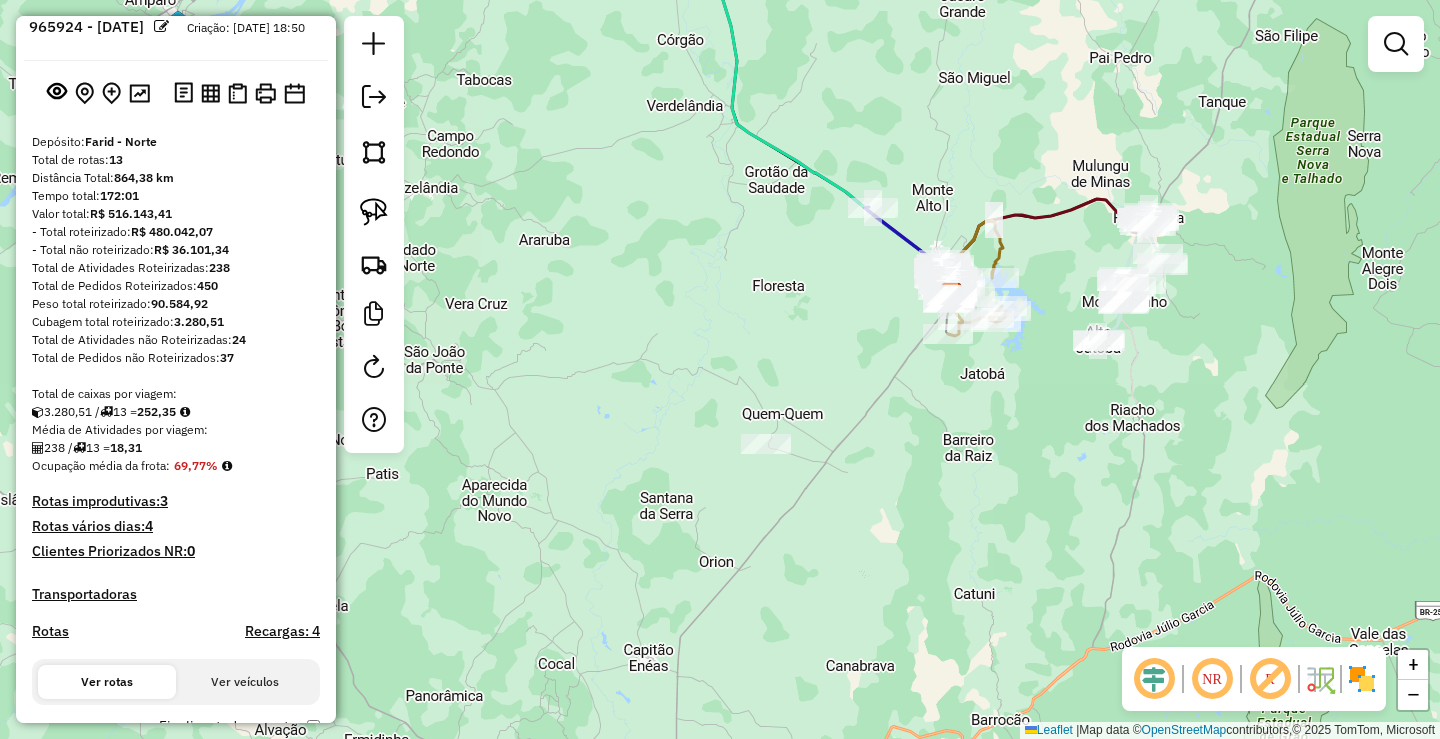 drag, startPoint x: 844, startPoint y: 445, endPoint x: 847, endPoint y: 489, distance: 44.102154 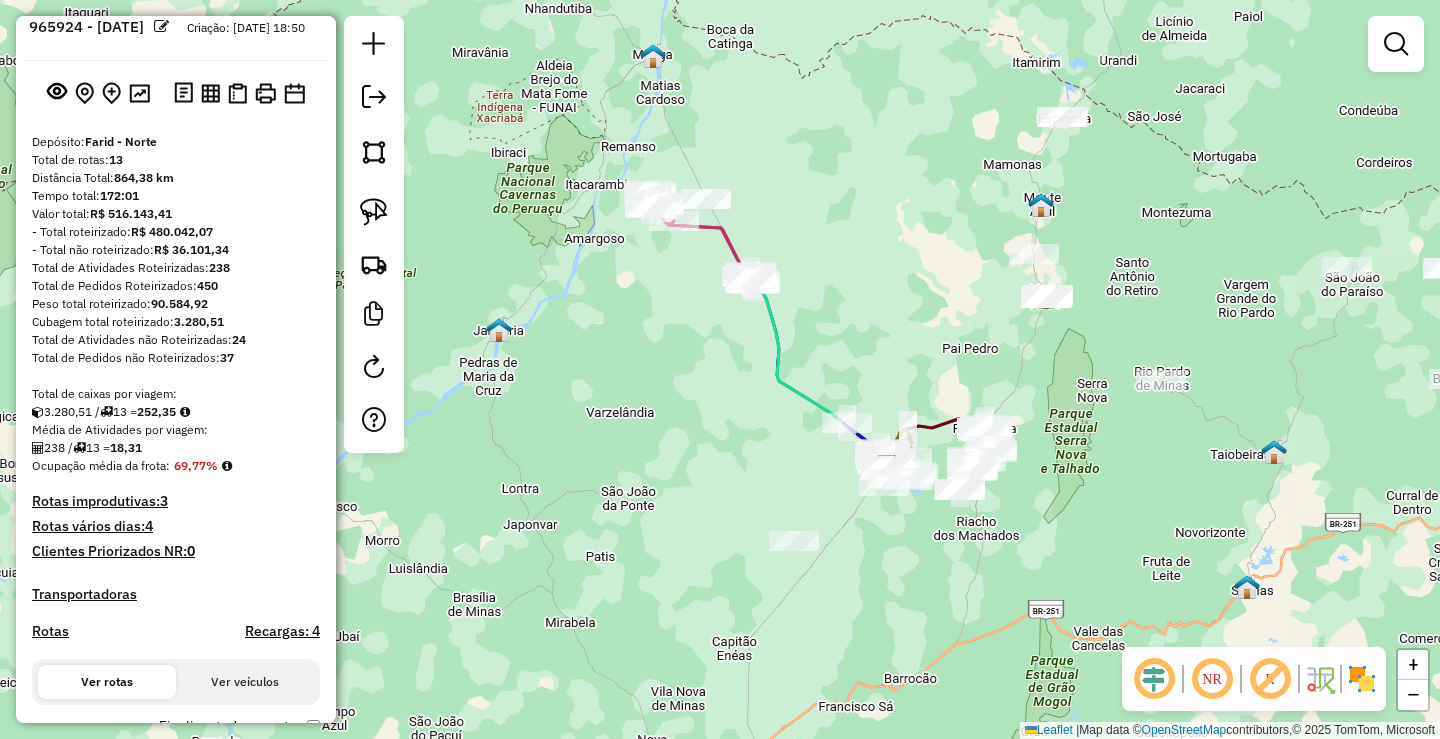 drag, startPoint x: 1111, startPoint y: 386, endPoint x: 1094, endPoint y: 457, distance: 73.00685 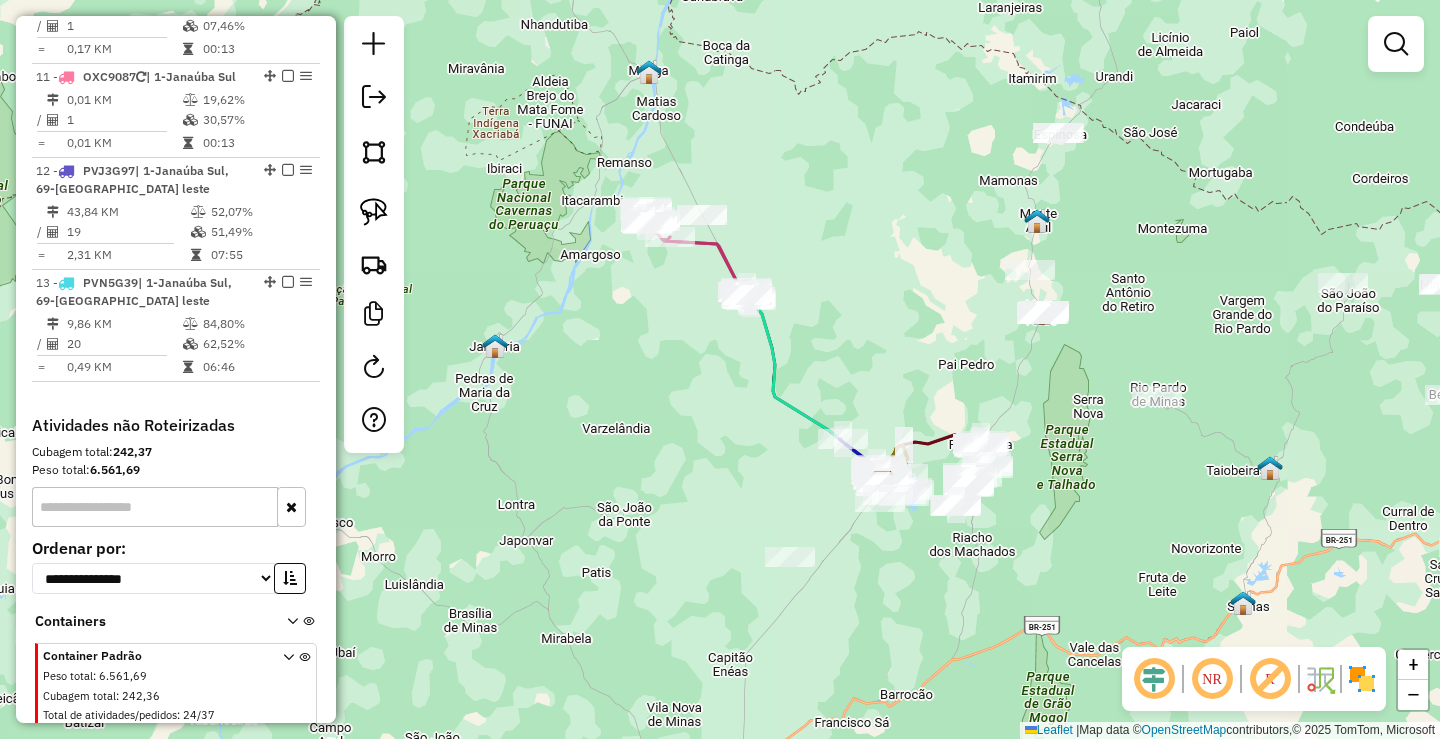 scroll, scrollTop: 1852, scrollLeft: 0, axis: vertical 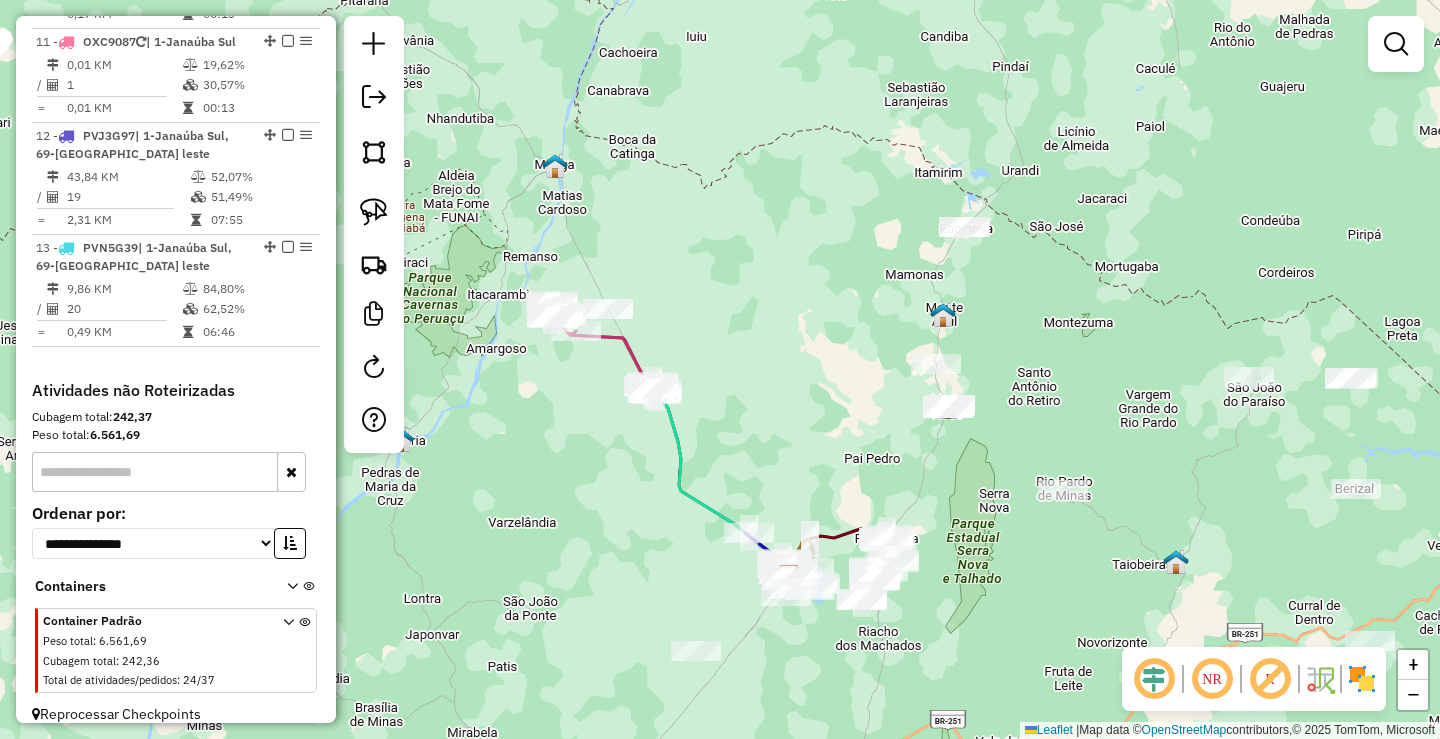 drag, startPoint x: 741, startPoint y: 614, endPoint x: 658, endPoint y: 681, distance: 106.66771 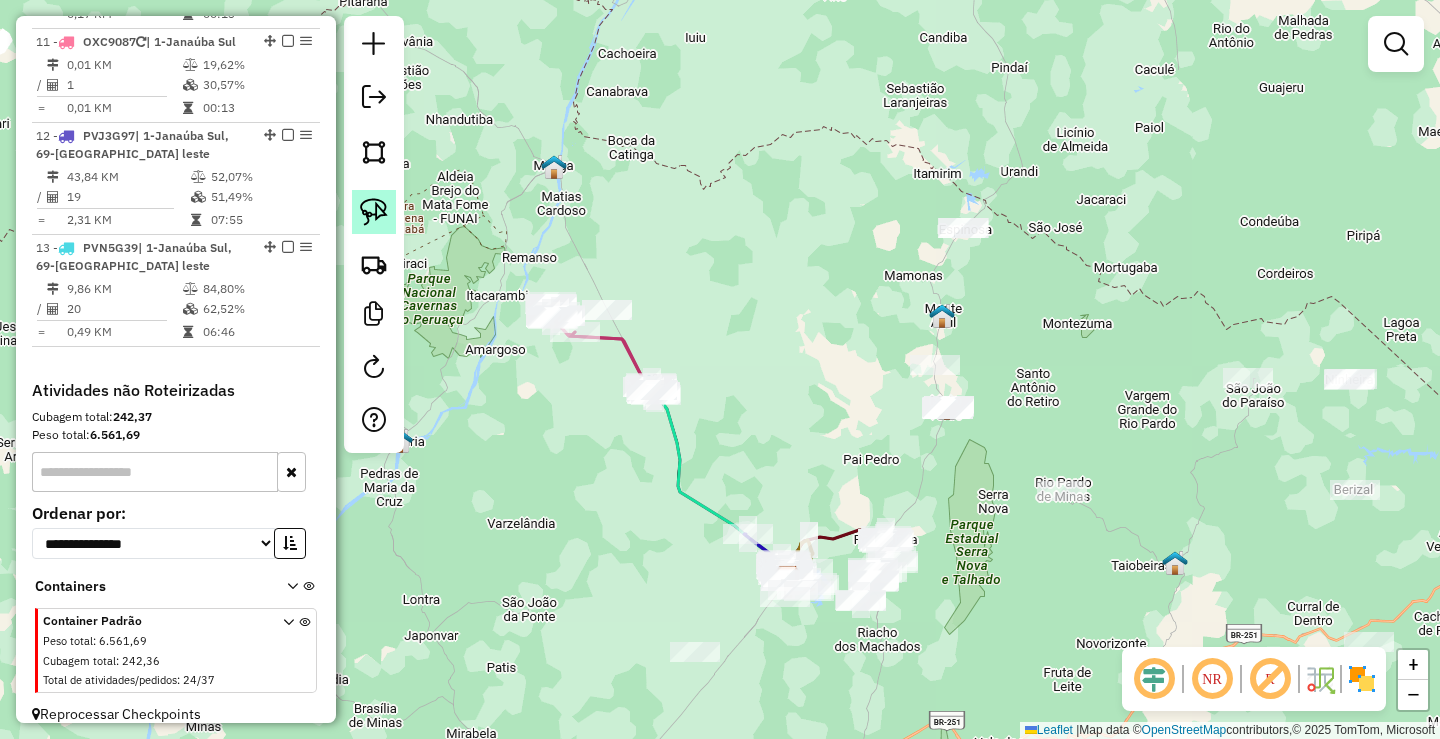 click 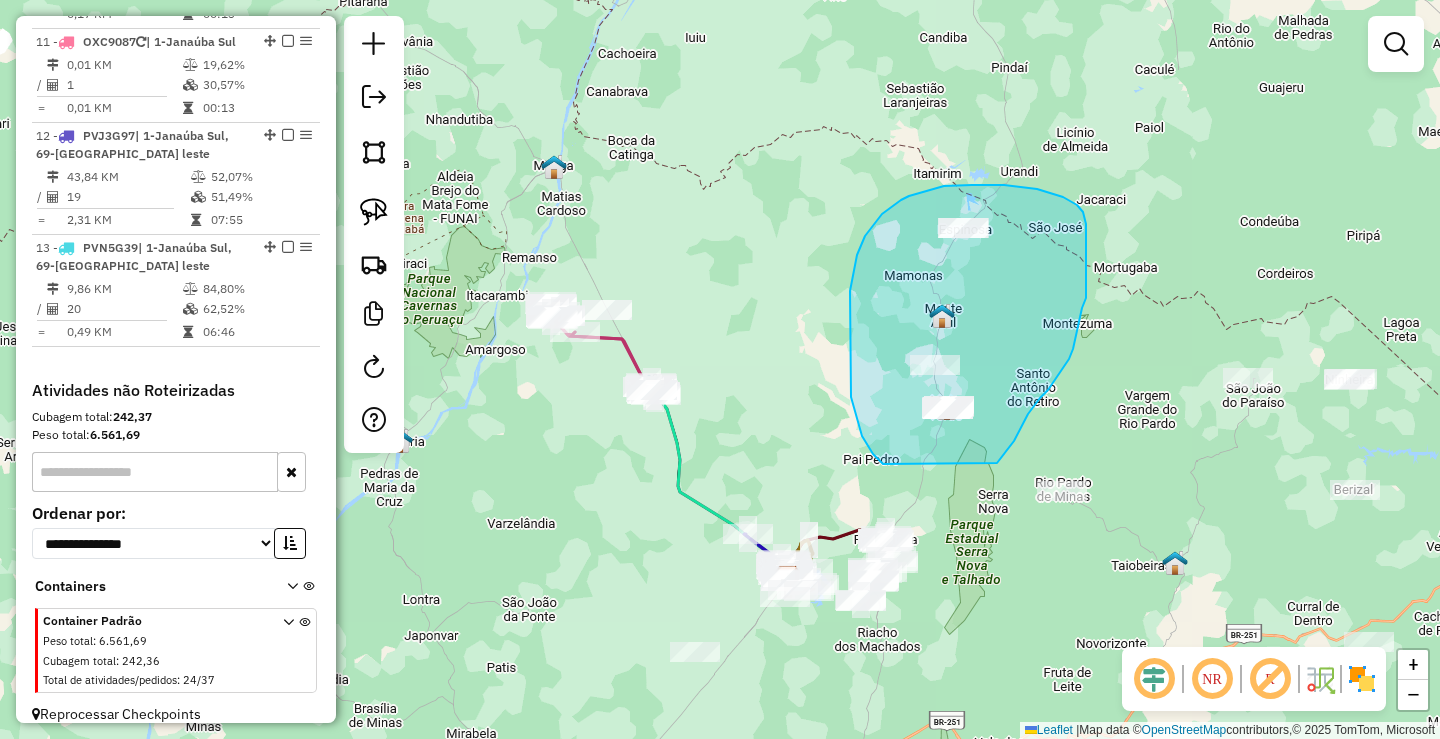 drag, startPoint x: 883, startPoint y: 464, endPoint x: 997, endPoint y: 463, distance: 114.00439 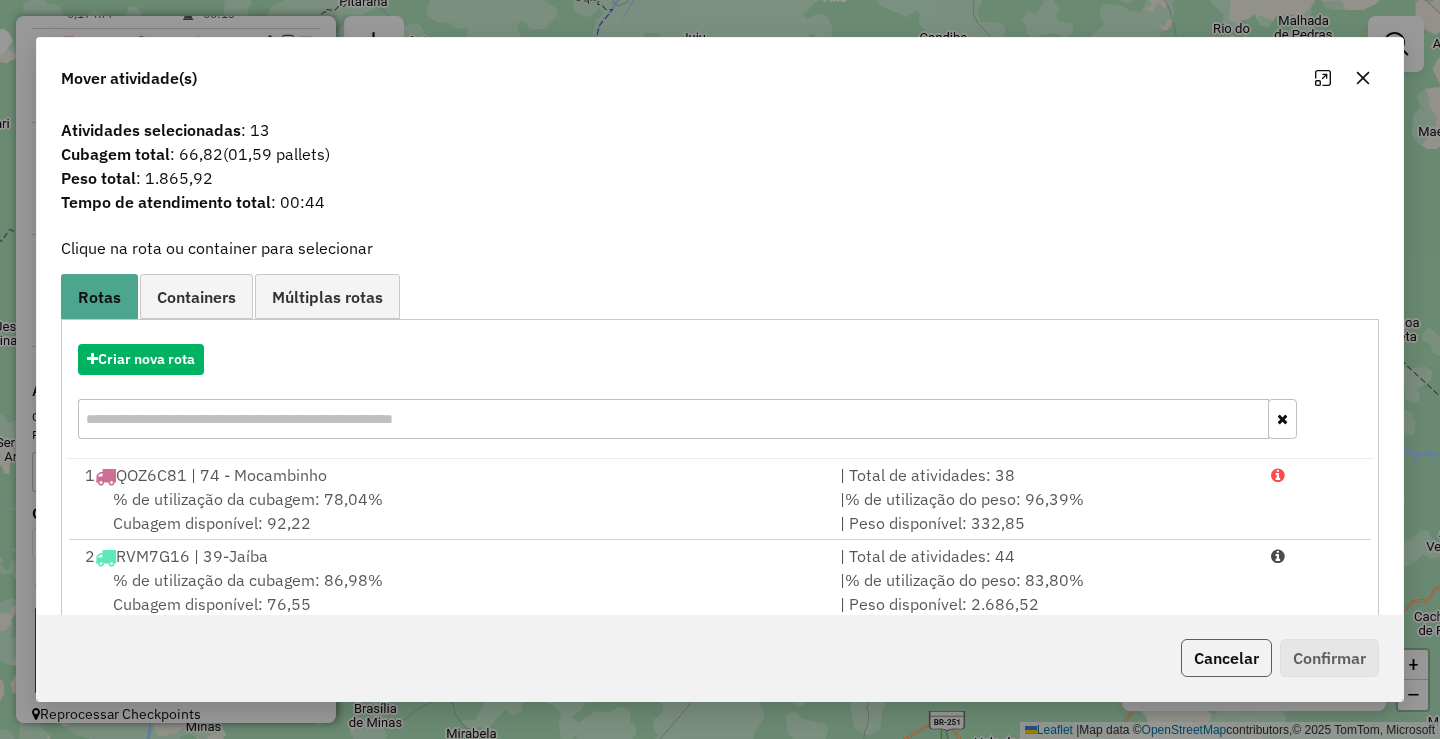 click on "Cancelar" 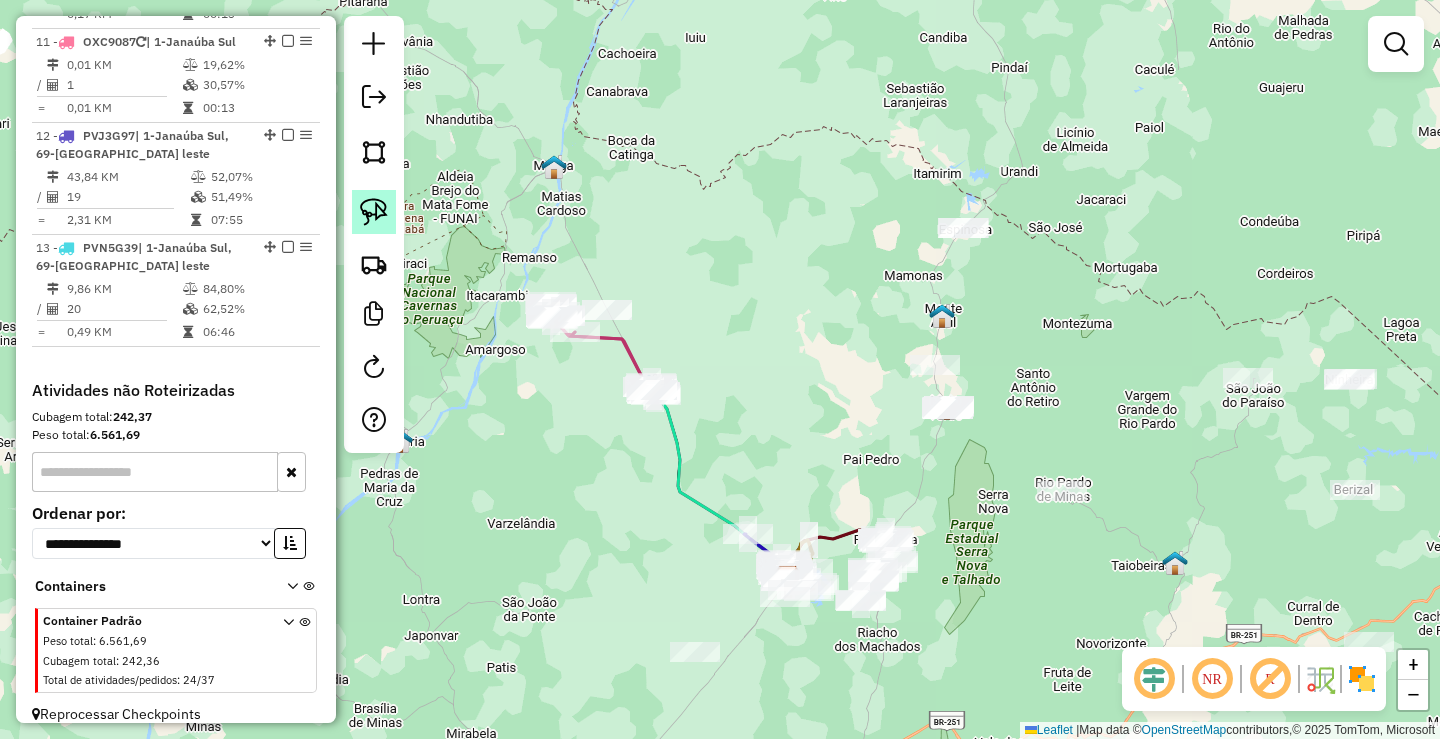 click 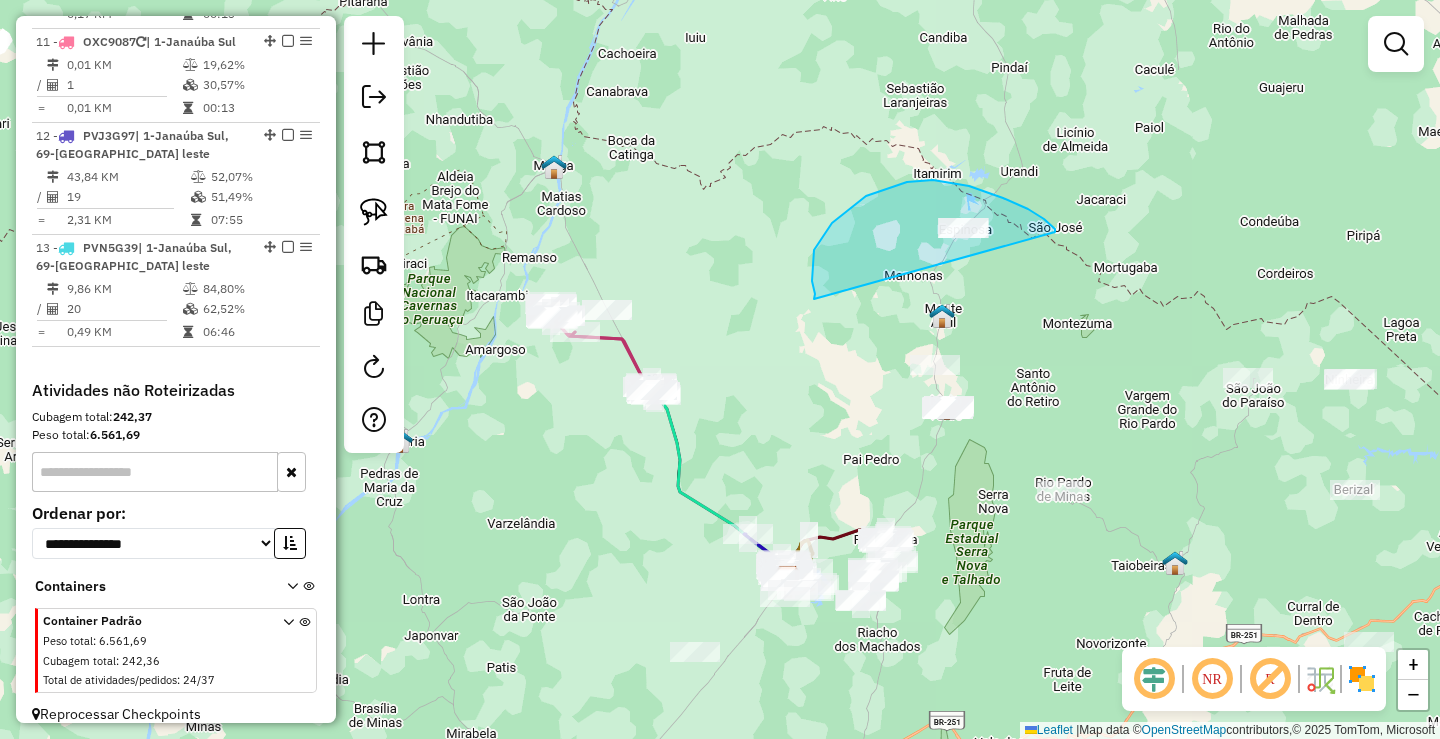 drag, startPoint x: 814, startPoint y: 299, endPoint x: 1055, endPoint y: 276, distance: 242.09502 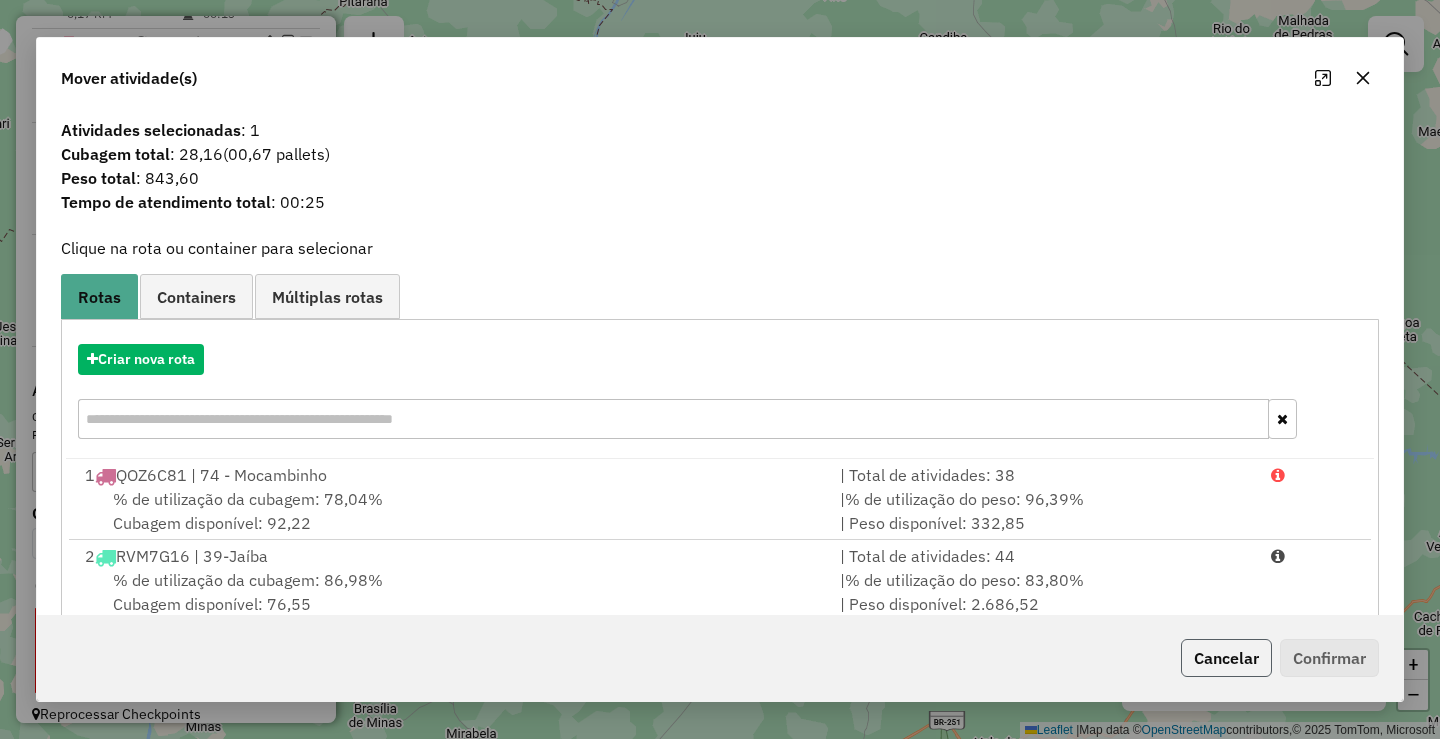 click on "Cancelar" 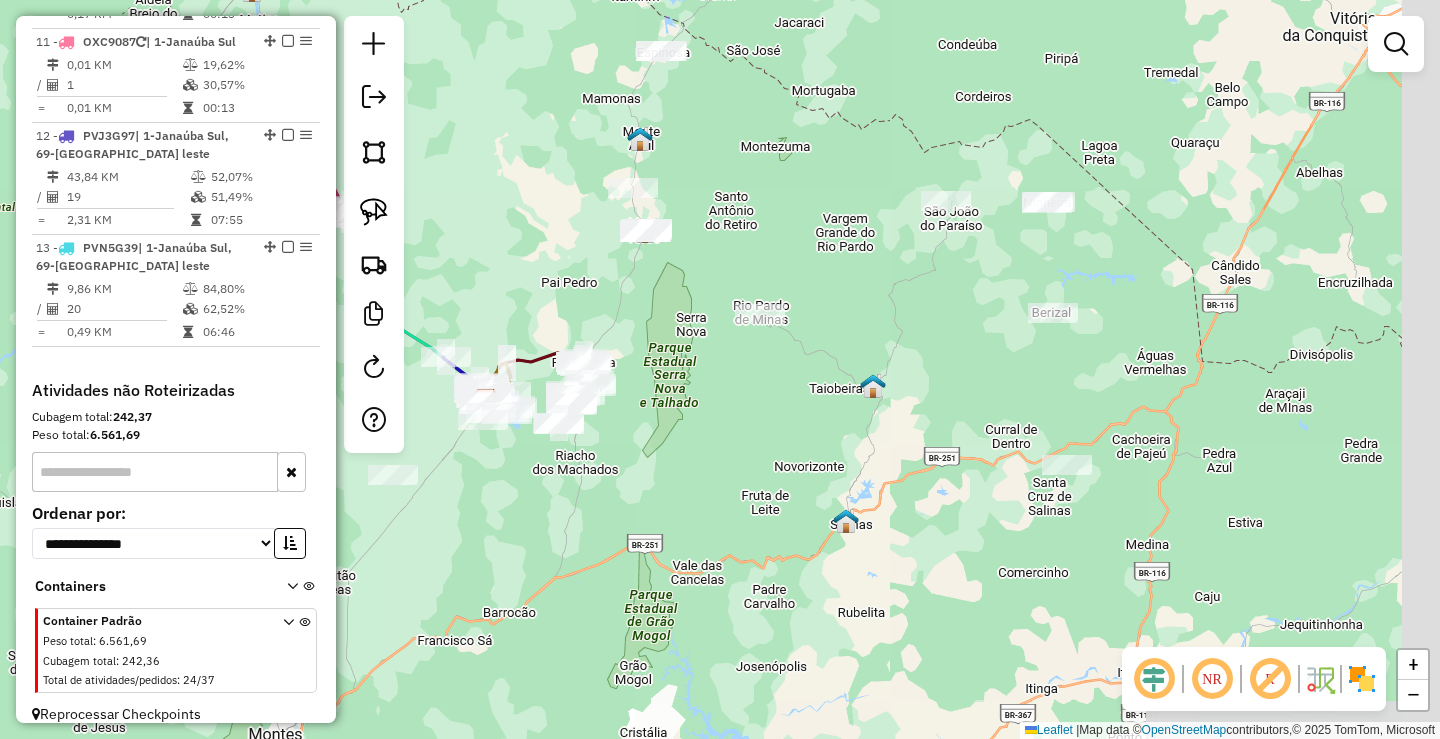drag, startPoint x: 1237, startPoint y: 524, endPoint x: 955, endPoint y: 367, distance: 322.75842 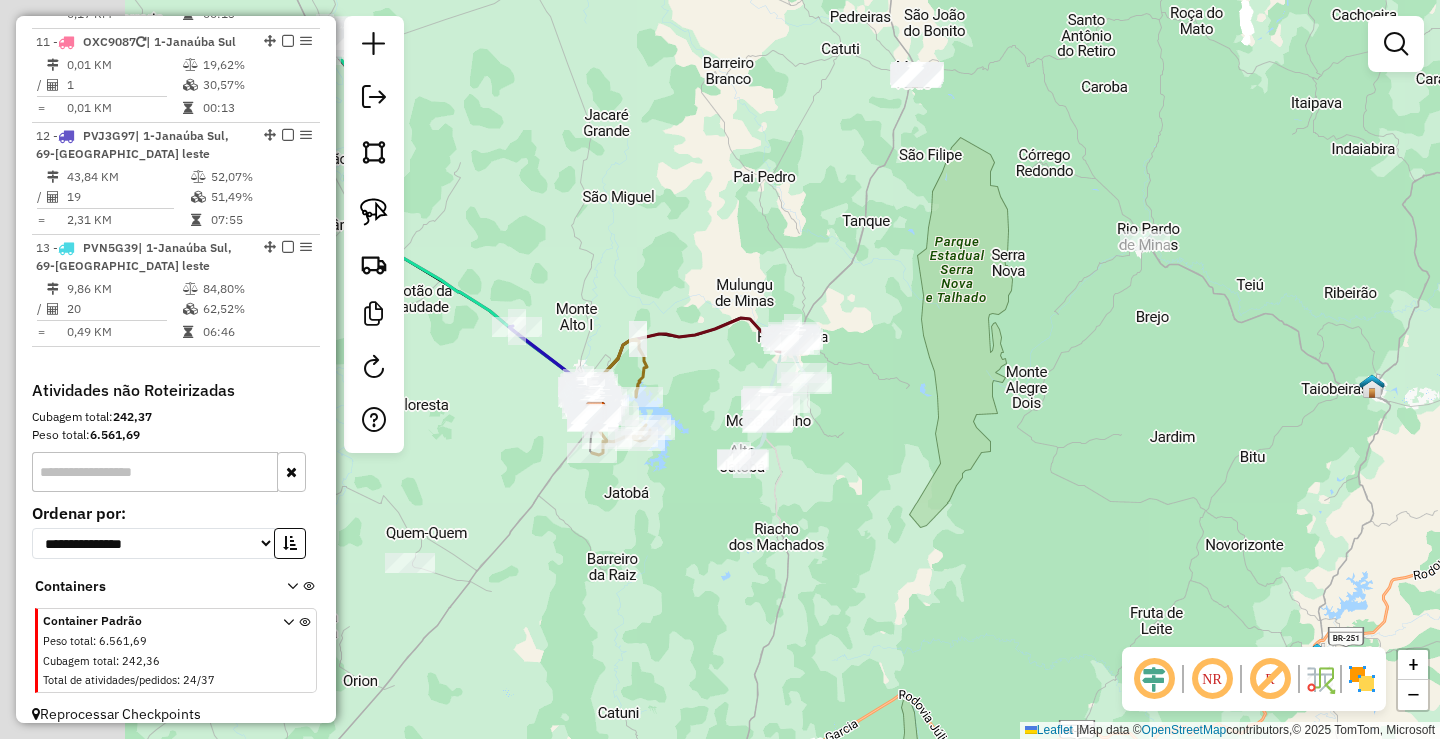 drag, startPoint x: 523, startPoint y: 468, endPoint x: 704, endPoint y: 587, distance: 216.61487 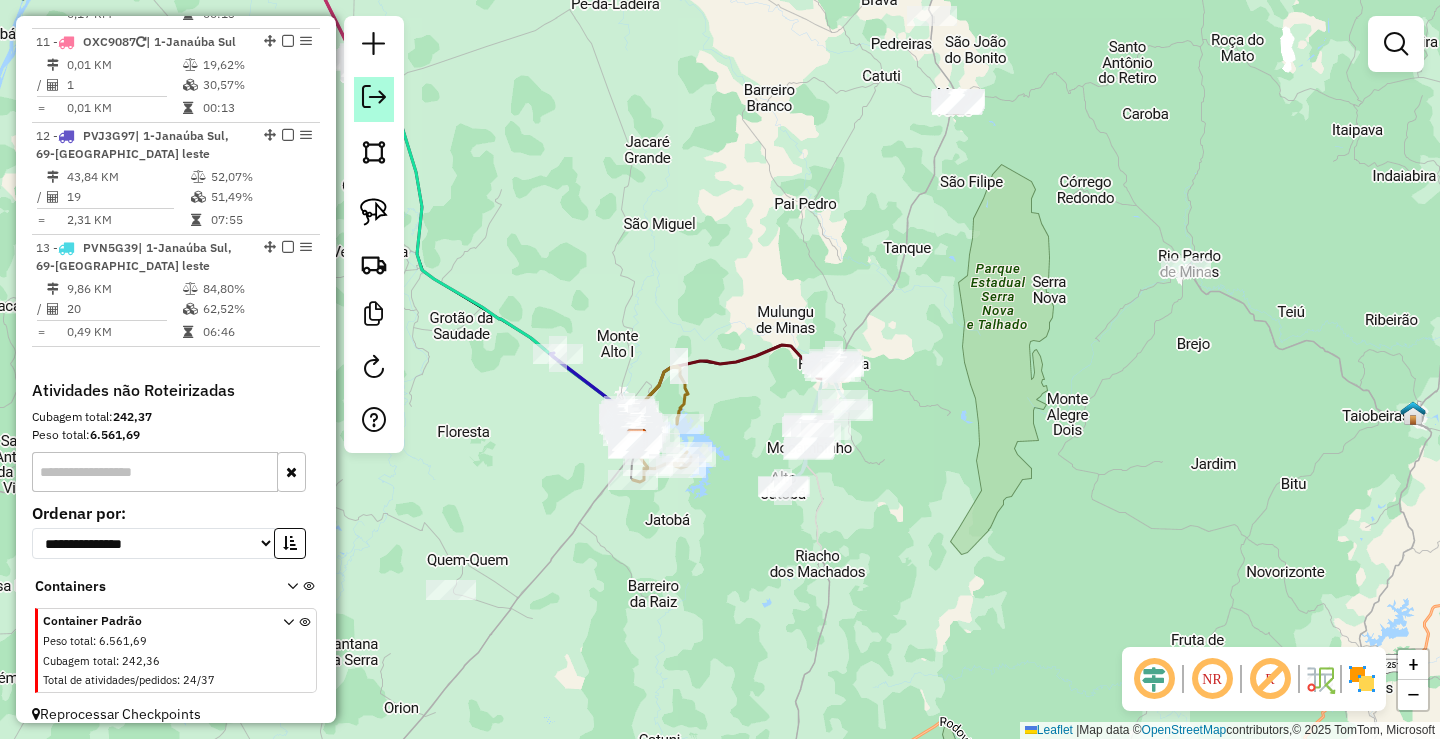 click 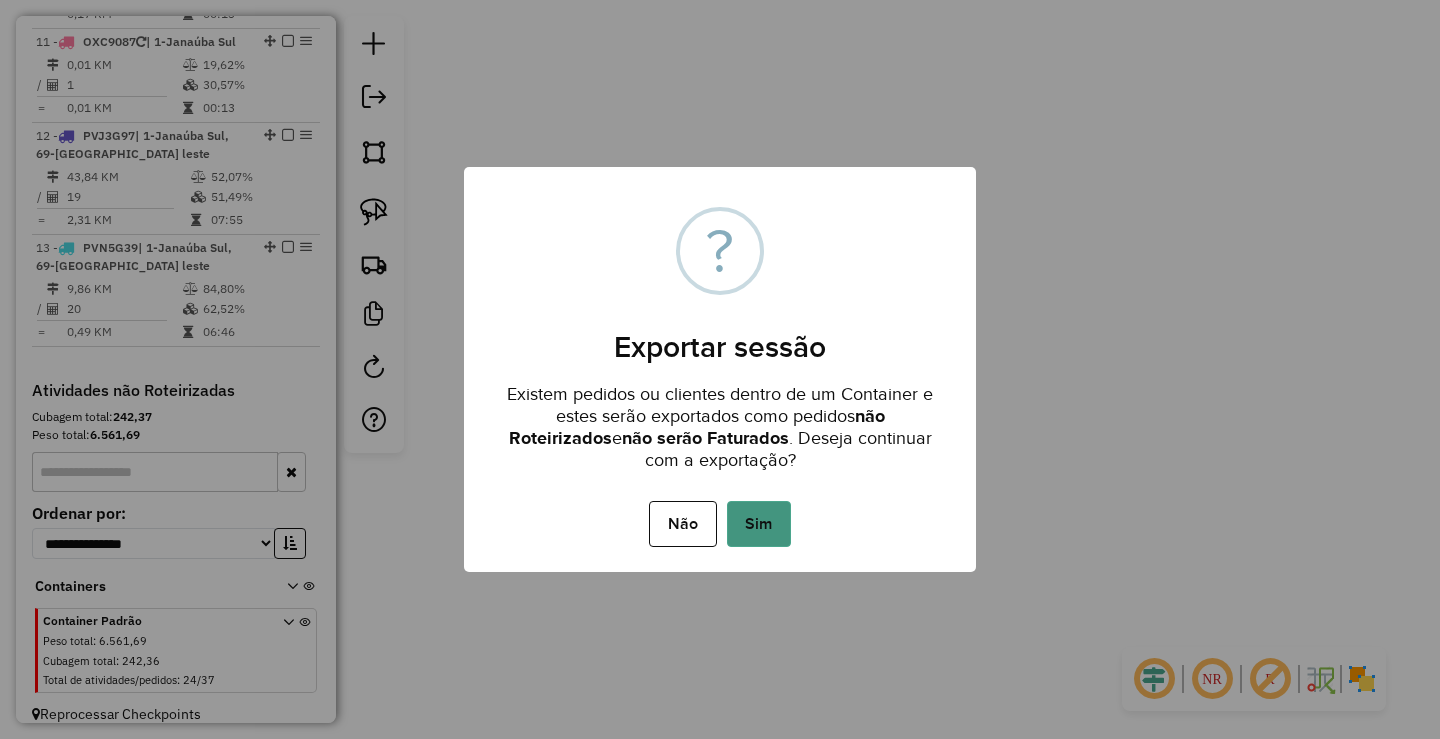 click on "Sim" at bounding box center (759, 524) 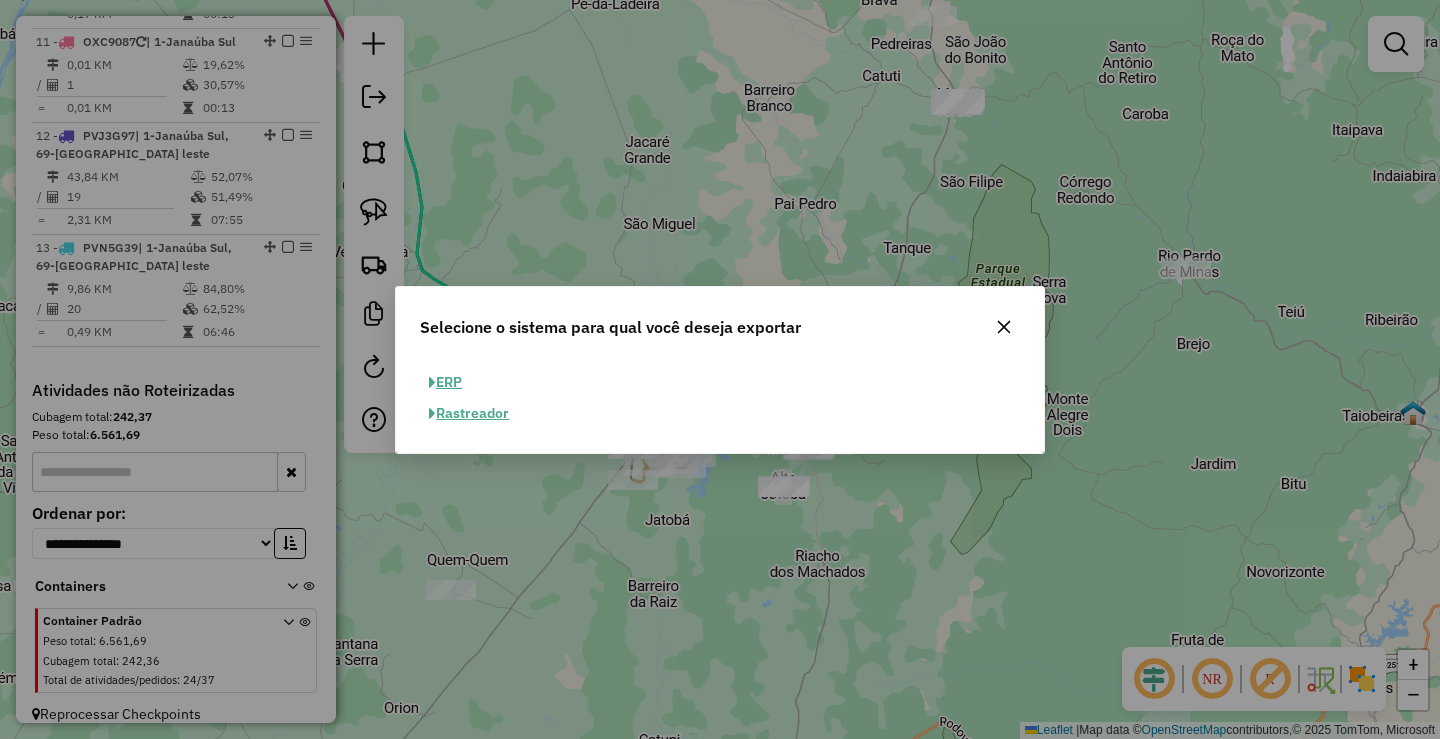 click on "ERP" 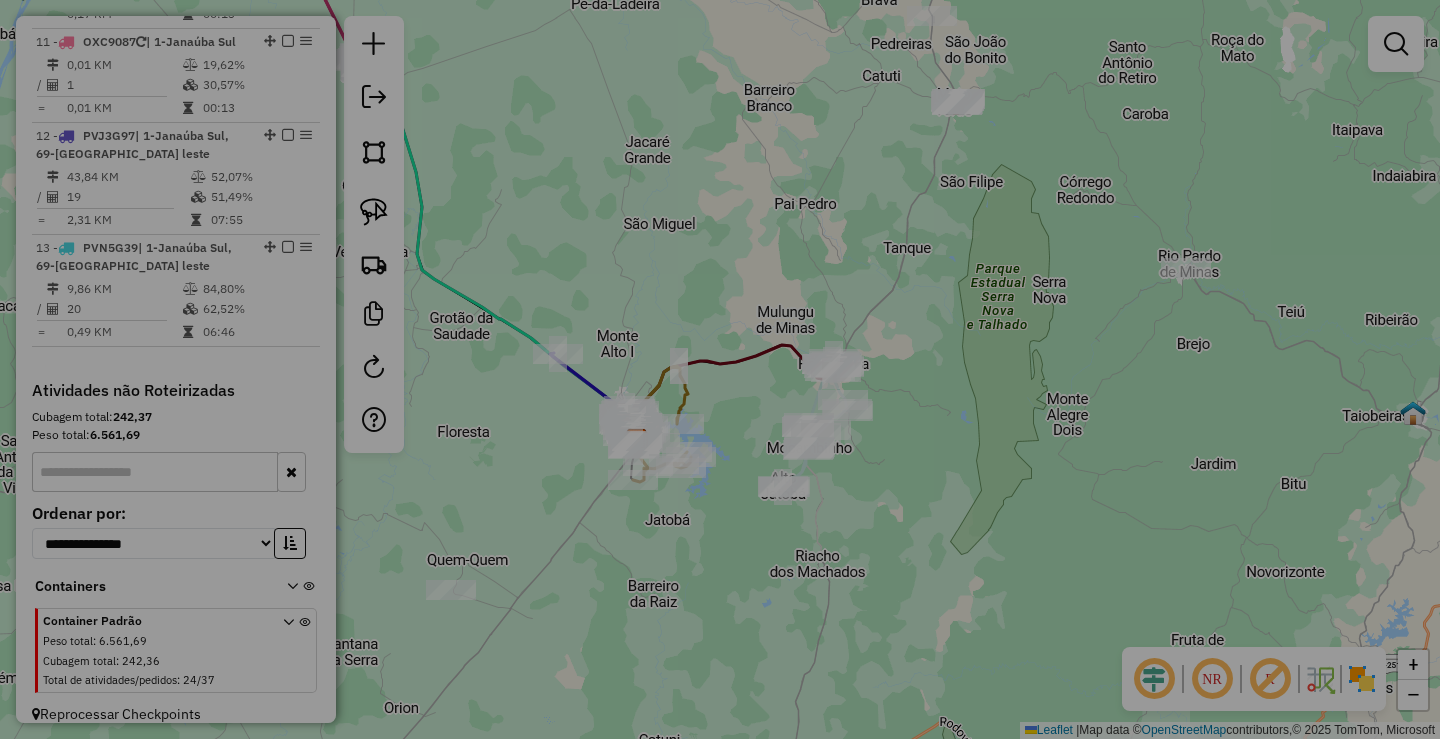 select on "**" 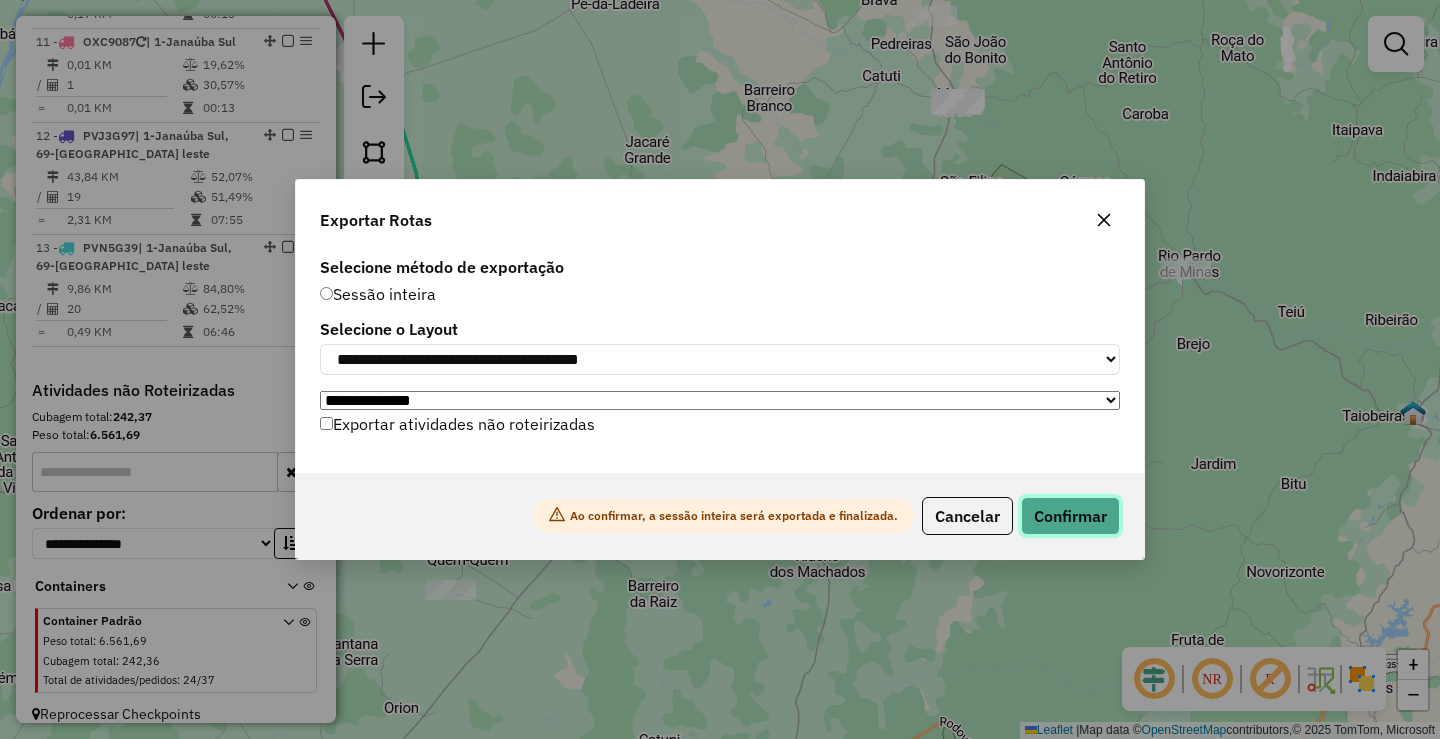 click on "Confirmar" 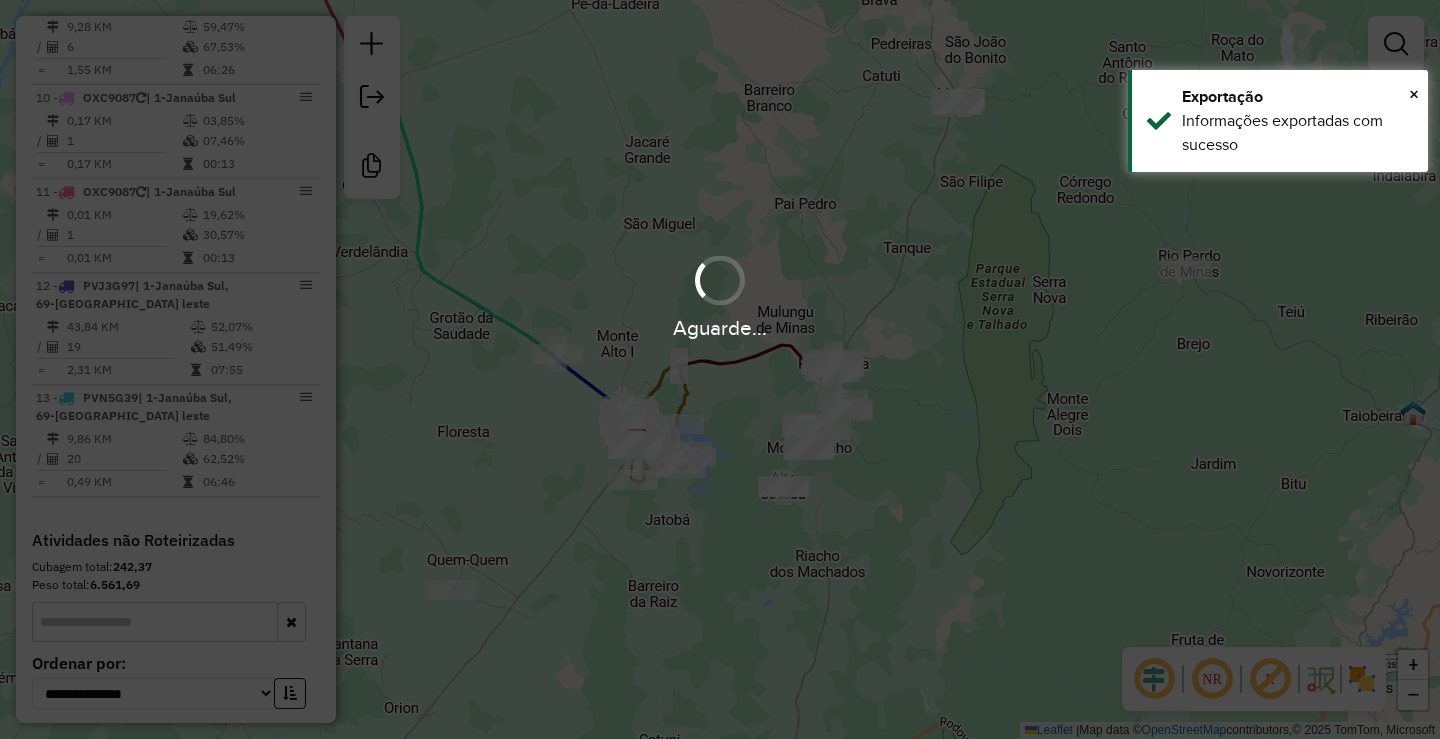scroll, scrollTop: 1821, scrollLeft: 0, axis: vertical 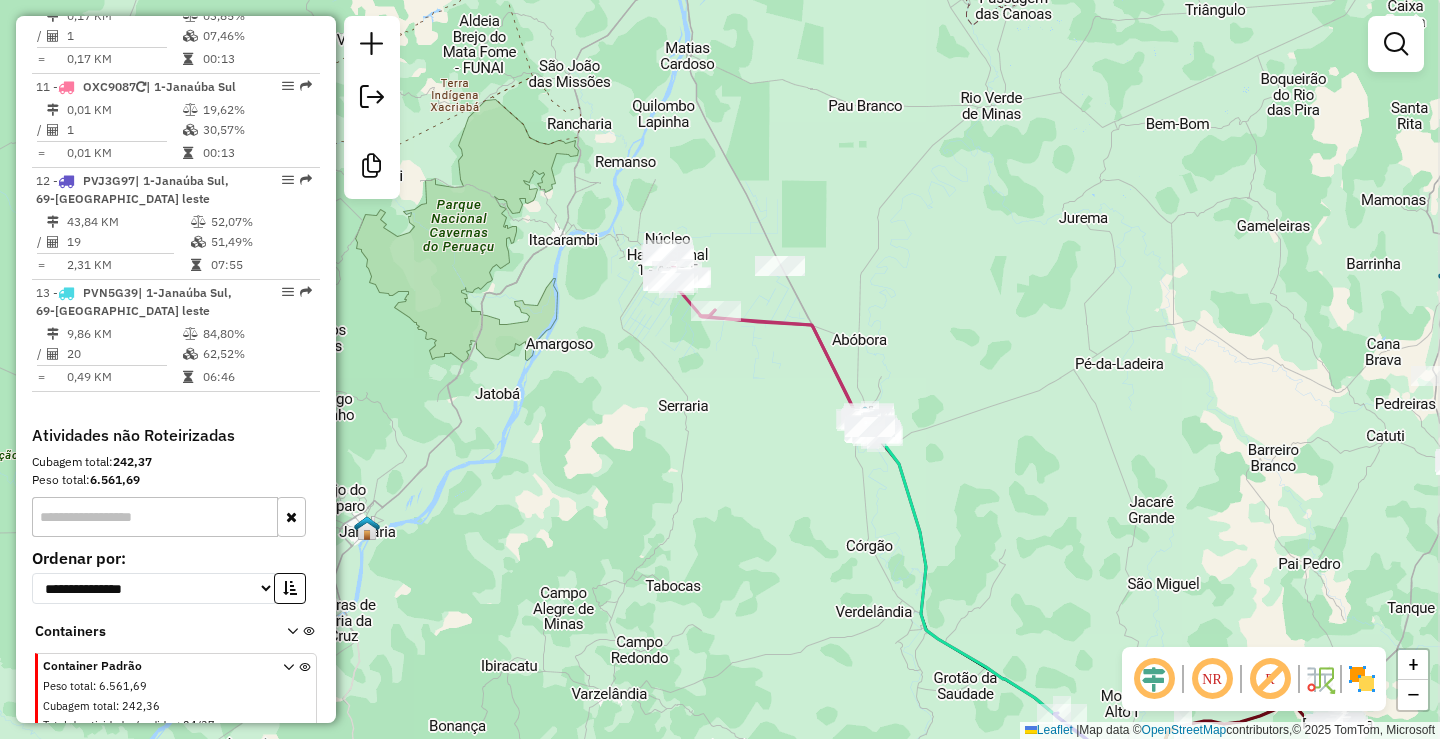 drag, startPoint x: 932, startPoint y: 270, endPoint x: 652, endPoint y: 403, distance: 309.98227 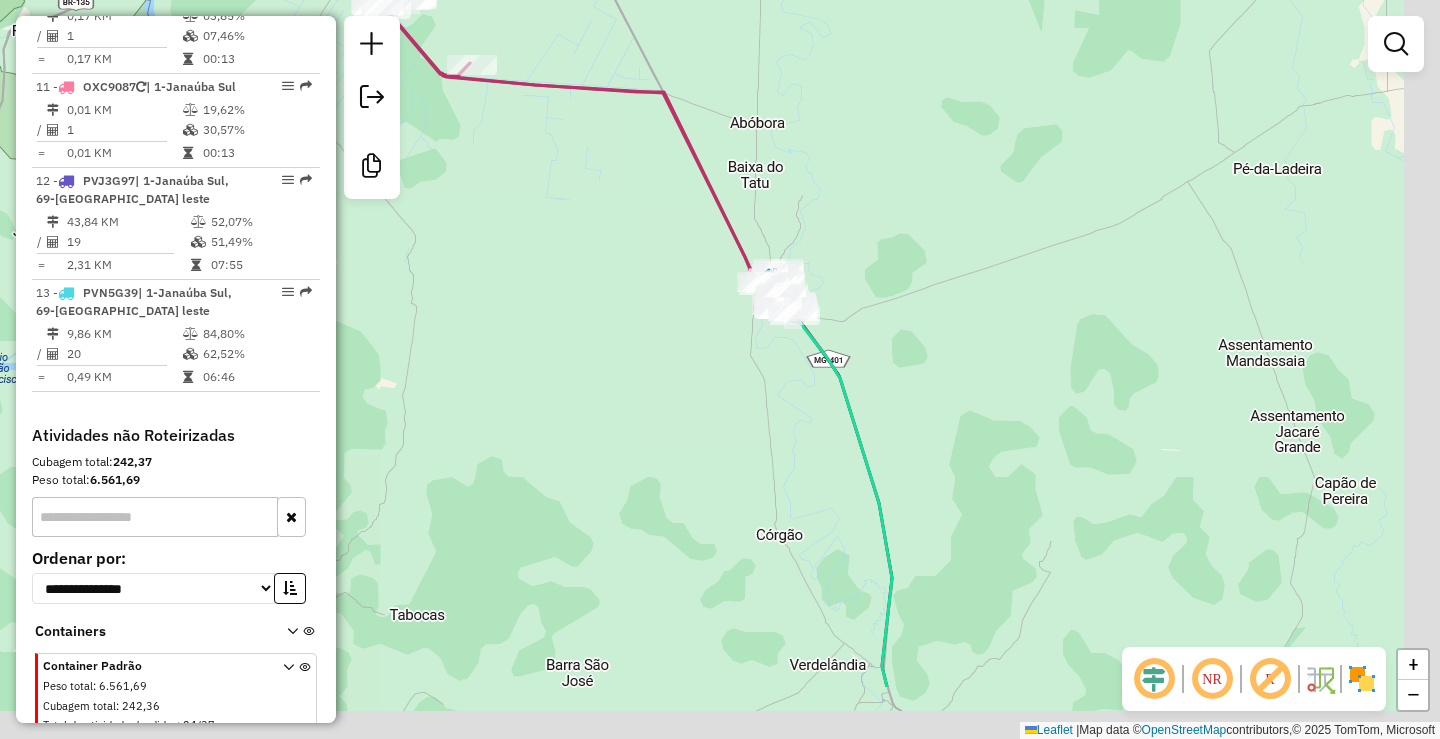 drag, startPoint x: 1004, startPoint y: 520, endPoint x: 959, endPoint y: 380, distance: 147.05441 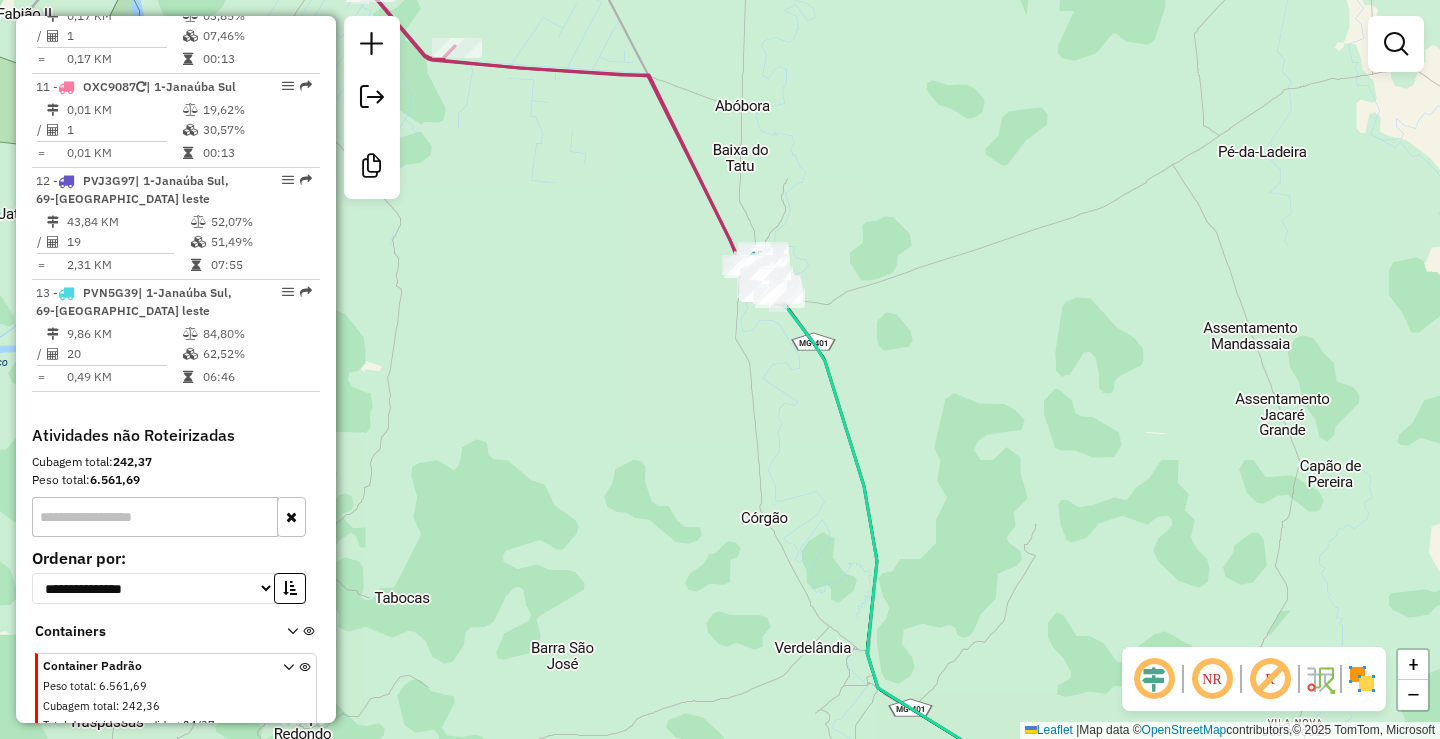 drag, startPoint x: 1016, startPoint y: 493, endPoint x: 970, endPoint y: 471, distance: 50.990196 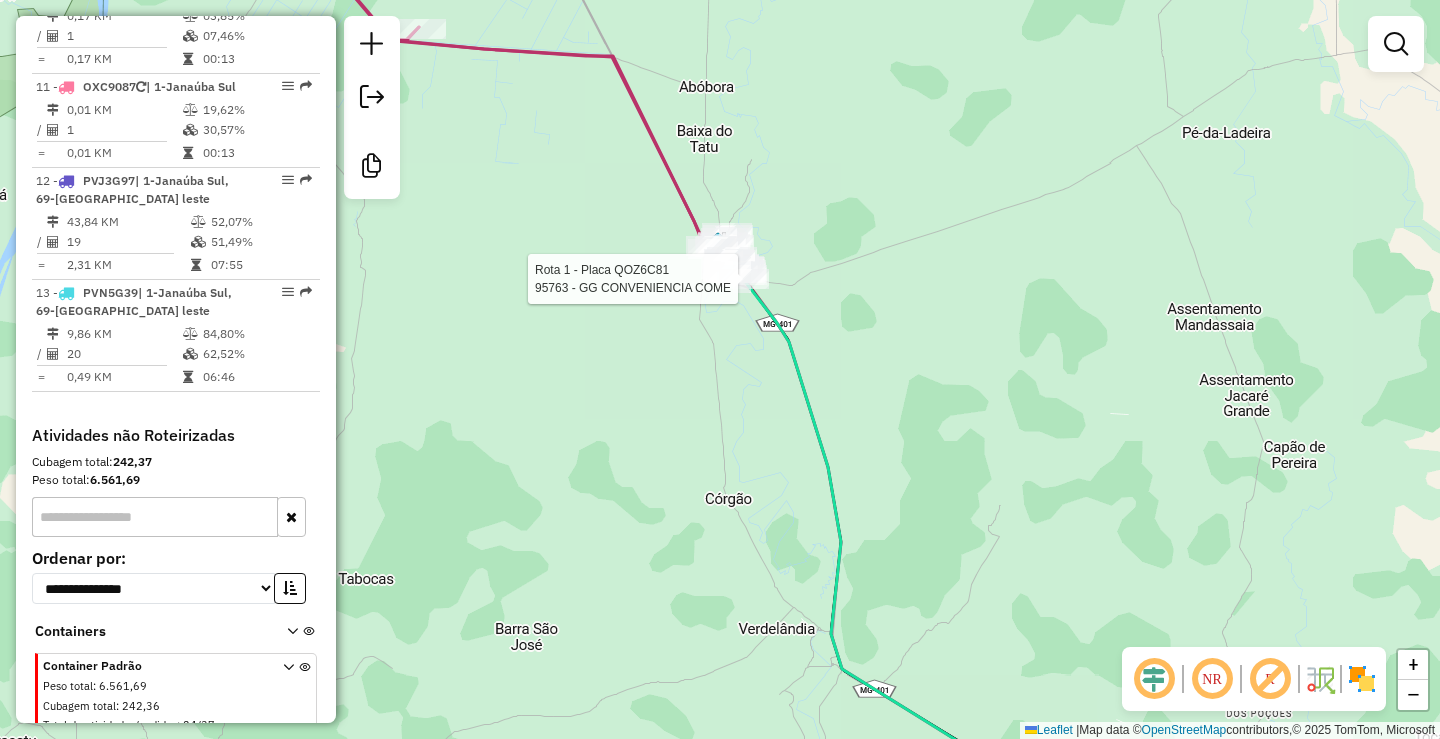 select on "*********" 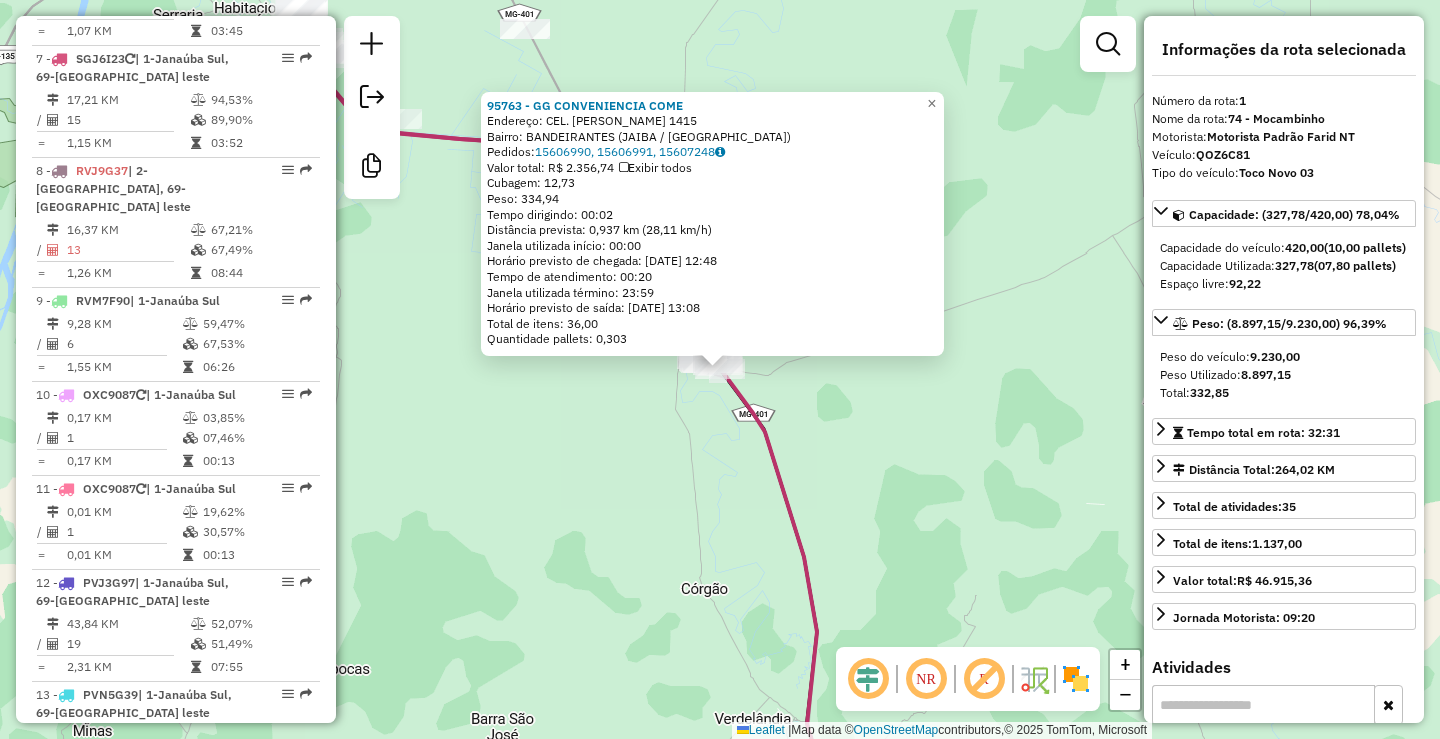 scroll, scrollTop: 813, scrollLeft: 0, axis: vertical 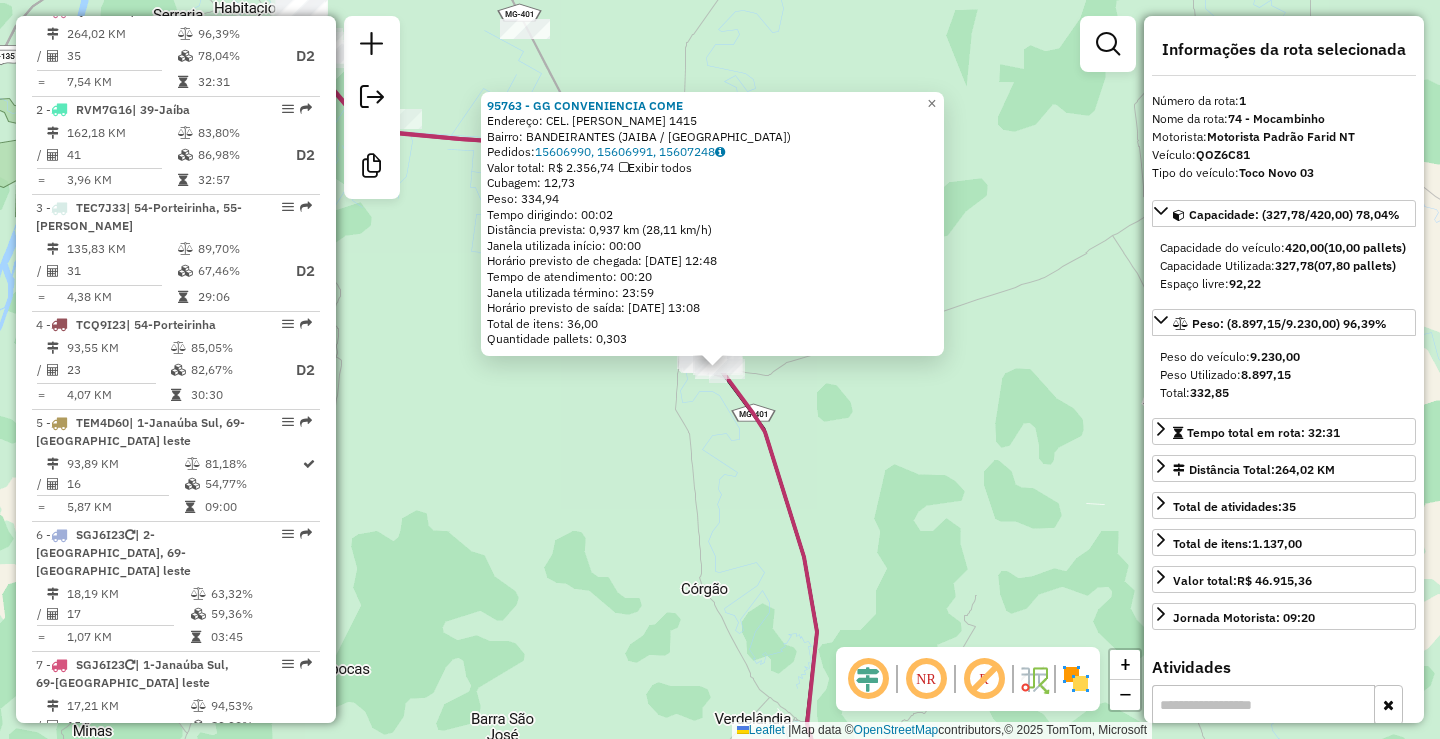 click on "95763 - GG CONVENIENCIA COME  Endereço:  CEL. MOACIR [PERSON_NAME] 1415   Bairro: BANDEIRANTES (JAIBA / [GEOGRAPHIC_DATA])   [GEOGRAPHIC_DATA]:  15606990, 15606991, 15607248   Valor total: R$ 2.356,74   Exibir todos   Cubagem: 12,73  Peso: 334,94  Tempo dirigindo: 00:02   Distância prevista: 0,937 km (28,11 km/h)   Janela utilizada início: 00:00   Horário previsto de chegada: [DATE] 12:48   Tempo de atendimento: 00:20   Janela utilizada término: 23:59   Horário previsto de saída: [DATE] 13:08   Total de itens: 36,00   Quantidade pallets: 0,303  × Janela de atendimento Grade de atendimento Capacidade Transportadoras Veículos Cliente Pedidos  Rotas Selecione os dias de semana para filtrar as janelas de atendimento  Seg   Ter   Qua   Qui   Sex   Sáb   Dom  Informe o período da janela de atendimento: De: Até:  Filtrar exatamente a janela do cliente  Considerar janela de atendimento padrão  Selecione os dias de semana para filtrar as grades de atendimento  Seg   Ter   Qua   Qui   Sex   Sáb   Dom   Peso mínimo:  **** +" 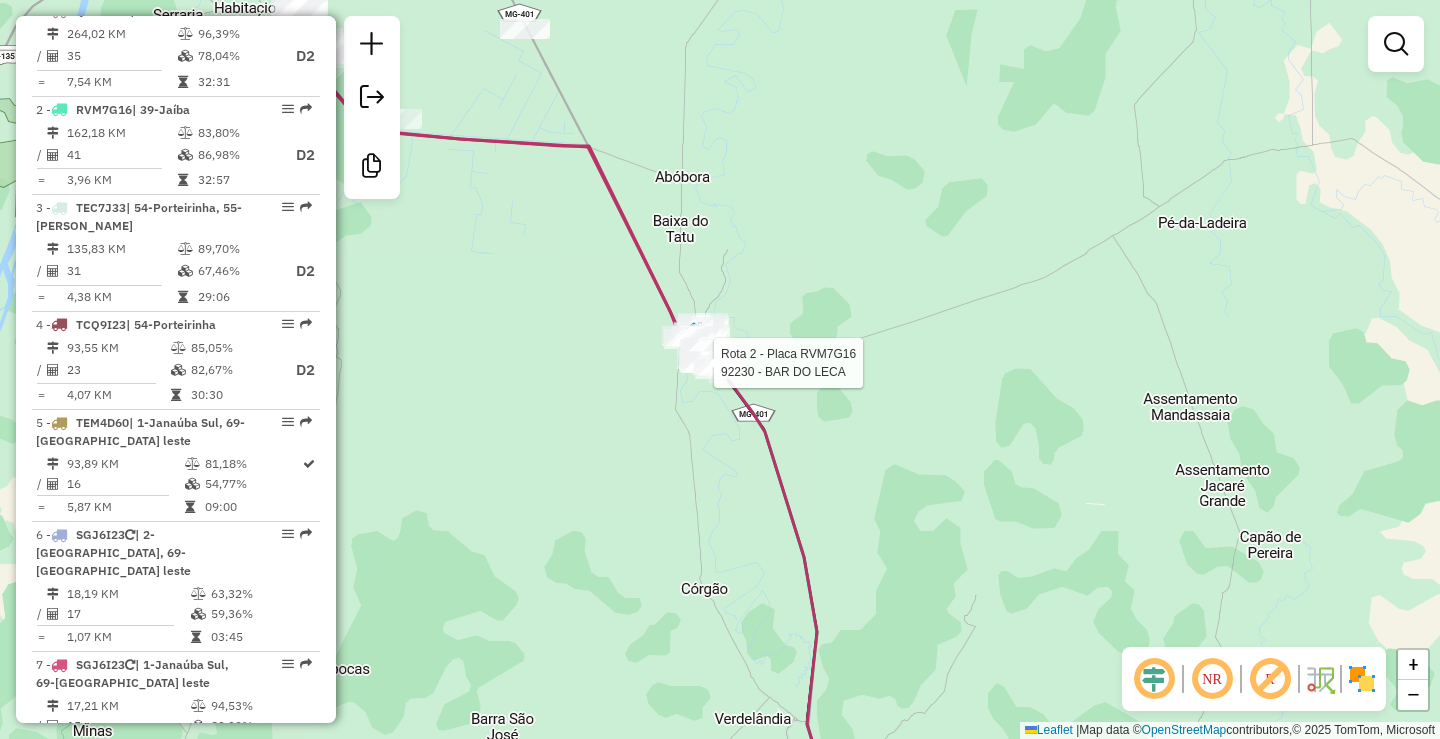 select on "*********" 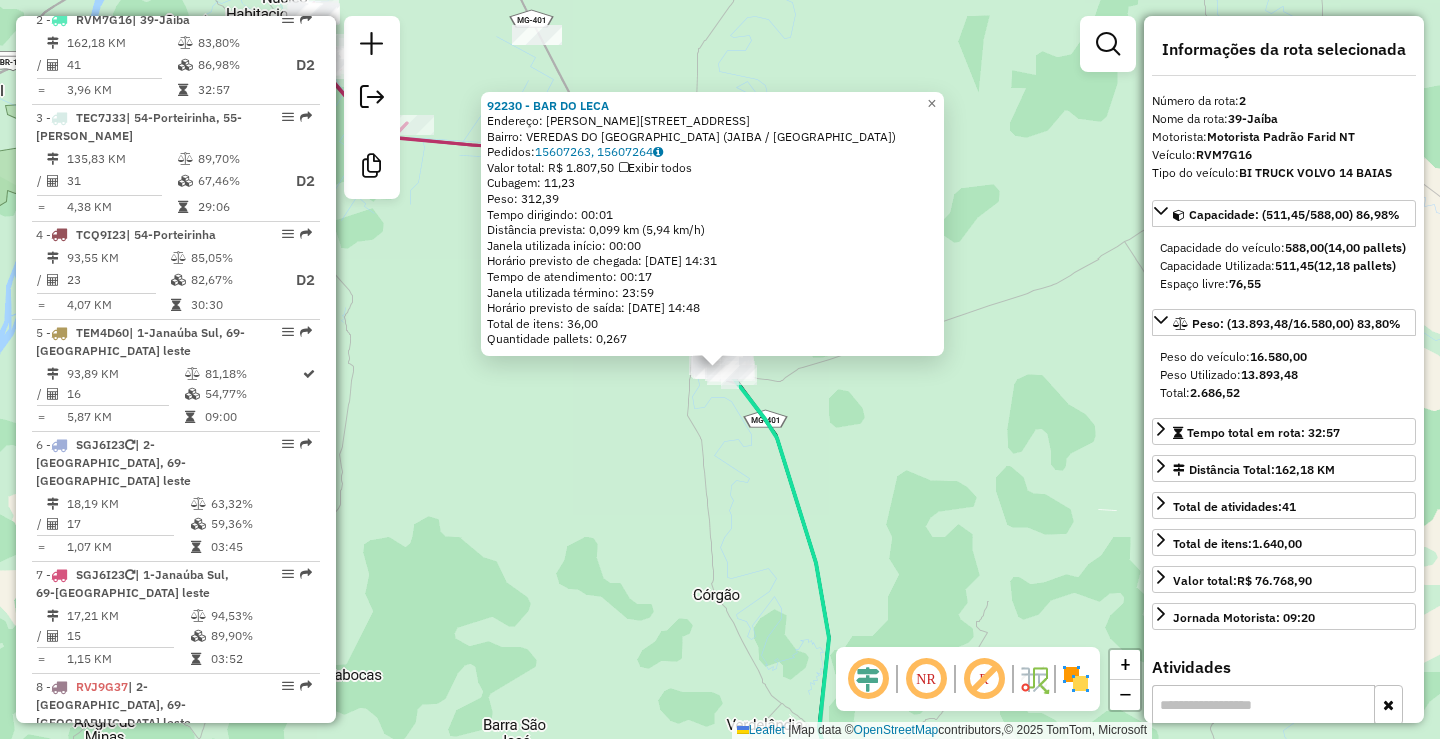 scroll, scrollTop: 912, scrollLeft: 0, axis: vertical 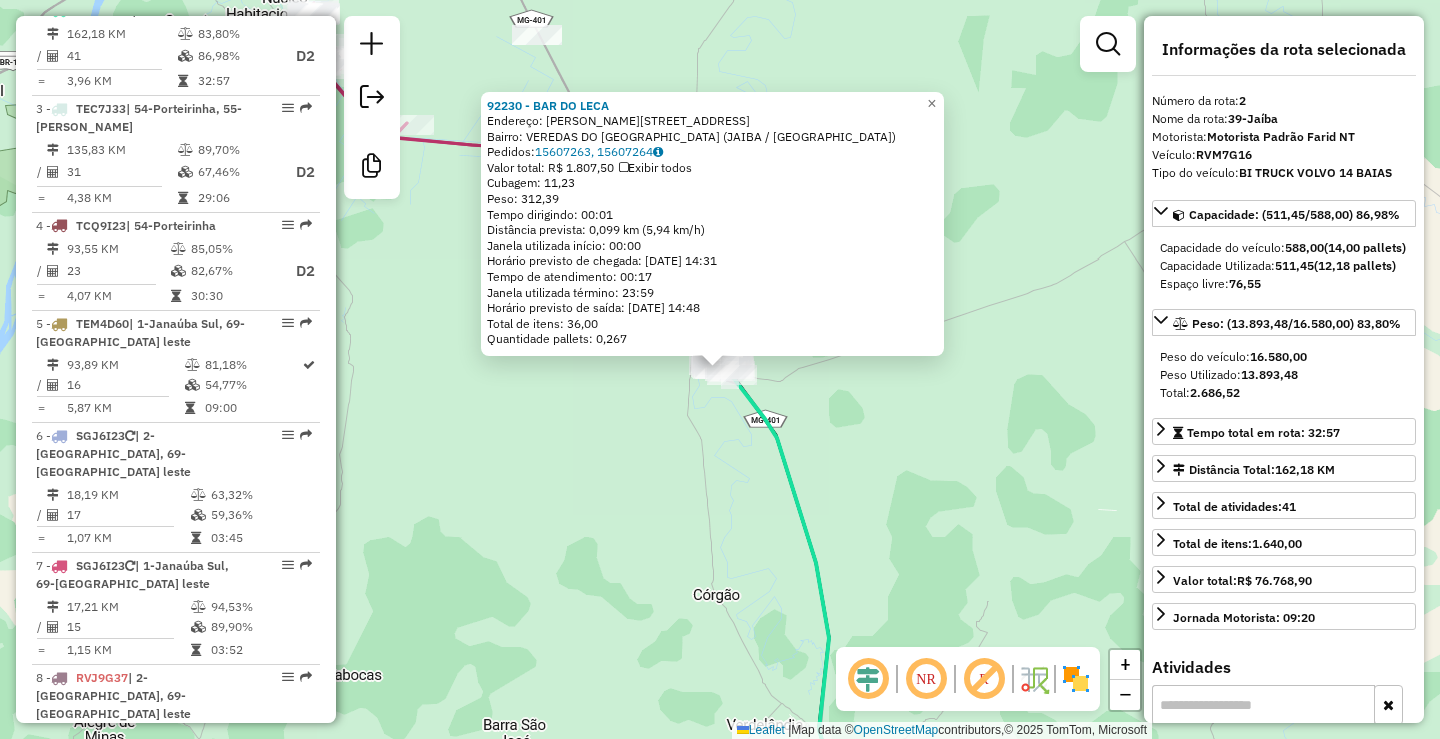 drag, startPoint x: 707, startPoint y: 580, endPoint x: 708, endPoint y: 570, distance: 10.049875 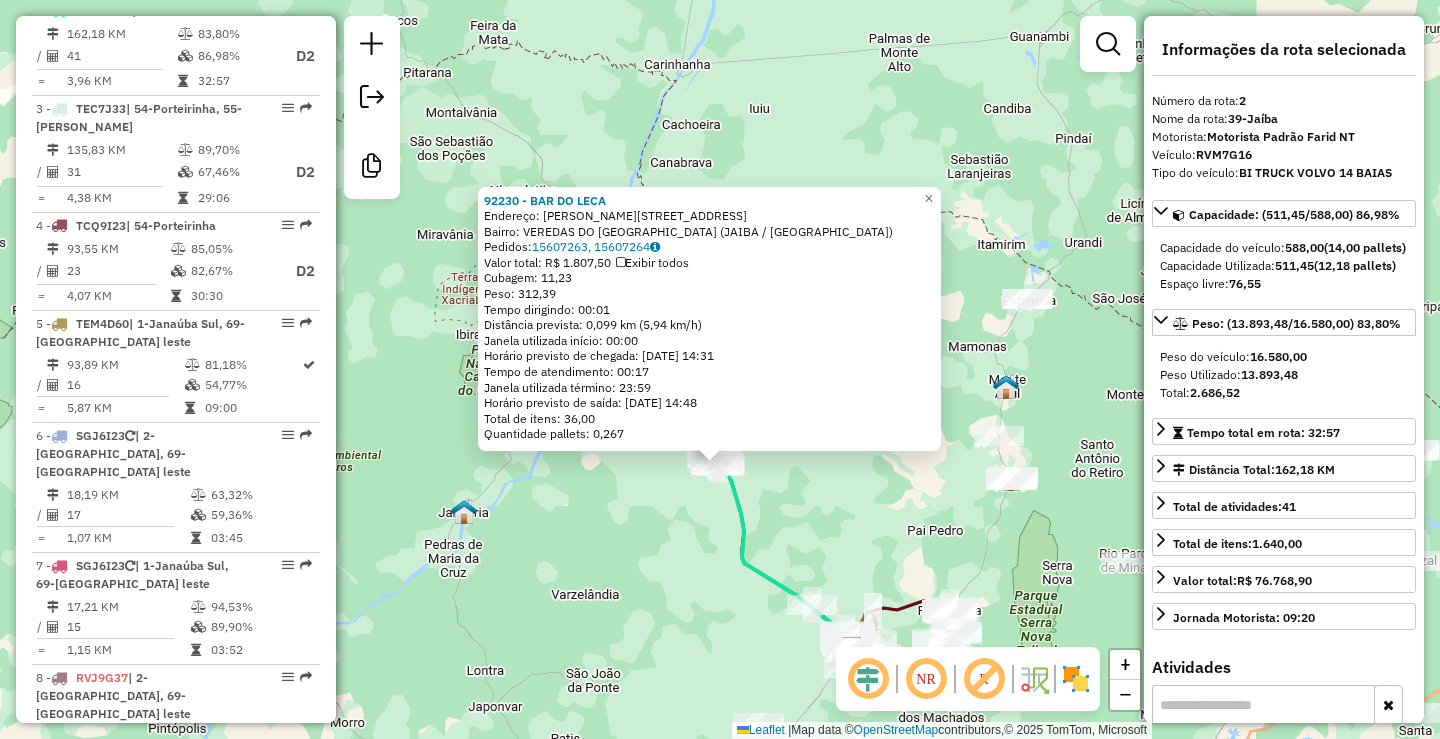 drag, startPoint x: 892, startPoint y: 576, endPoint x: 612, endPoint y: 291, distance: 399.53098 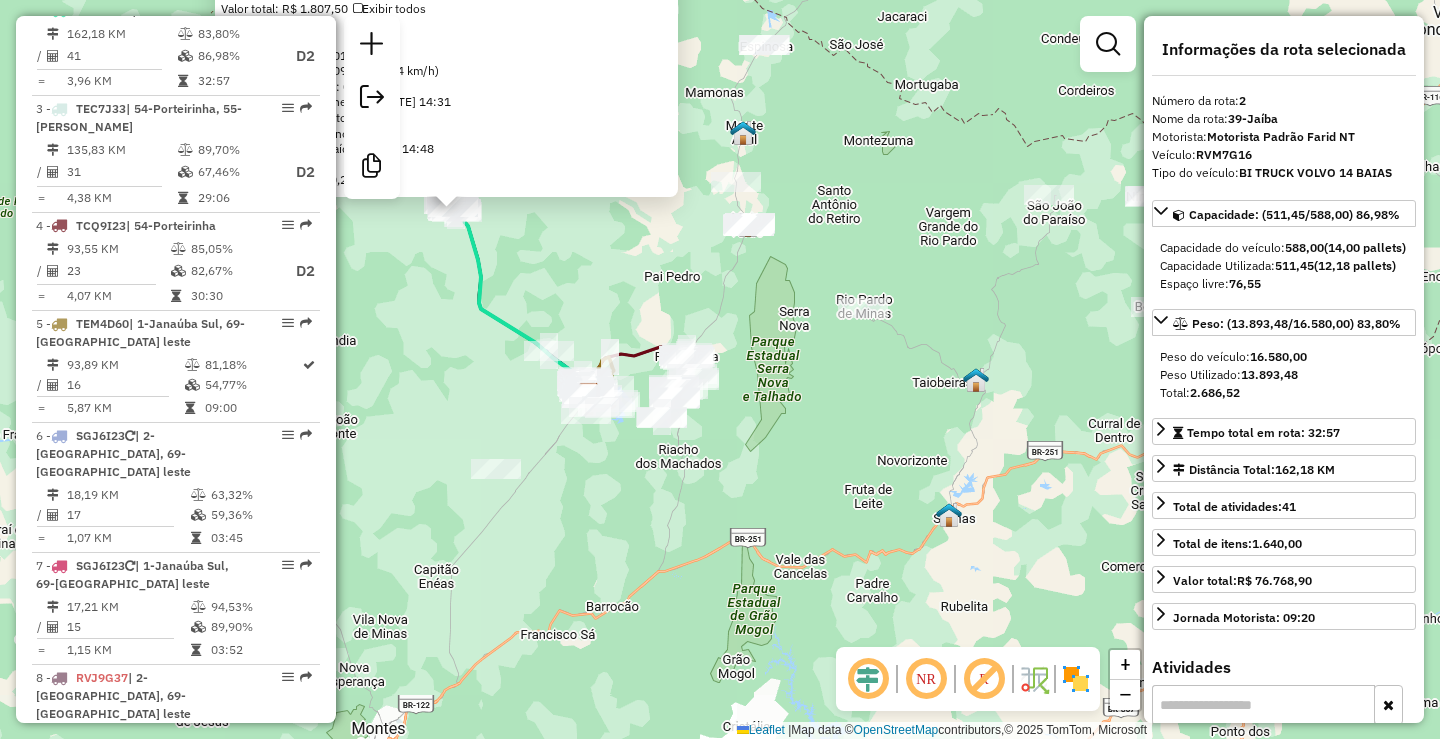 click on "92230 - BAR DO LECA  Endereço:  [PERSON_NAME] DA PAIXAO 161   Bairro: VEREDAS DO [GEOGRAPHIC_DATA] (JAIBA / [GEOGRAPHIC_DATA])   [GEOGRAPHIC_DATA]:  15607263, 15607264   Valor total: R$ 1.807,50   Exibir todos   Cubagem: 11,23  Peso: 312,39  Tempo dirigindo: 00:01   Distância prevista: 0,099 km (5,94 km/h)   [GEOGRAPHIC_DATA] utilizada início: 00:00   Horário previsto de chegada: [DATE] 14:31   Tempo de atendimento: 00:17   Janela utilizada término: 23:59   Horário previsto de saída: [DATE] 14:48   Total de itens: 36,00   Quantidade pallets: 0,267  × Janela de atendimento Grade de atendimento Capacidade Transportadoras Veículos Cliente Pedidos  Rotas Selecione os dias de semana para filtrar as janelas de atendimento  Seg   Ter   Qua   Qui   Sex   Sáb   Dom  Informe o período da janela de atendimento: De: Até:  Filtrar exatamente a janela do cliente  Considerar janela de atendimento padrão  Selecione os dias de semana para filtrar as grades de atendimento  Seg   Ter   Qua   Qui   Sex   Sáb   Dom   Peso mínimo:  ****  Peso máximo:" 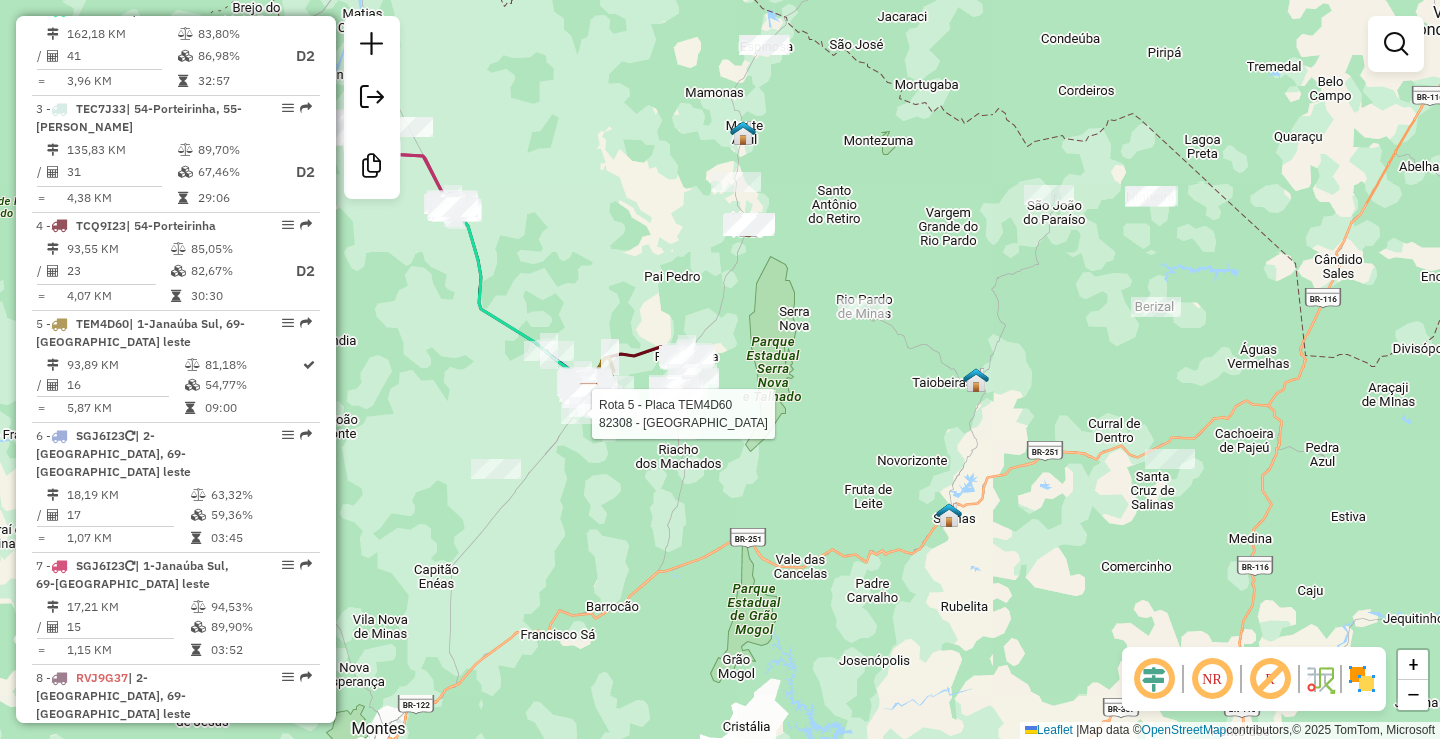 click 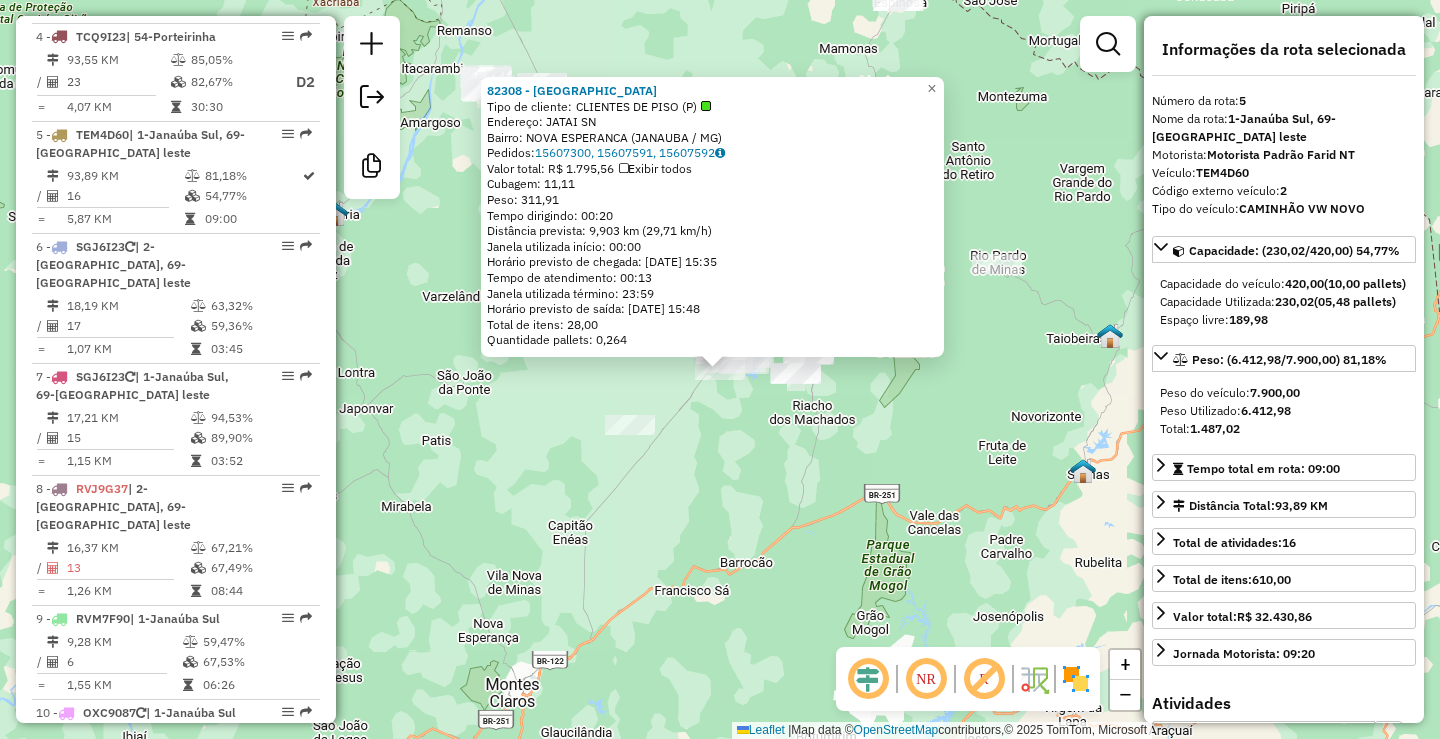 scroll, scrollTop: 1225, scrollLeft: 0, axis: vertical 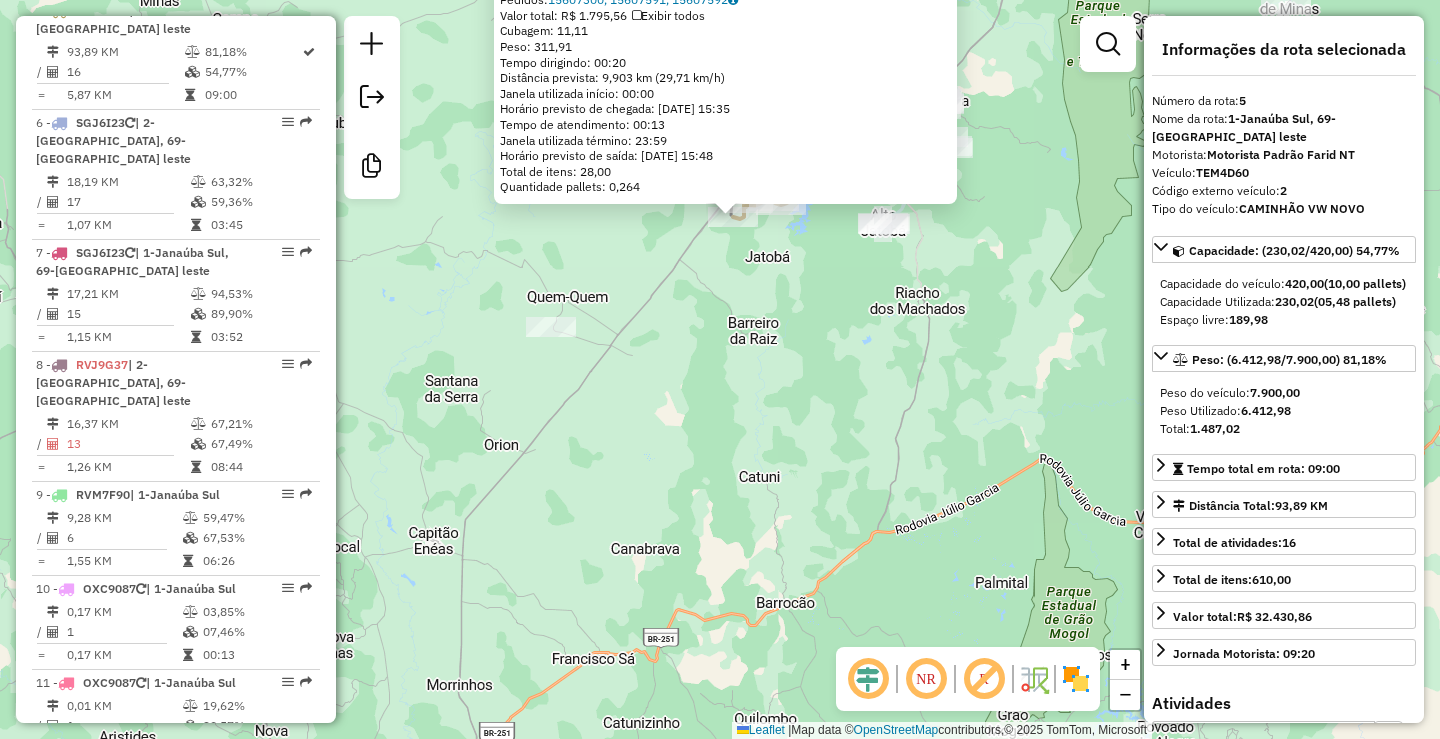 click on "82308 - RANCHO JATAI  Tipo de cliente:   CLIENTES DE PISO (P)   Endereço:  JATAI SN   Bairro: [GEOGRAPHIC_DATA] (JANAUBA / [GEOGRAPHIC_DATA])   Pedidos:  15607300, 15607591, 15607592   Valor total: R$ 1.795,56   Exibir todos   Cubagem: 11,11  Peso: 311,91  Tempo dirigindo: 00:20   Distância prevista: 9,903 km (29,71 km/h)   Janela utilizada início: 00:00   Horário previsto de chegada: [DATE] 15:35   Tempo de atendimento: 00:13   Janela utilizada término: 23:59   Horário previsto de saída: [DATE] 15:48   Total de itens: 28,00   Quantidade pallets: 0,264  × Janela de atendimento Grade de atendimento Capacidade Transportadoras Veículos Cliente Pedidos  Rotas Selecione os dias de semana para filtrar as janelas de atendimento  Seg   Ter   Qua   Qui   Sex   Sáb   Dom  Informe o período da janela de atendimento: De: Até:  Filtrar exatamente a janela do cliente  Considerar janela de atendimento padrão  Selecione os dias de semana para filtrar as grades de atendimento  Seg   Ter   Qua   Qui   Sex   Sáb   Dom  ****" 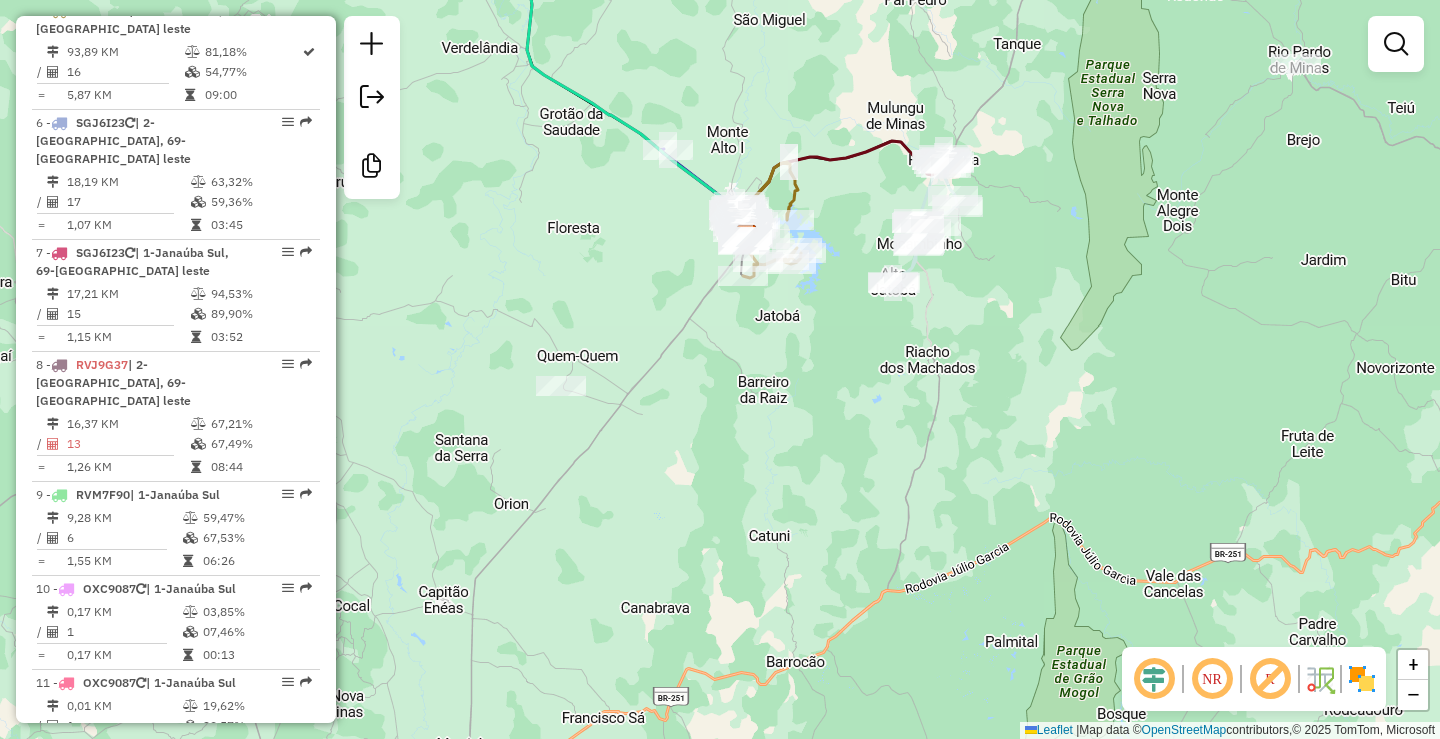 drag, startPoint x: 646, startPoint y: 451, endPoint x: 640, endPoint y: 662, distance: 211.0853 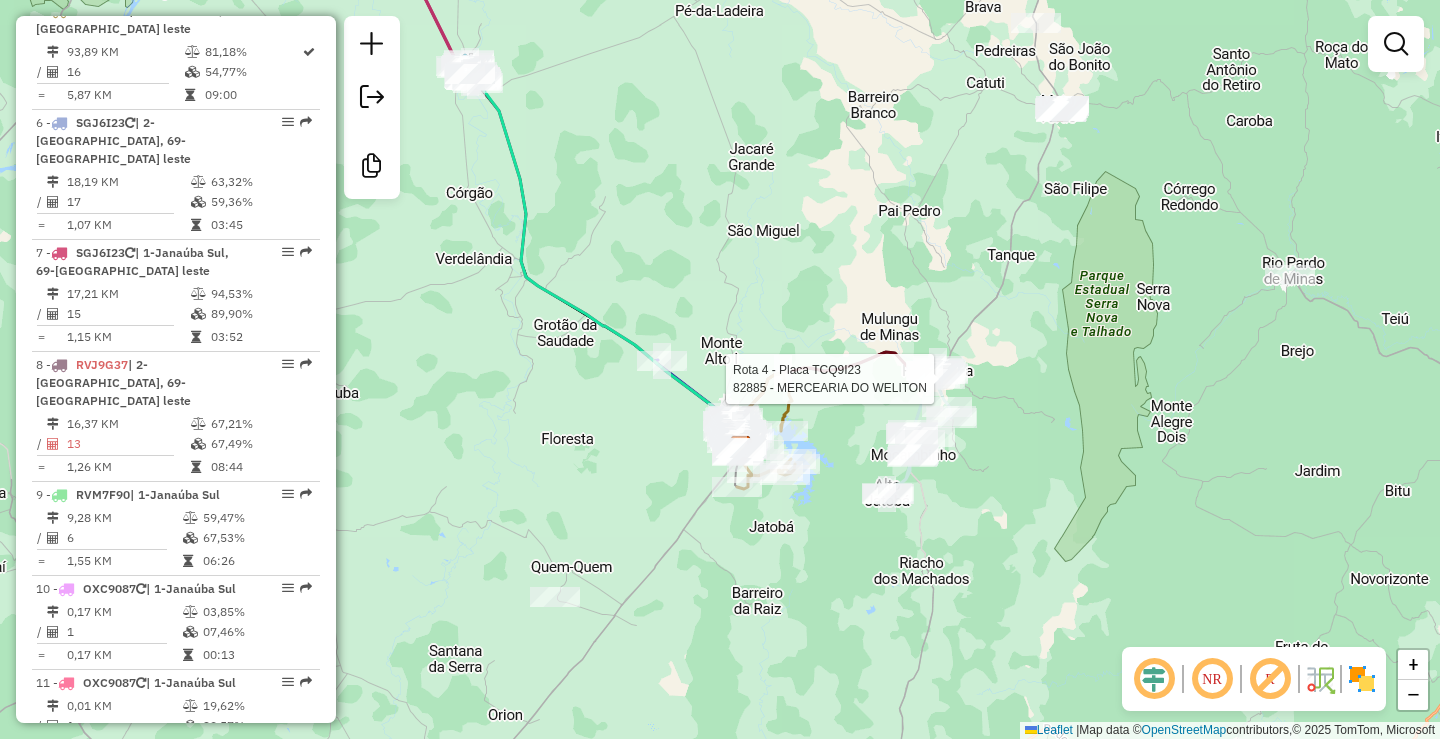select on "*********" 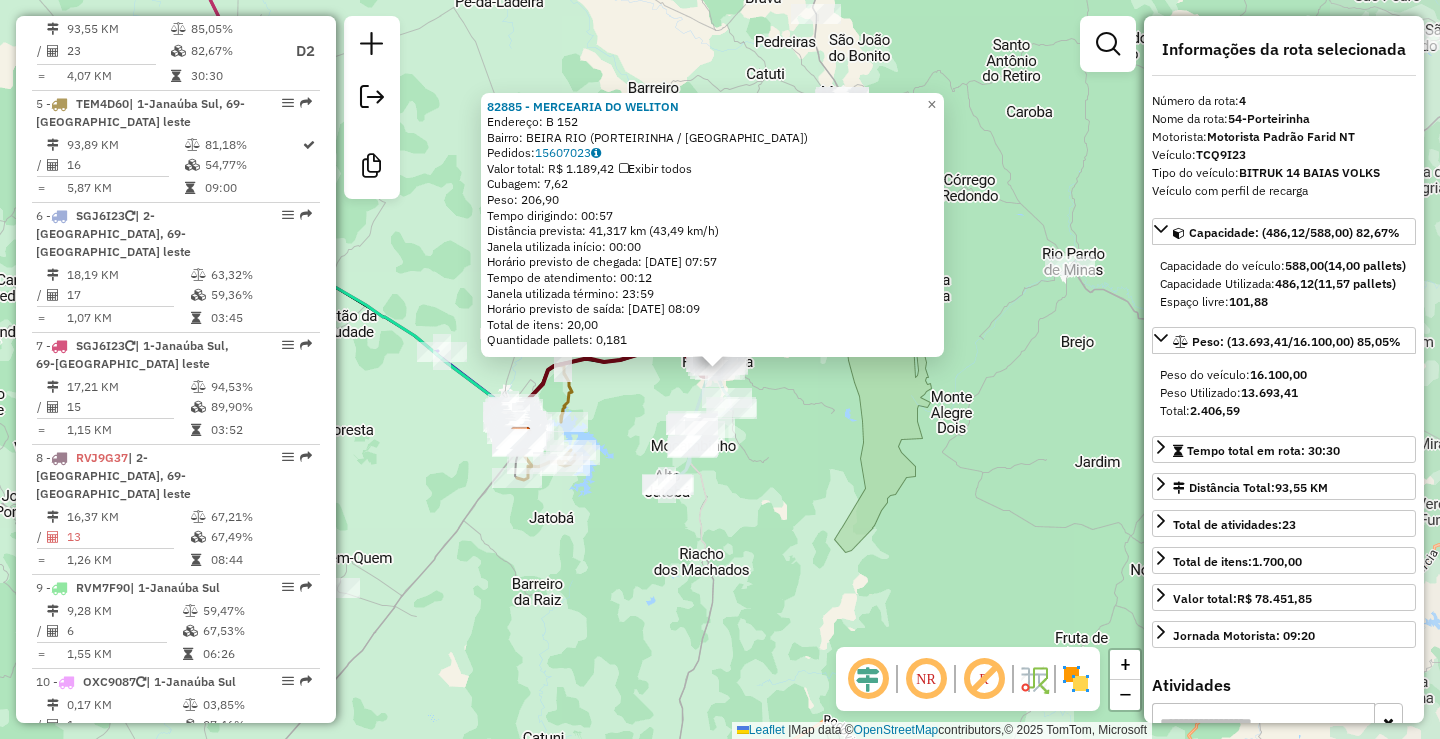 scroll, scrollTop: 1127, scrollLeft: 0, axis: vertical 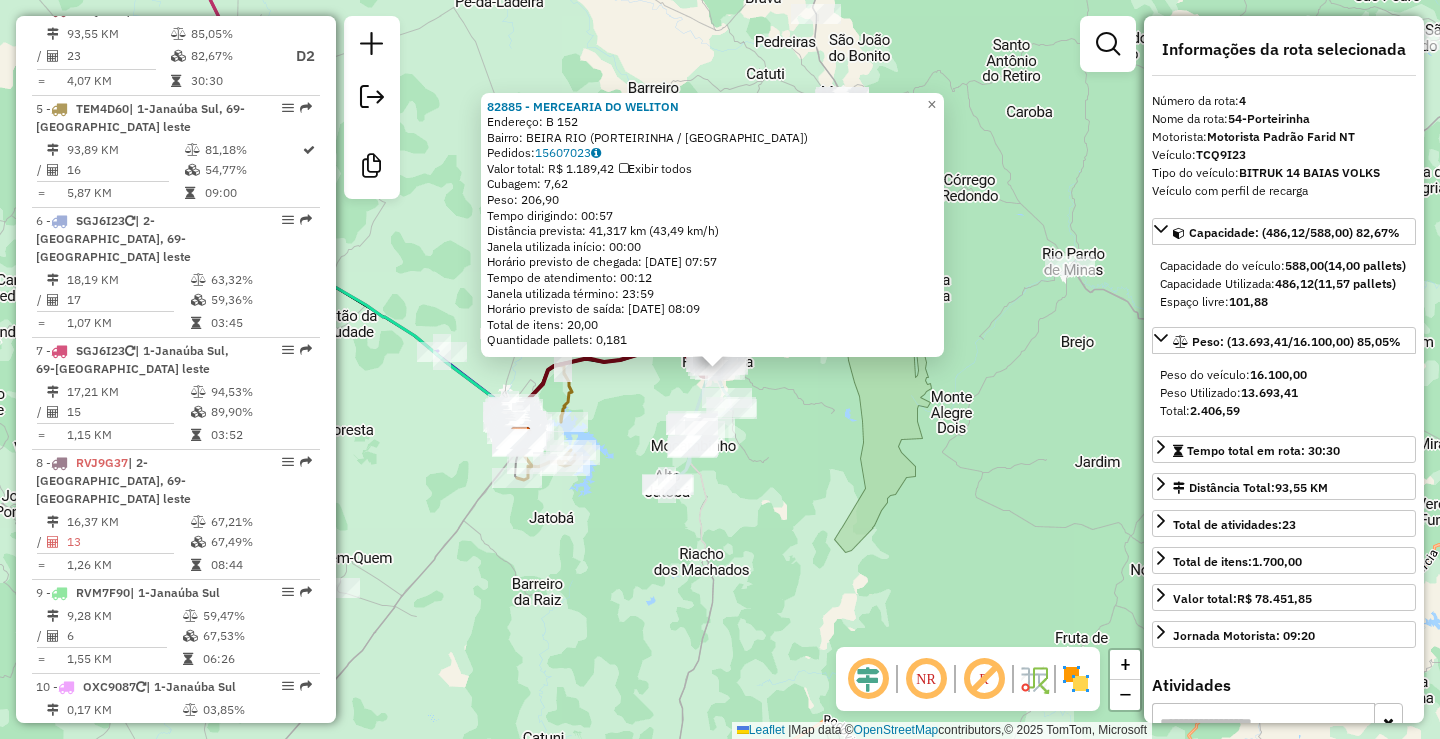 click on "82885 - MERCEARIA DO WELITON  Endereço:  B 152   Bairro: [GEOGRAPHIC_DATA] (PORTEIRINHA / [GEOGRAPHIC_DATA])   Pedidos:  15607023   Valor total: R$ 1.189,42   Exibir todos   Cubagem: 7,62  Peso: 206,90  Tempo dirigindo: 00:57   Distância prevista: 41,317 km (43,49 km/h)   [GEOGRAPHIC_DATA] utilizada início: 00:00   Horário previsto de chegada: [DATE] 07:57   Tempo de atendimento: 00:12   Janela utilizada término: 23:59   Horário previsto de saída: [DATE] 08:09   Total de itens: 20,00   Quantidade pallets: 0,181  × Janela de atendimento Grade de atendimento Capacidade Transportadoras Veículos Cliente Pedidos  Rotas Selecione os dias de semana para filtrar as janelas de atendimento  Seg   Ter   Qua   Qui   Sex   Sáb   Dom  Informe o período da janela de atendimento: De: Até:  Filtrar exatamente a janela do cliente  Considerar janela de atendimento padrão  Selecione os dias de semana para filtrar as grades de atendimento  Seg   Ter   Qua   Qui   Sex   Sáb   Dom   Considerar clientes sem dia de atendimento cadastrado **** +" 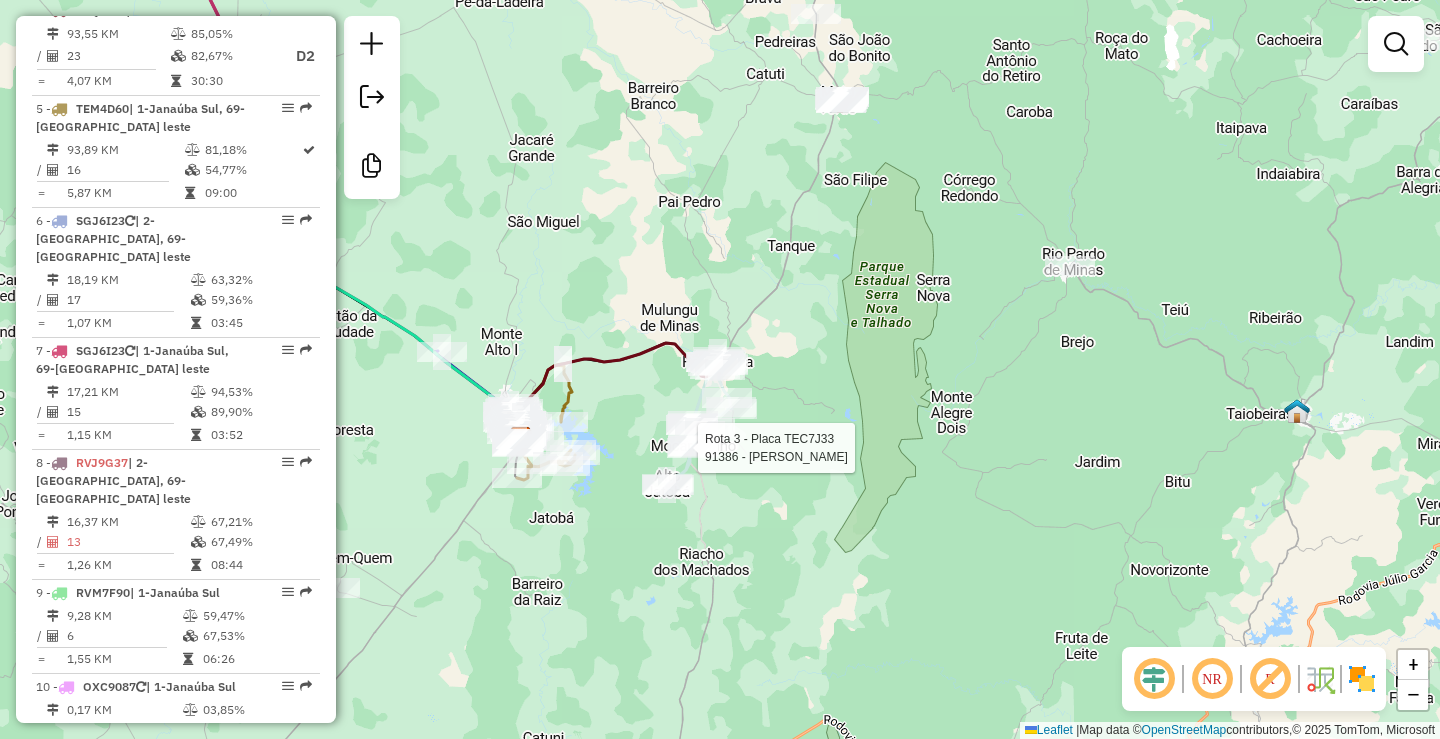select on "*********" 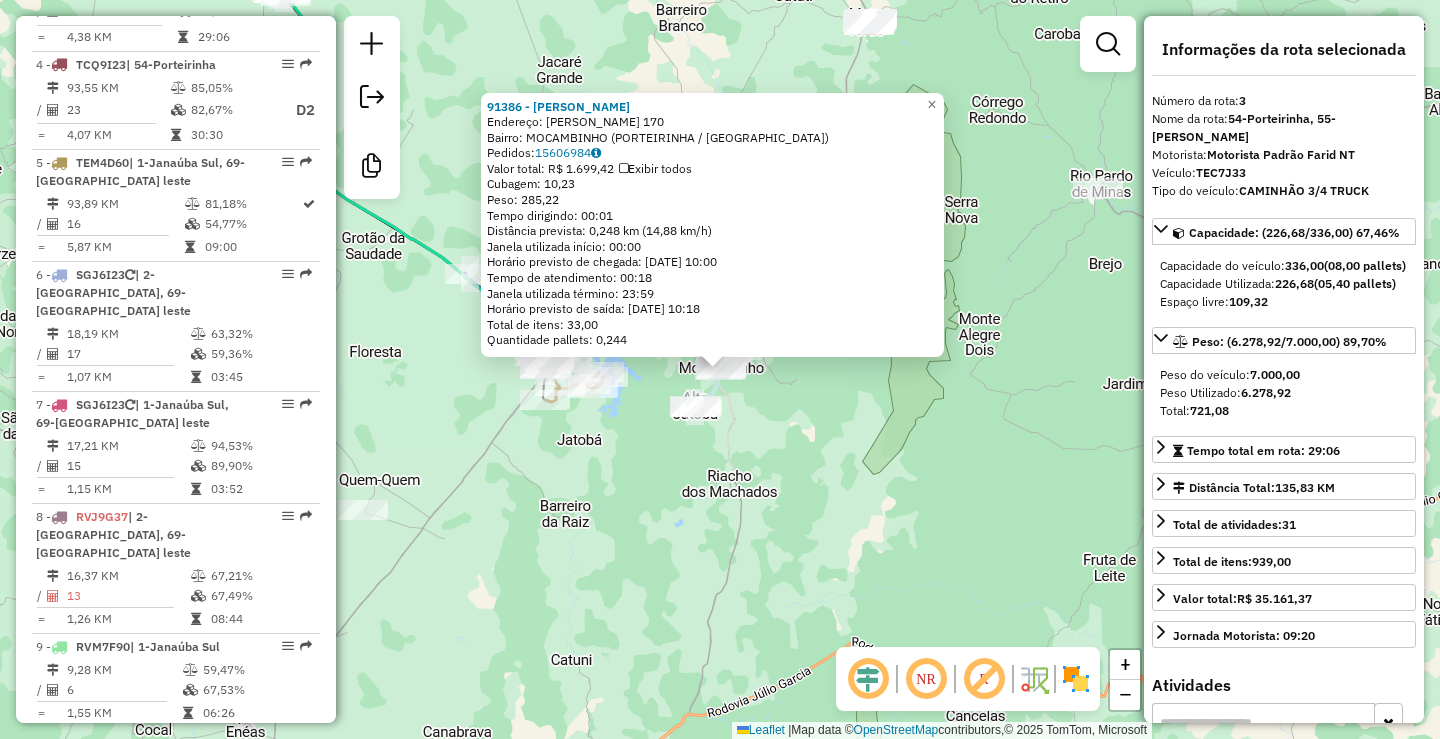 scroll, scrollTop: 1010, scrollLeft: 0, axis: vertical 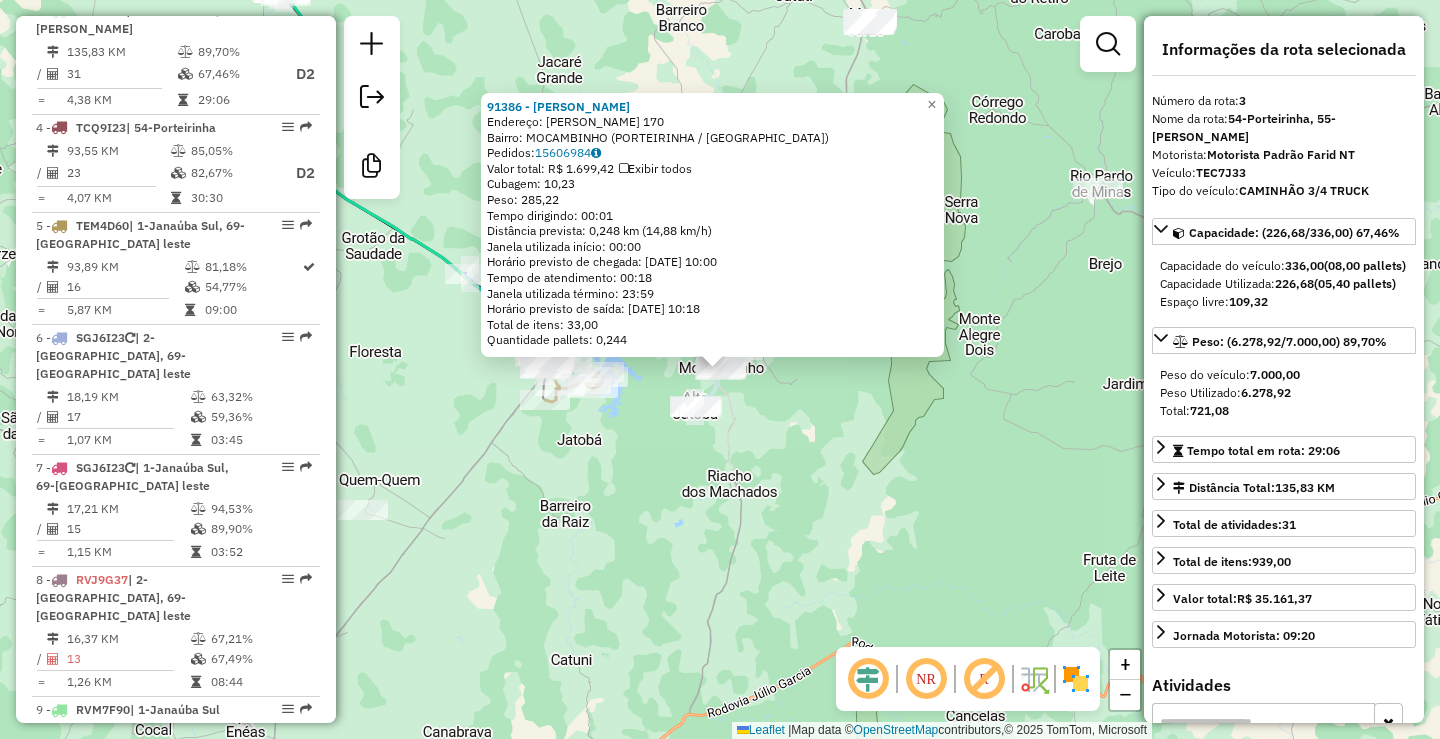 click on "91386 - [PERSON_NAME]:  [PERSON_NAME] 170   Bairro: [PERSON_NAME] (PORTEIRINHA / [GEOGRAPHIC_DATA])   Pedidos:  15606984   Valor total: R$ 1.699,42   Exibir todos   Cubagem: 10,23  Peso: 285,22  Tempo dirigindo: 00:01   Distância prevista: 0,248 km (14,88 km/h)   [GEOGRAPHIC_DATA] utilizada início: 00:00   Horário previsto de chegada: [DATE] 10:00   Tempo de atendimento: 00:18   Janela utilizada término: 23:59   Horário previsto de saída: [DATE] 10:18   Total de itens: 33,00   Quantidade pallets: 0,244  × Janela de atendimento Grade de atendimento Capacidade Transportadoras Veículos Cliente Pedidos  Rotas Selecione os dias de semana para filtrar as janelas de atendimento  Seg   Ter   Qua   Qui   Sex   Sáb   Dom  Informe o período da janela de atendimento: De: Até:  Filtrar exatamente a janela do cliente  Considerar janela de atendimento padrão  Selecione os dias de semana para filtrar as grades de atendimento  Seg   Ter   Qua   Qui   Sex   Sáb   Dom   Peso mínimo:  ****  Peso máximo:  **** De:" 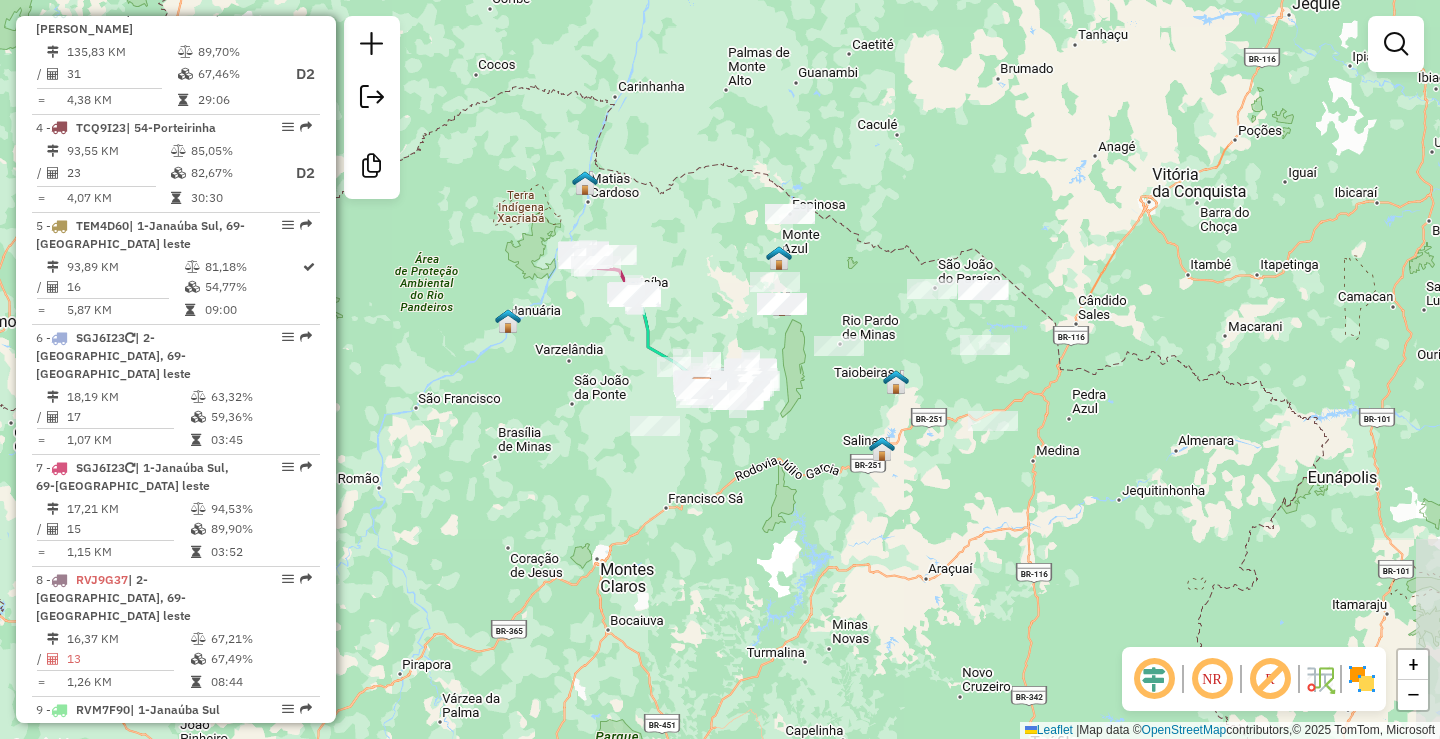 drag, startPoint x: 655, startPoint y: 473, endPoint x: 690, endPoint y: 267, distance: 208.95215 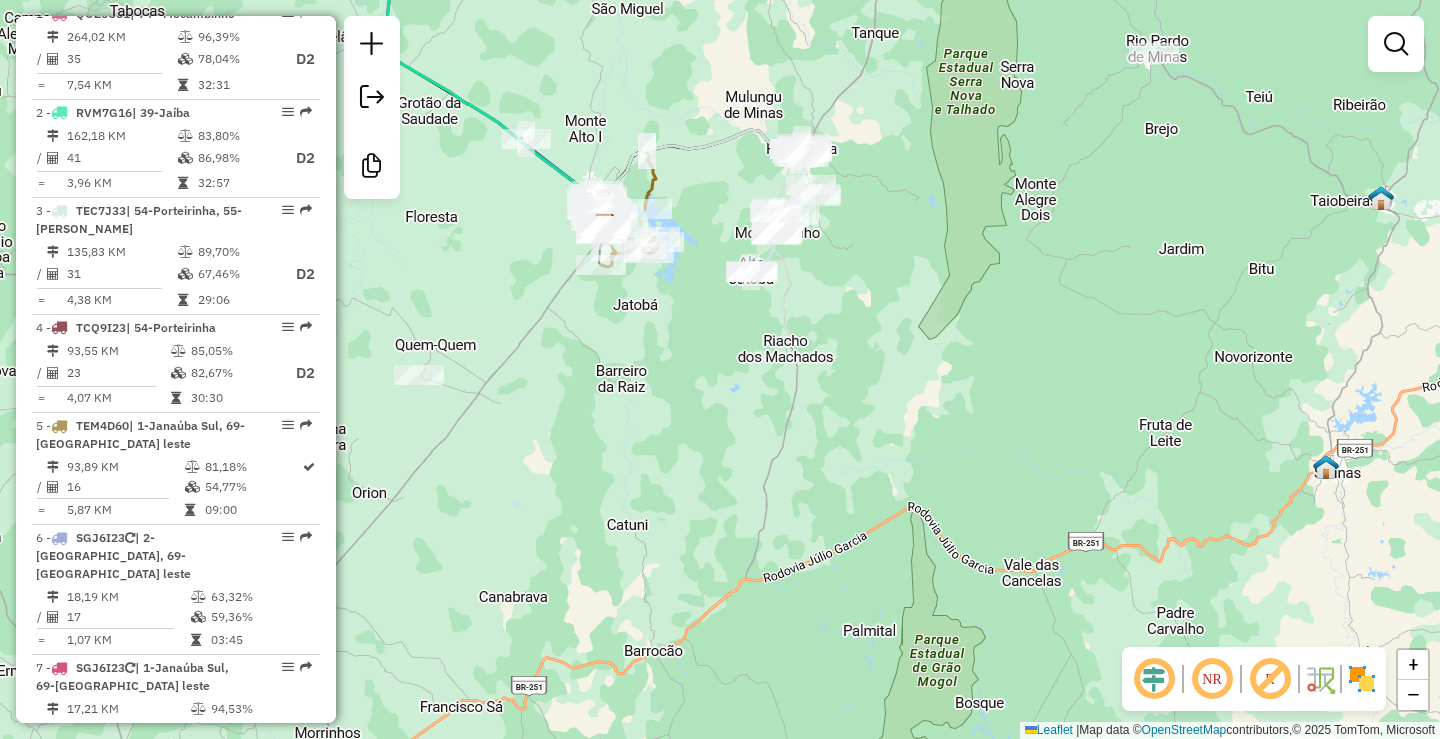 scroll, scrollTop: 910, scrollLeft: 0, axis: vertical 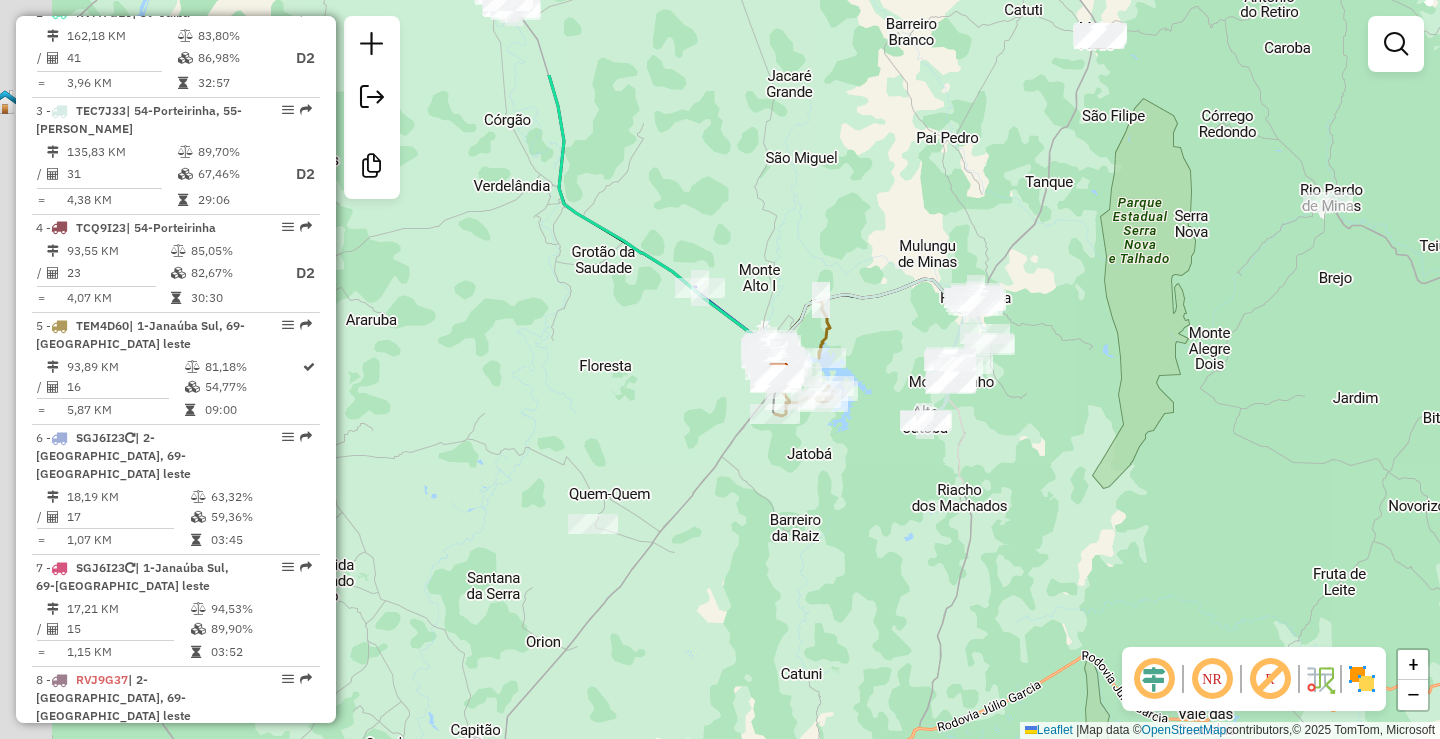 drag, startPoint x: 681, startPoint y: 522, endPoint x: 927, endPoint y: 651, distance: 277.77148 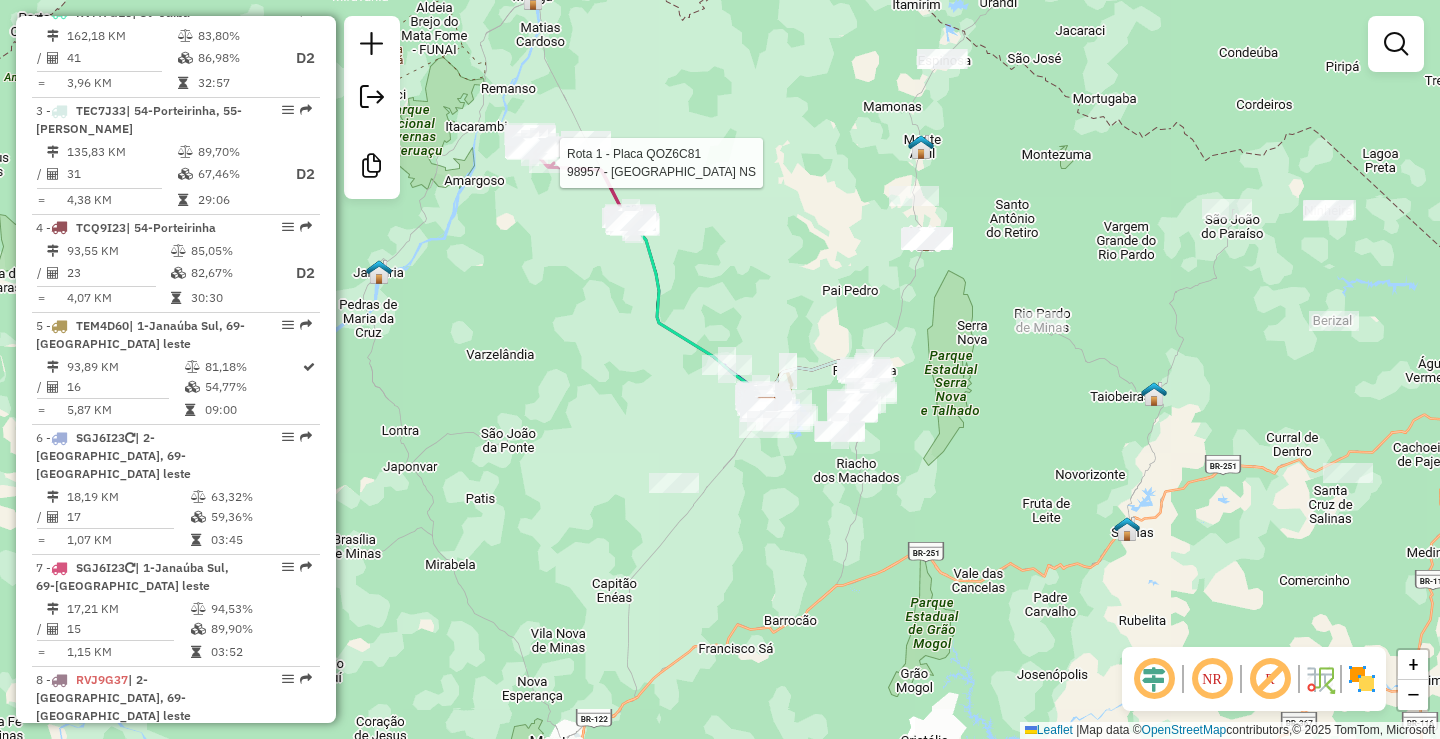 select on "*********" 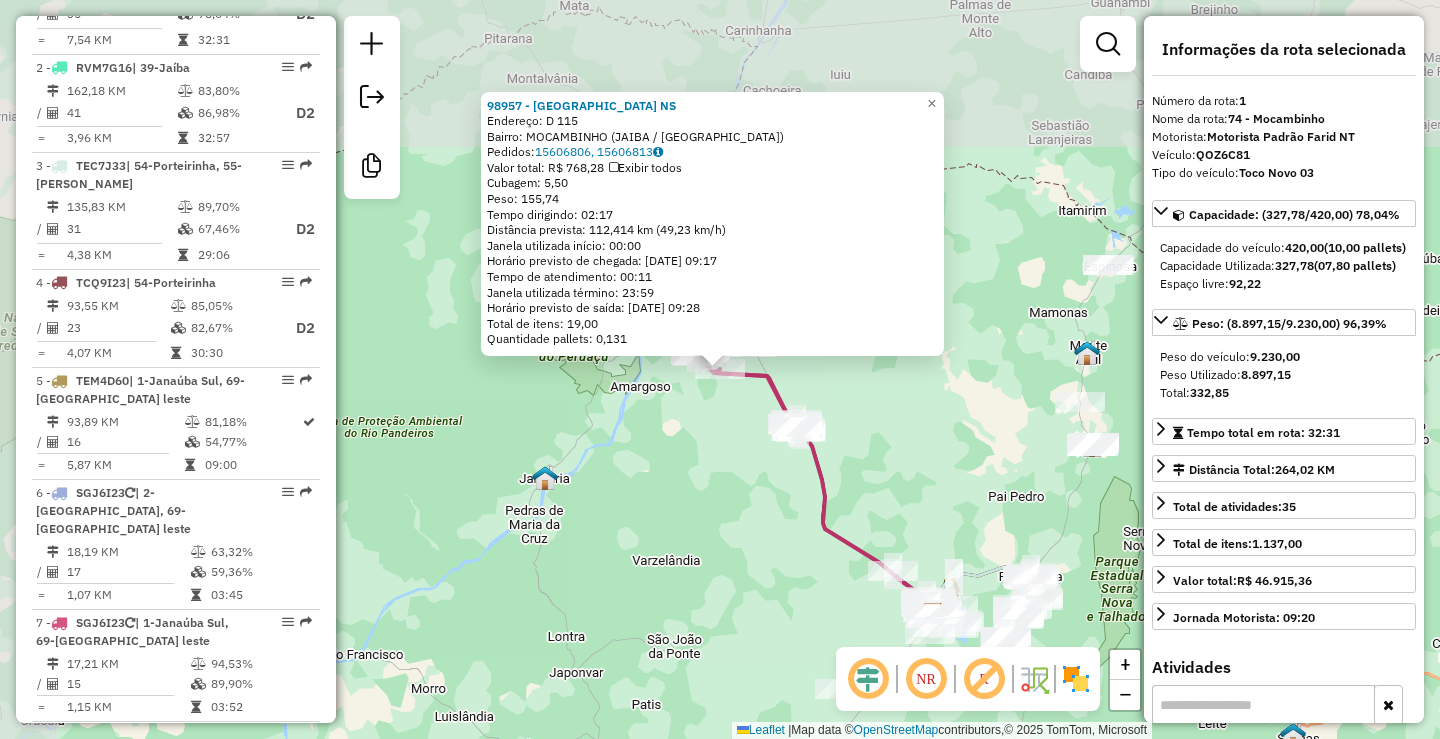 scroll, scrollTop: 813, scrollLeft: 0, axis: vertical 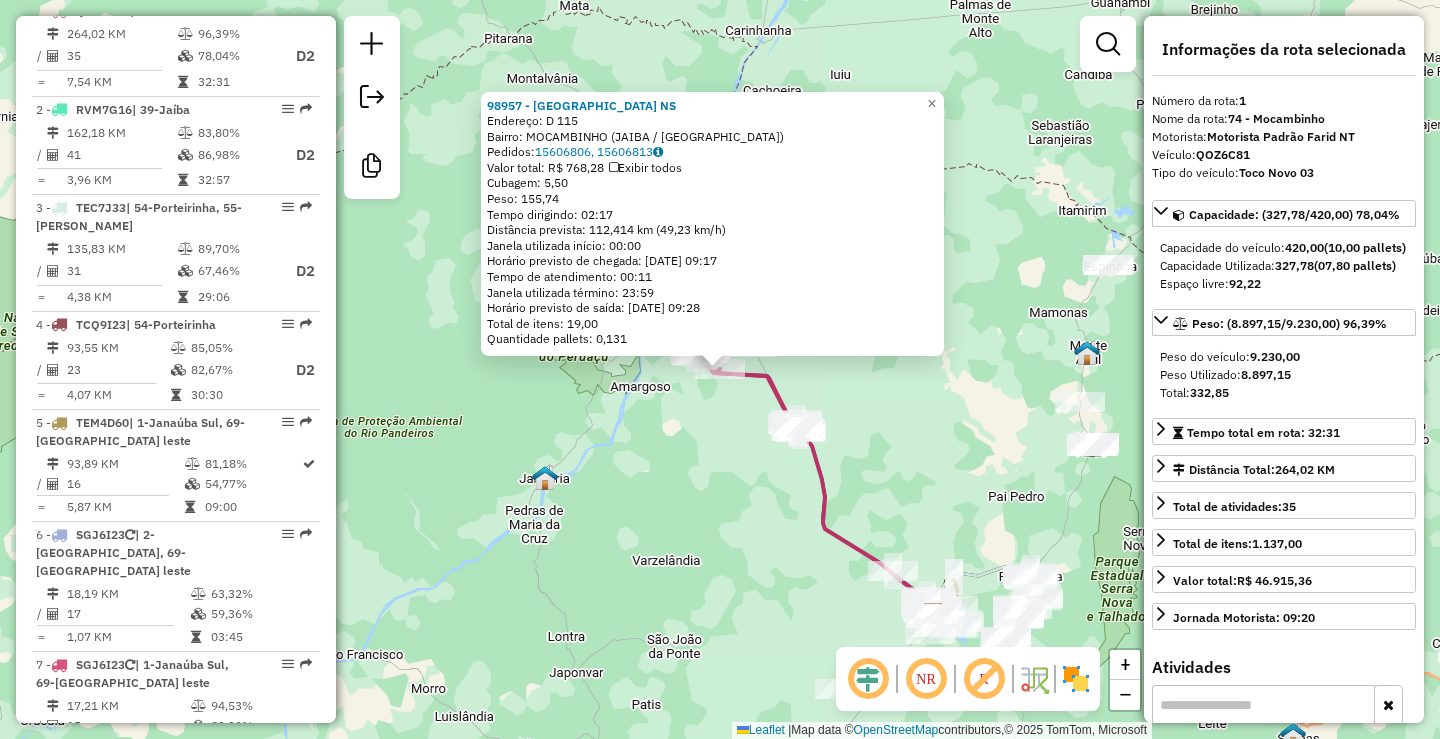 click on "98957 - [GEOGRAPHIC_DATA] NS  Endereço:  D 115   Bairro: MOCAMBINHO (JAIBA / [GEOGRAPHIC_DATA])   Pedidos:  15606806, 15606813   Valor total: R$ 768,28   Exibir todos   Cubagem: 5,50  Peso: 155,74  Tempo dirigindo: 02:17   Distância prevista: 112,414 km (49,23 km/h)   [GEOGRAPHIC_DATA] utilizada início: 00:00   Horário previsto de chegada: [DATE] 09:17   Tempo de atendimento: 00:11   Janela utilizada término: 23:59   Horário previsto de saída: [DATE] 09:28   Total de itens: 19,00   Quantidade pallets: 0,131  × Janela de atendimento Grade de atendimento Capacidade Transportadoras Veículos Cliente Pedidos  Rotas Selecione os dias de semana para filtrar as janelas de atendimento  Seg   Ter   Qua   Qui   Sex   Sáb   Dom  Informe o período da janela de atendimento: De: Até:  Filtrar exatamente a janela do cliente  Considerar janela de atendimento padrão  Selecione os dias de semana para filtrar as grades de atendimento  Seg   Ter   Qua   Qui   Sex   Sáb   Dom   Considerar clientes sem dia de atendimento cadastrado **** ****" 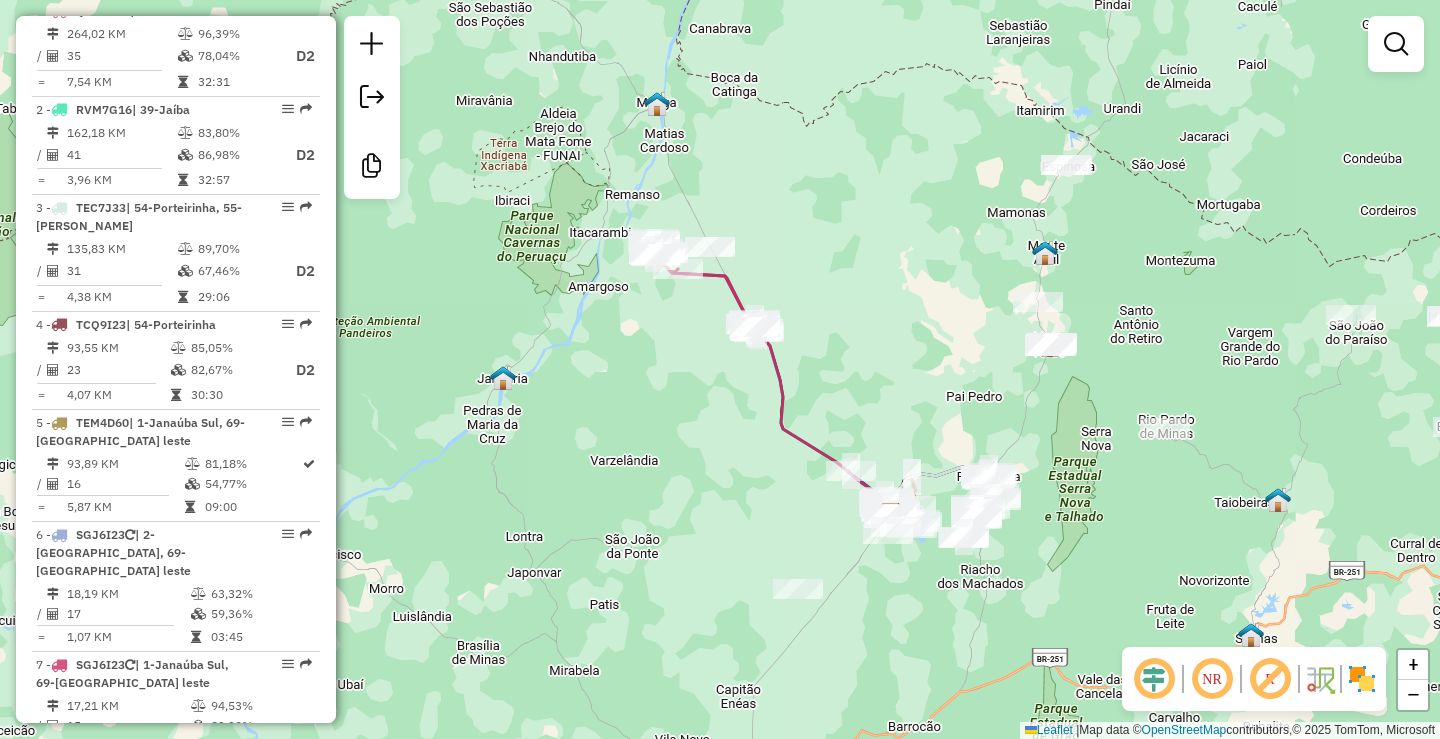 drag, startPoint x: 746, startPoint y: 543, endPoint x: 713, endPoint y: 396, distance: 150.65855 